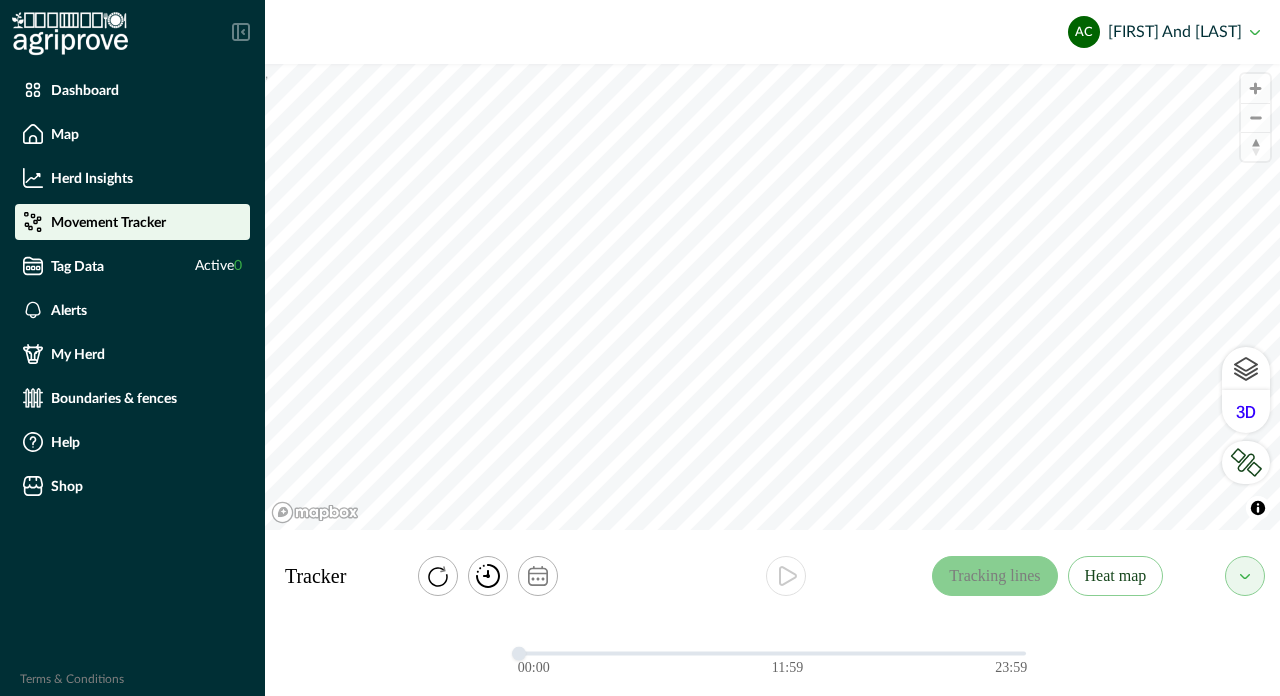 scroll, scrollTop: 0, scrollLeft: 0, axis: both 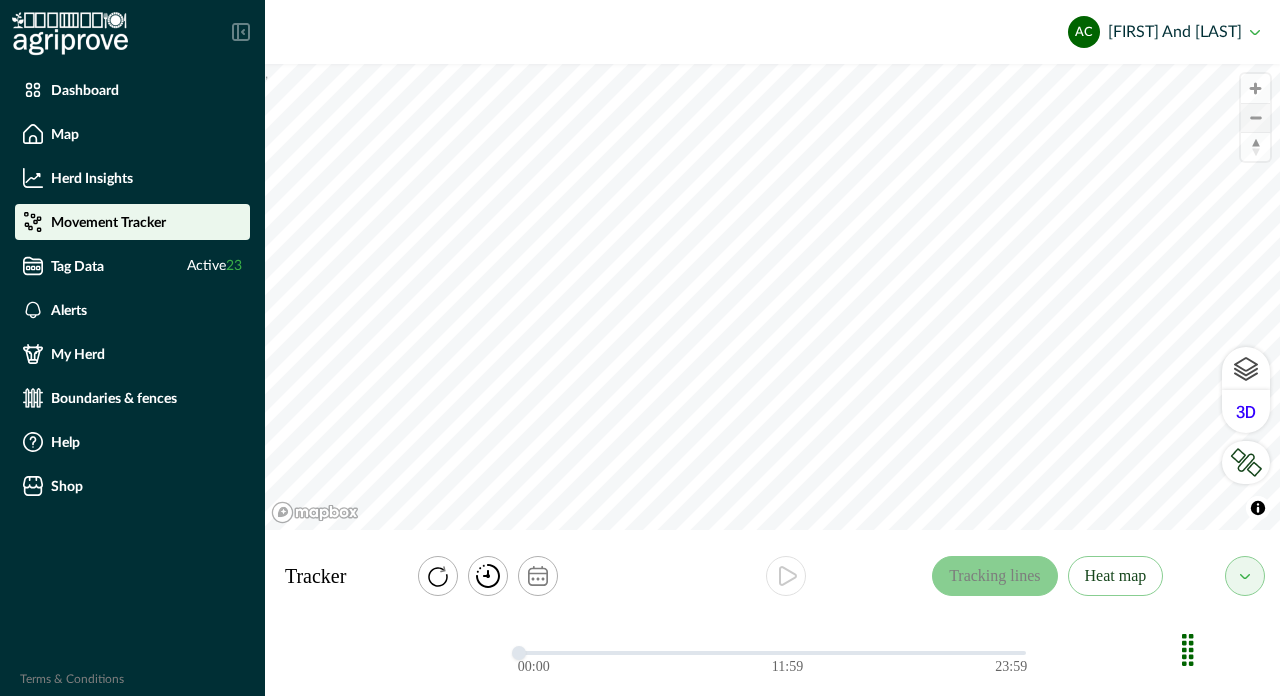 click at bounding box center [1255, 118] 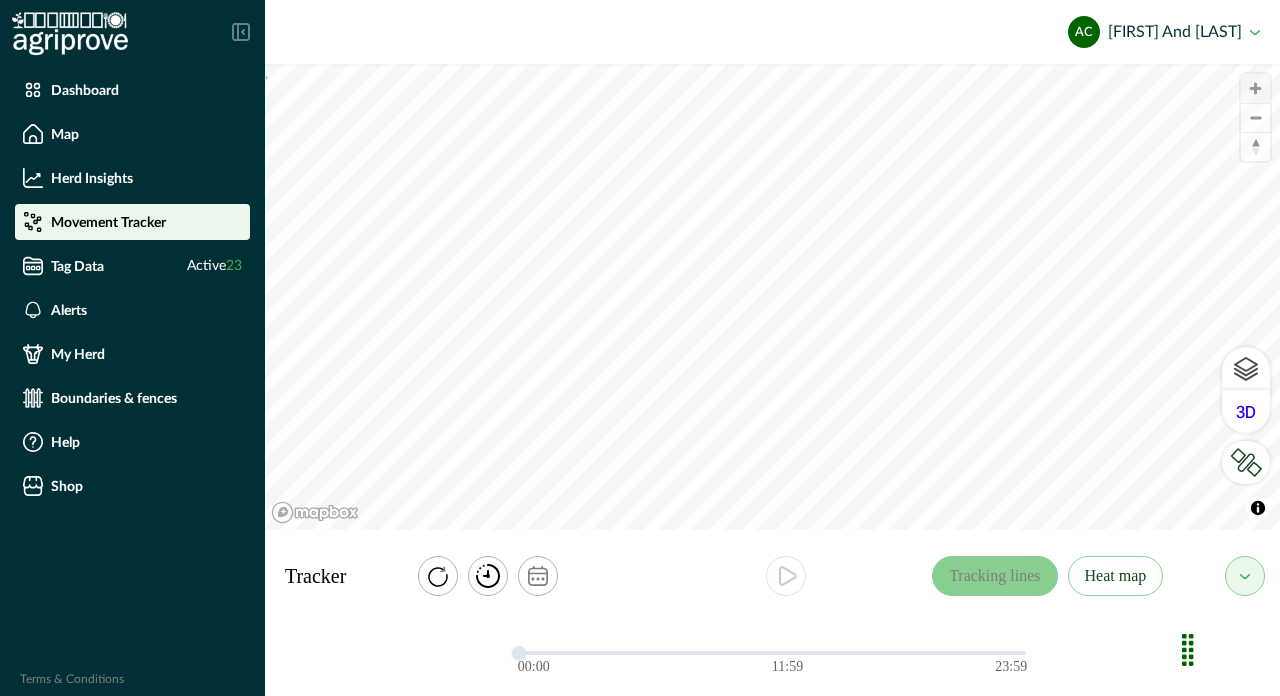 click at bounding box center (1255, 88) 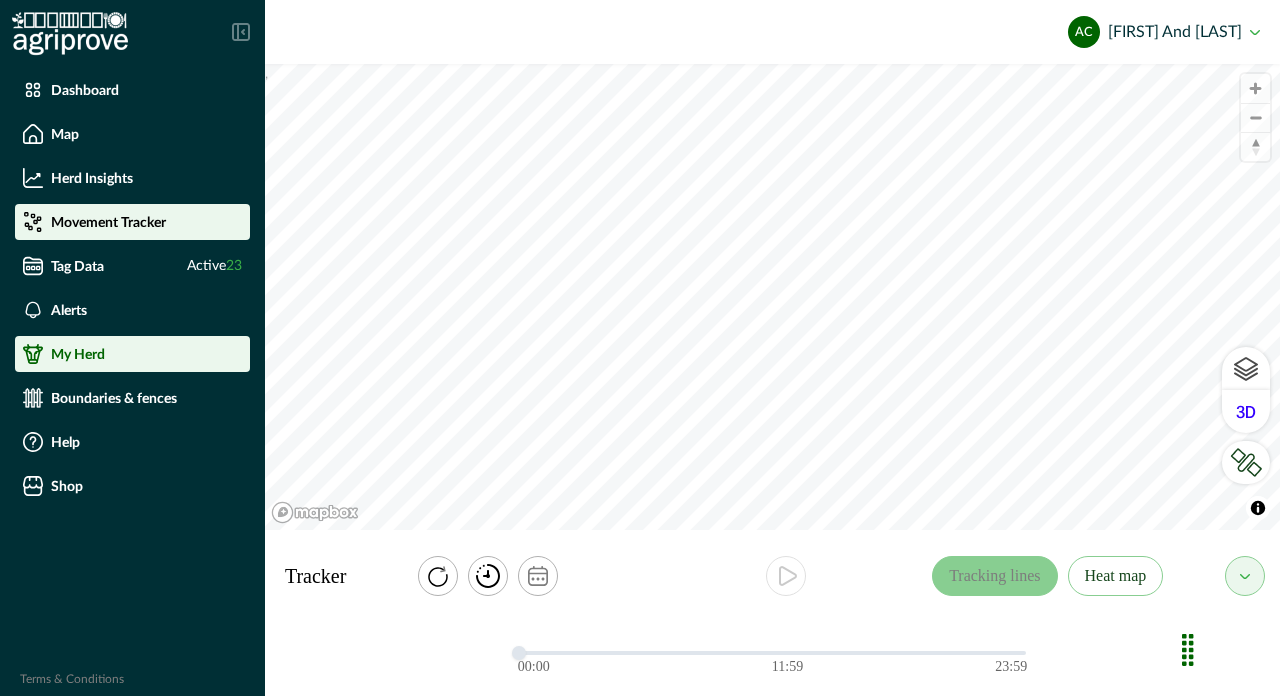 click on "My Herd" at bounding box center (132, 354) 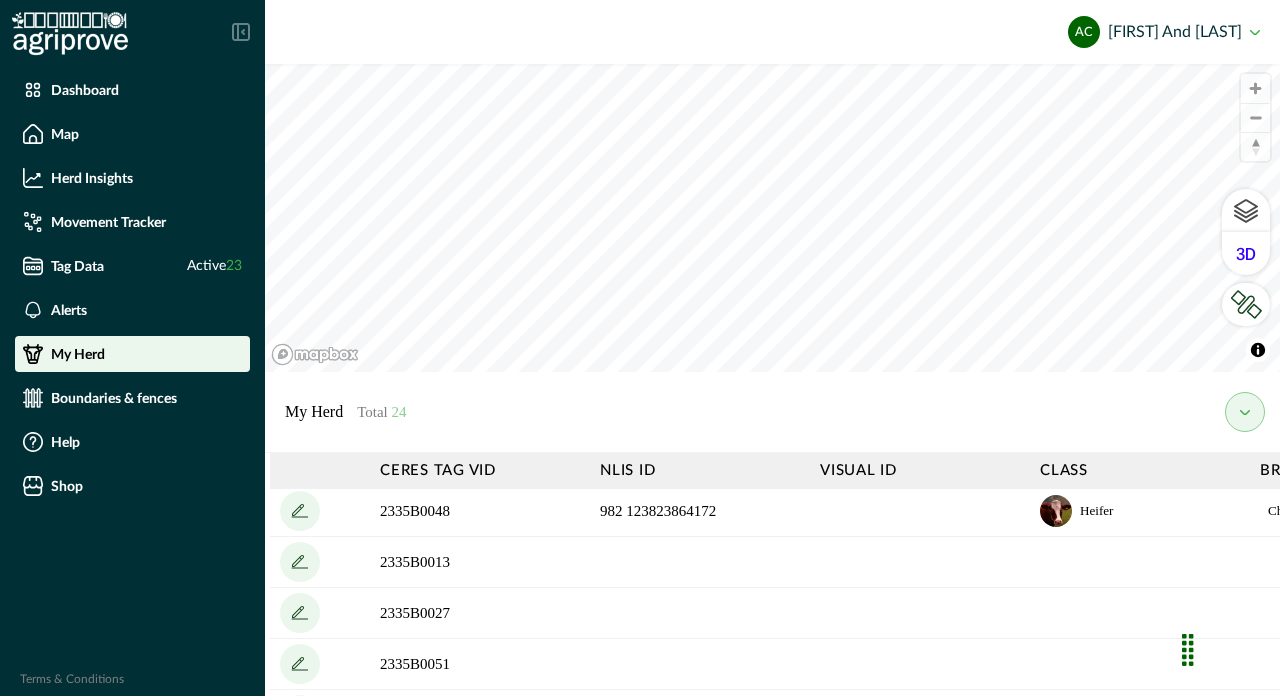 scroll, scrollTop: 371, scrollLeft: 0, axis: vertical 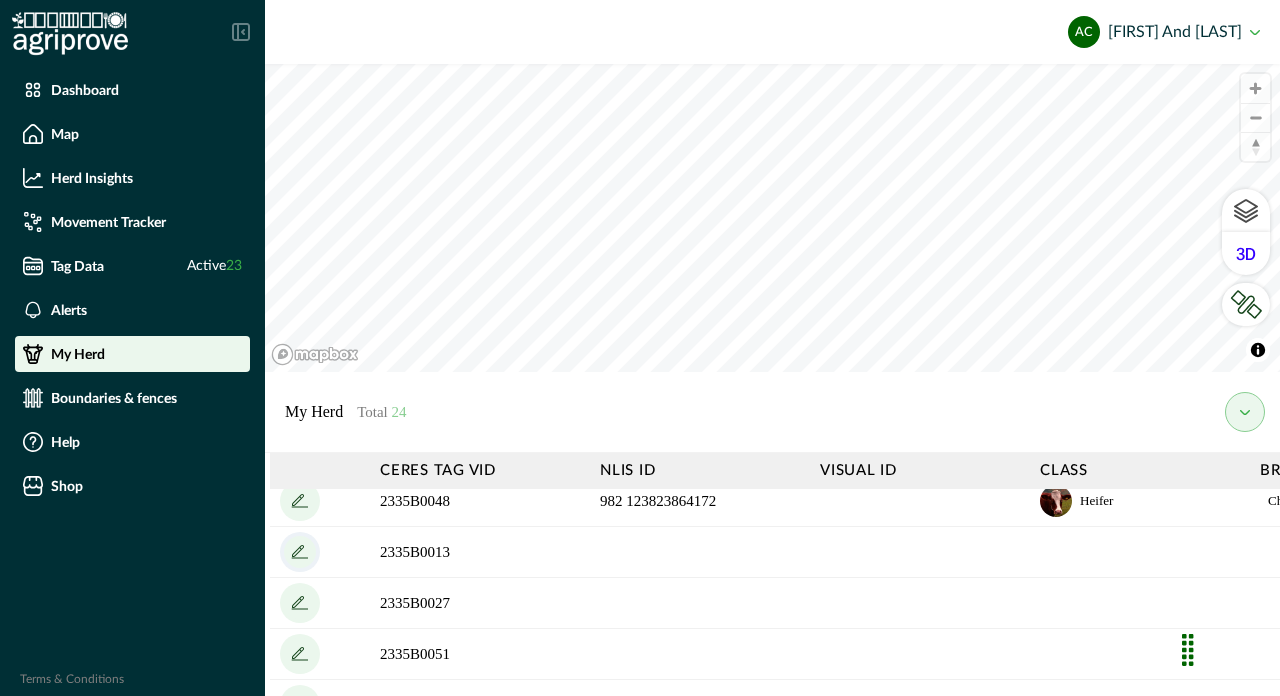 click 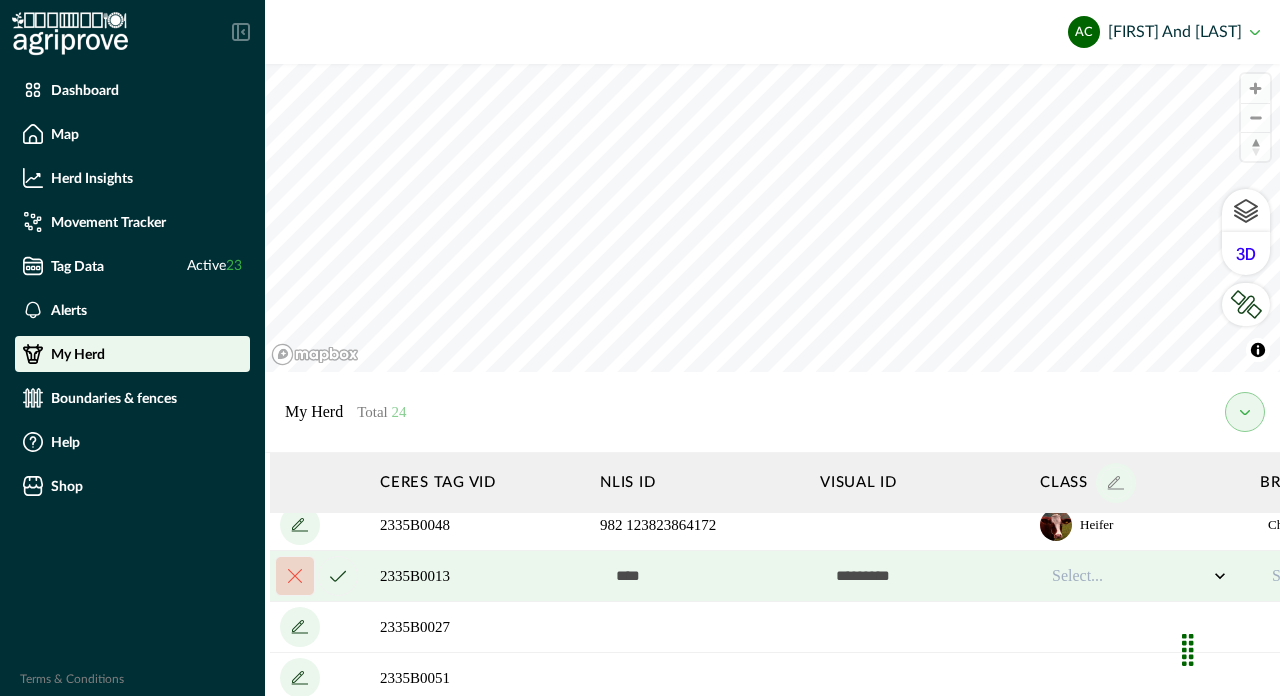 click at bounding box center [700, 576] 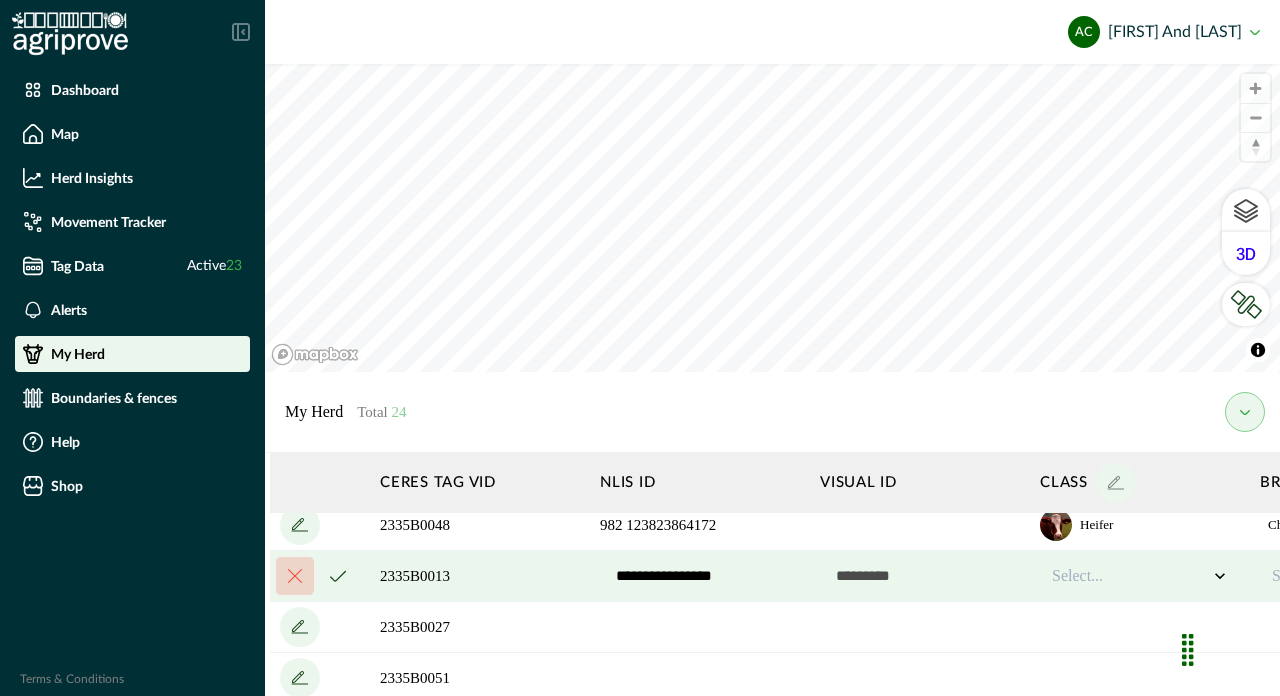 type on "**********" 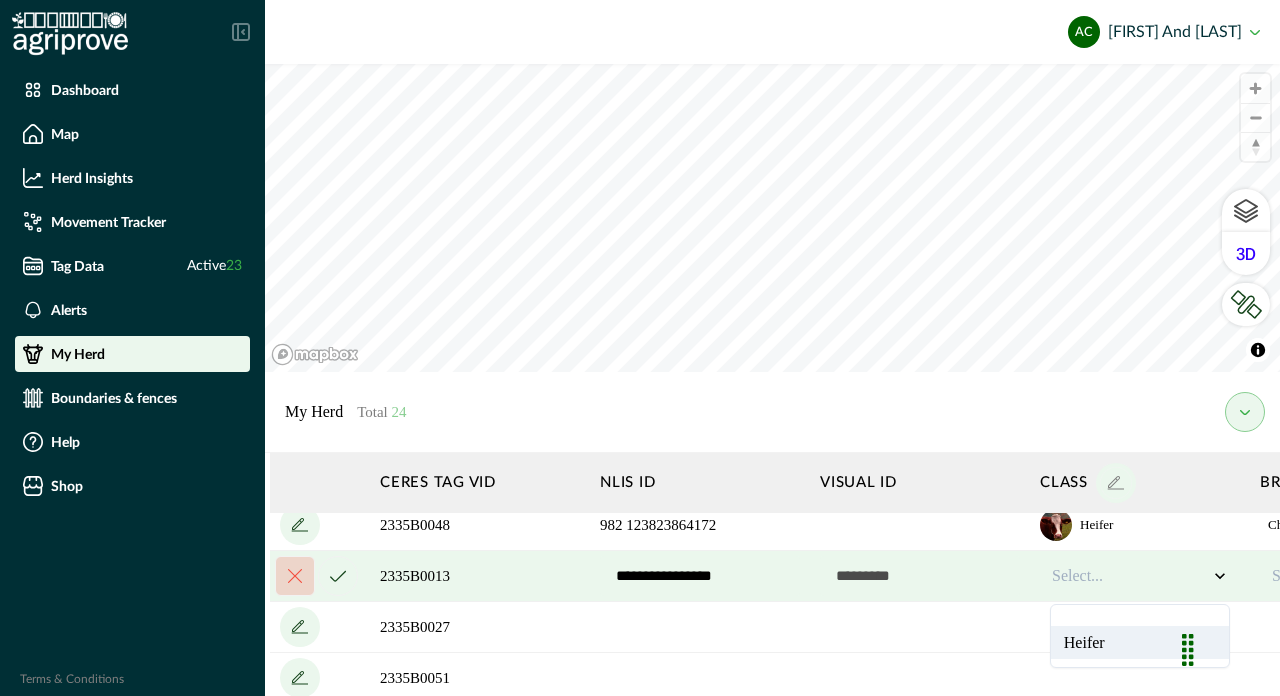click on "Heifer" at bounding box center [1140, 642] 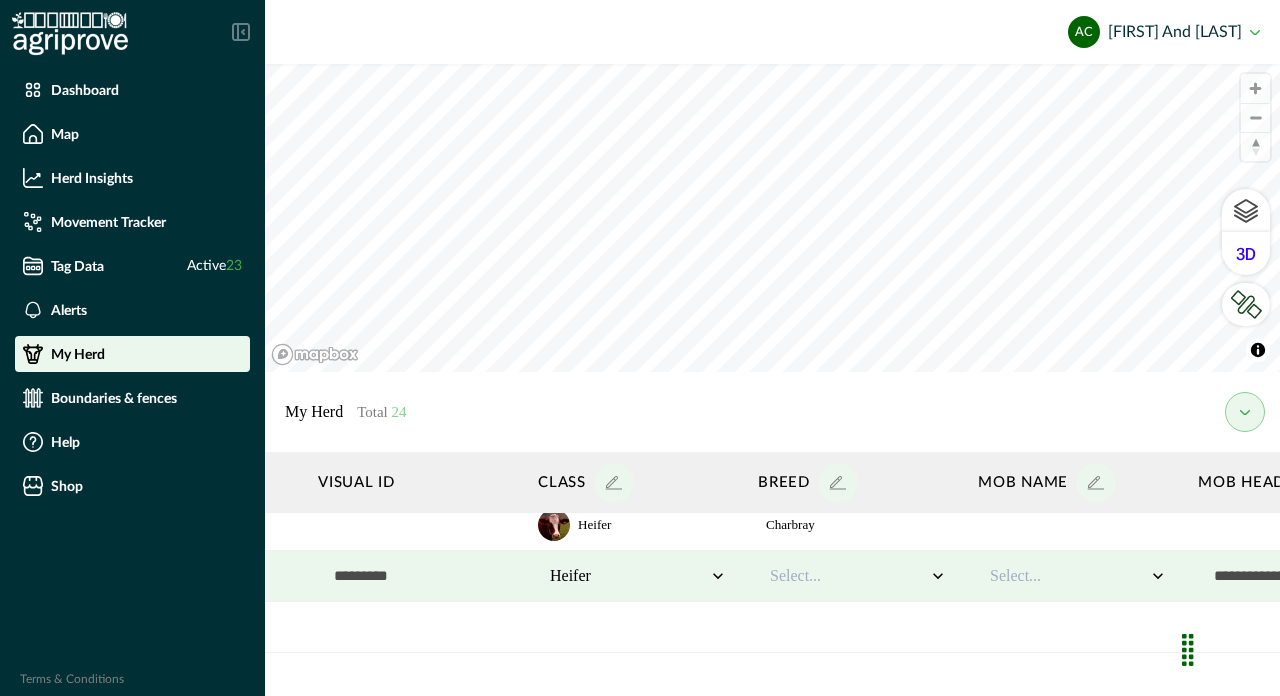 scroll, scrollTop: 371, scrollLeft: 562, axis: both 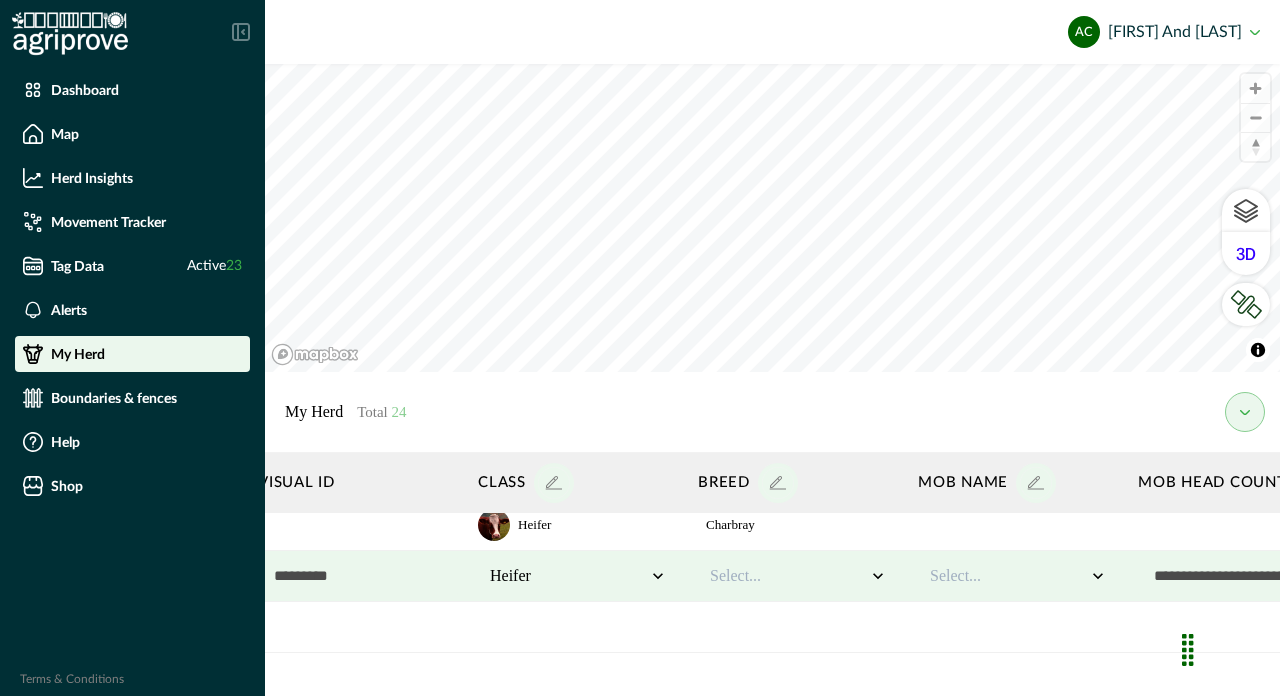 click at bounding box center [788, 576] 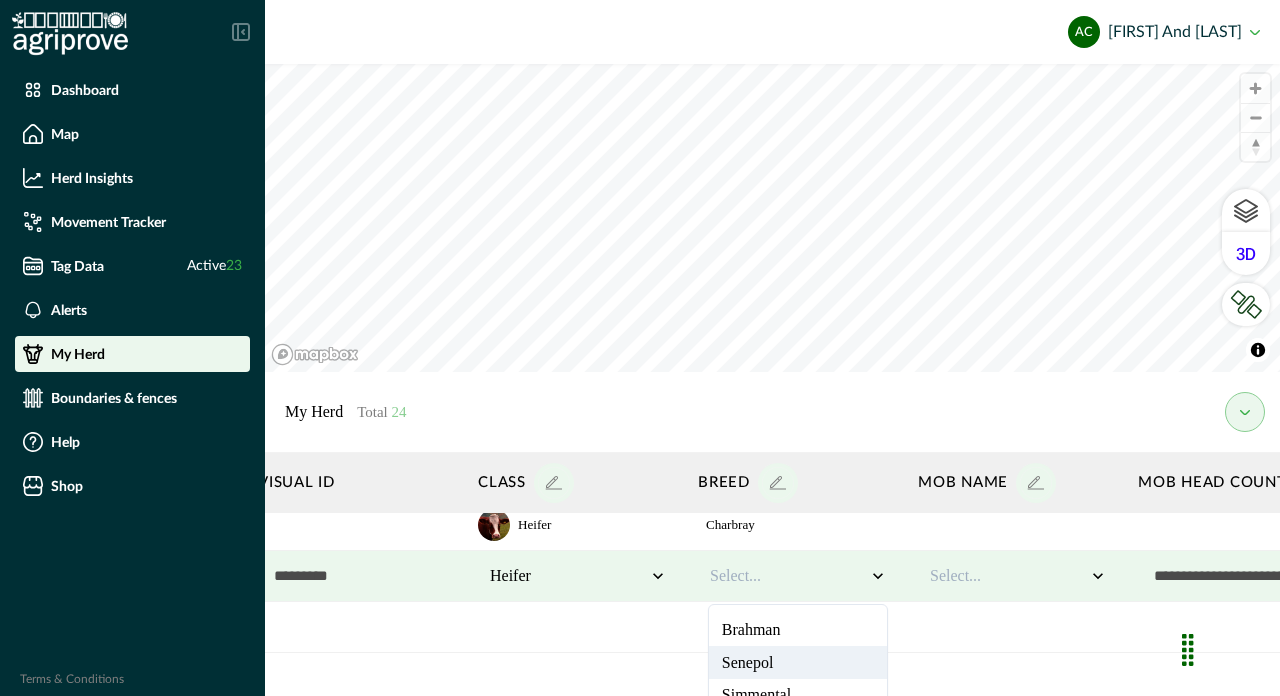 click on "Senepol" at bounding box center [798, 662] 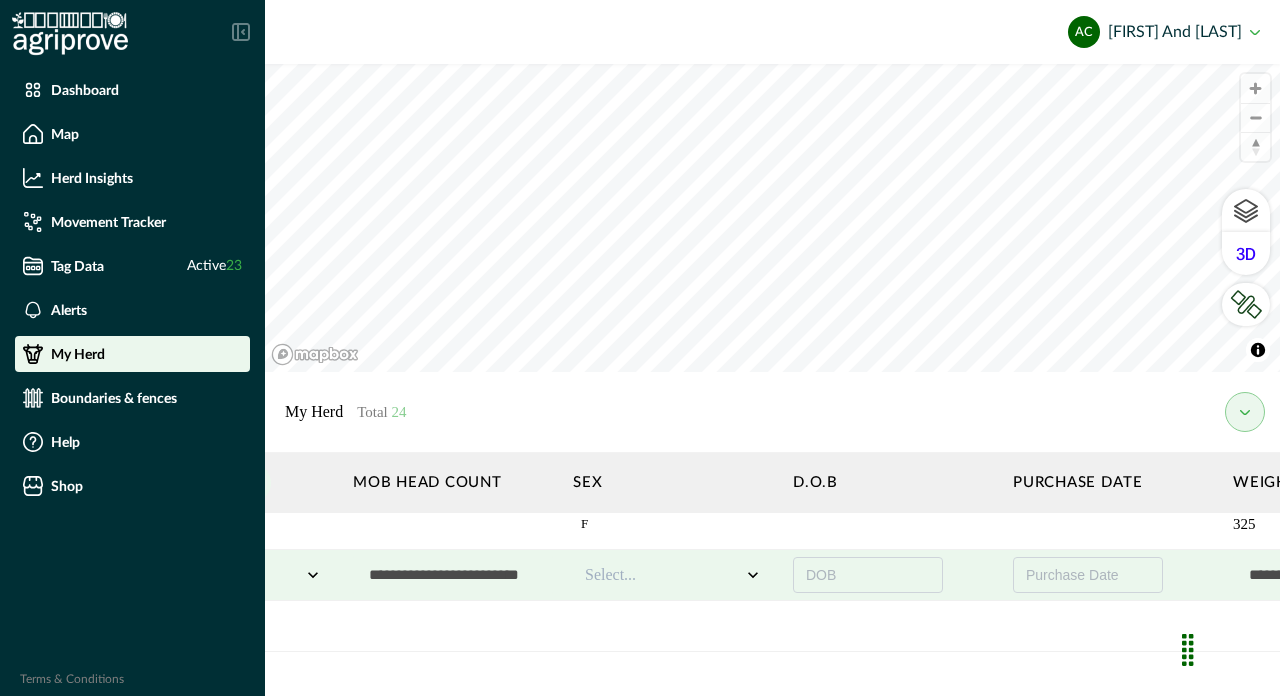scroll, scrollTop: 372, scrollLeft: 1360, axis: both 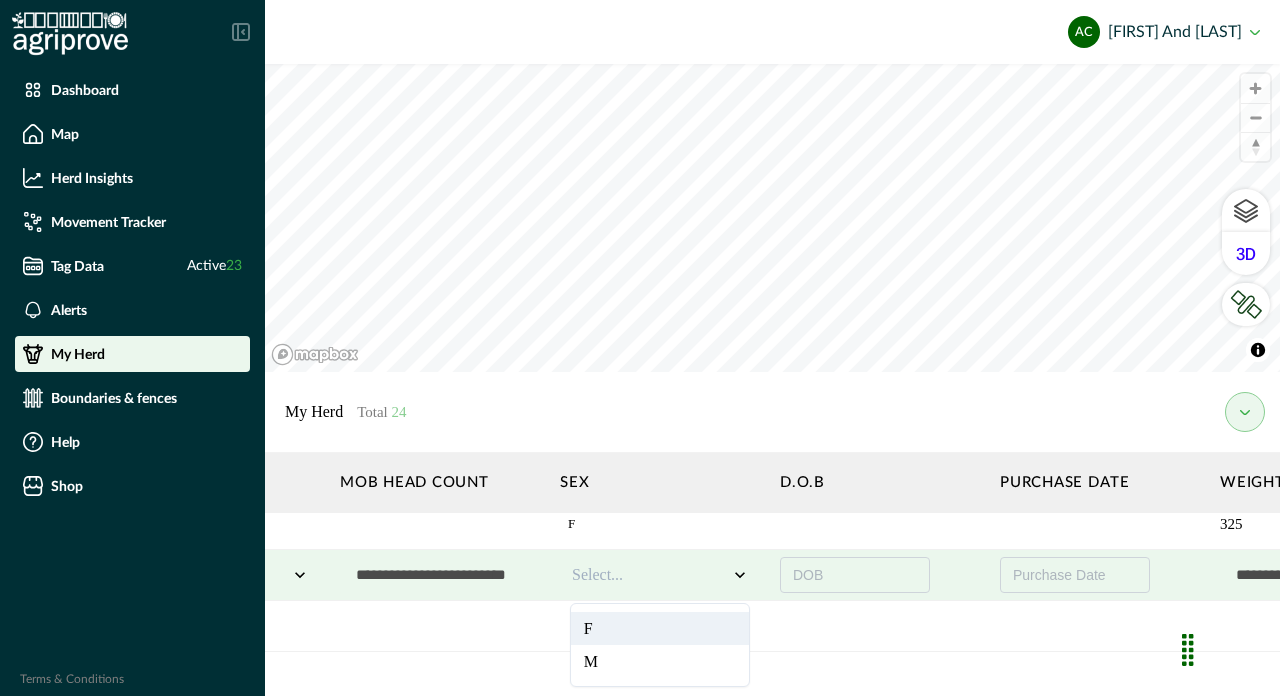 click at bounding box center (650, 575) 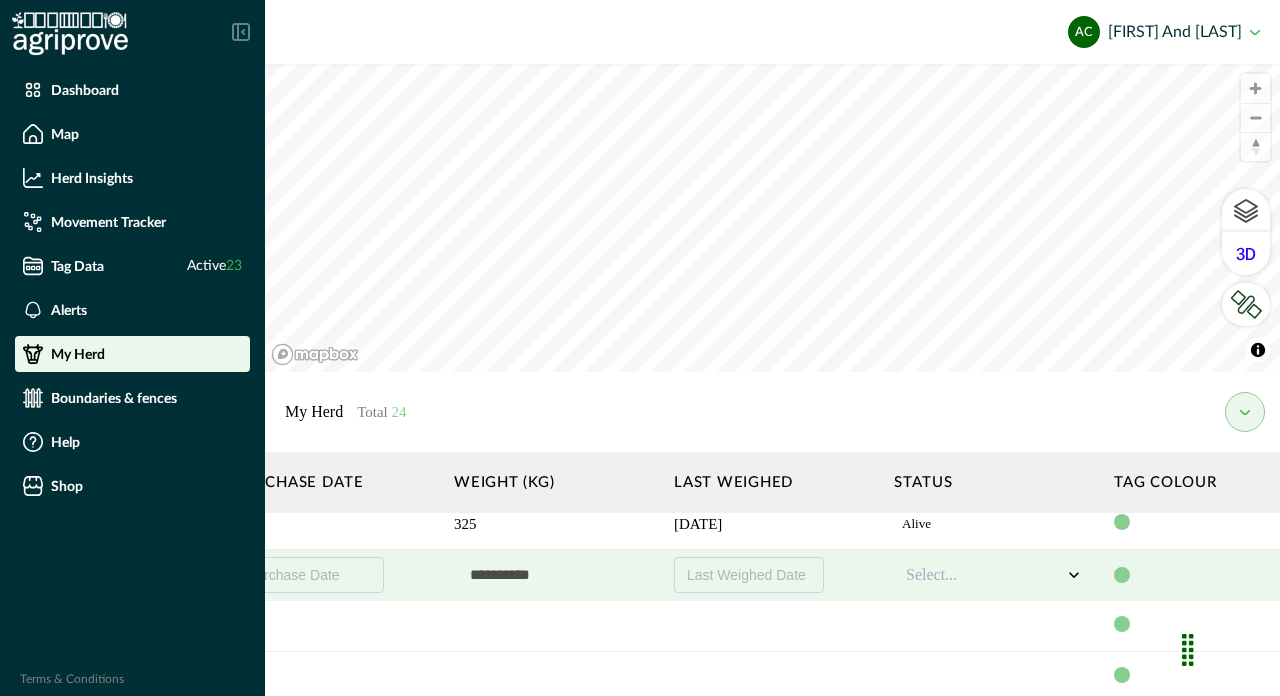 scroll, scrollTop: 372, scrollLeft: 2130, axis: both 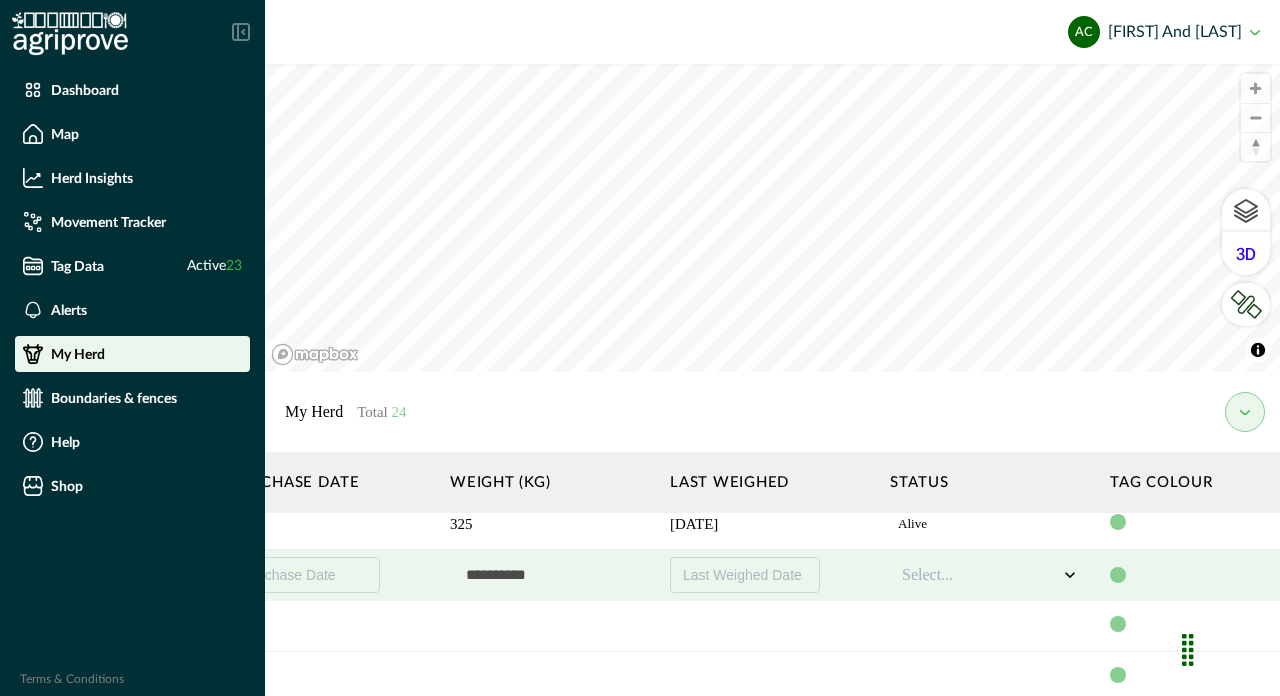 click at bounding box center [550, 575] 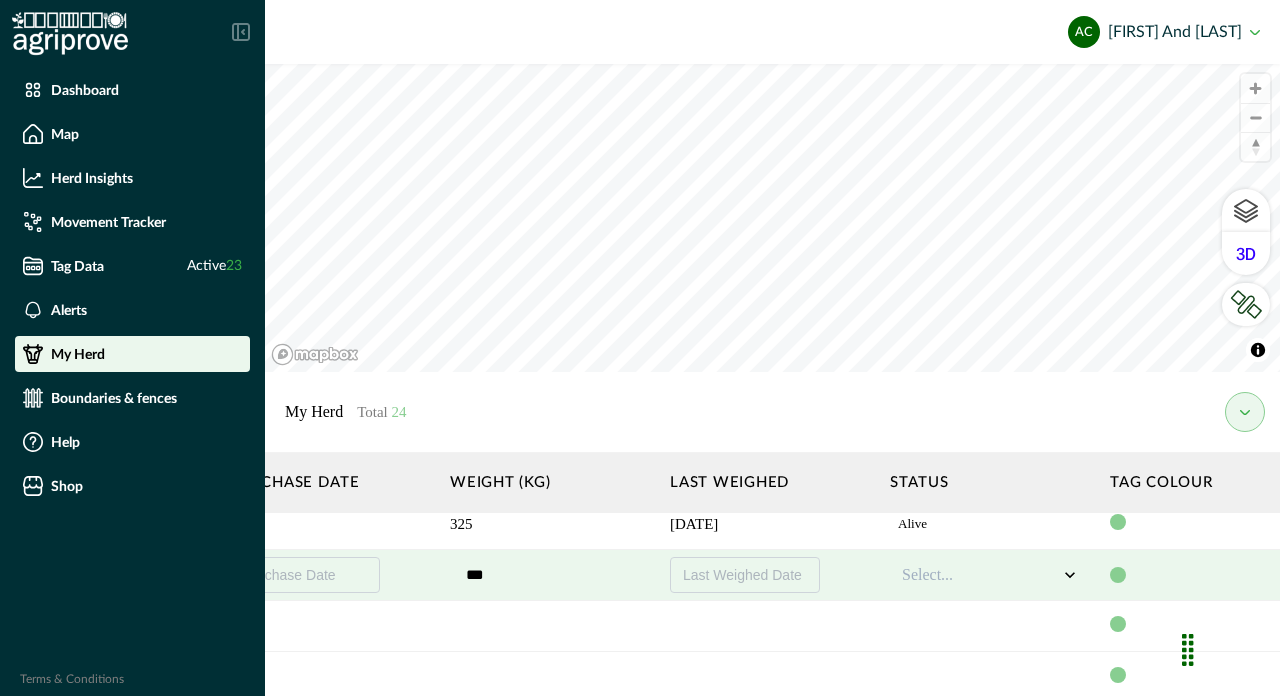 type on "***" 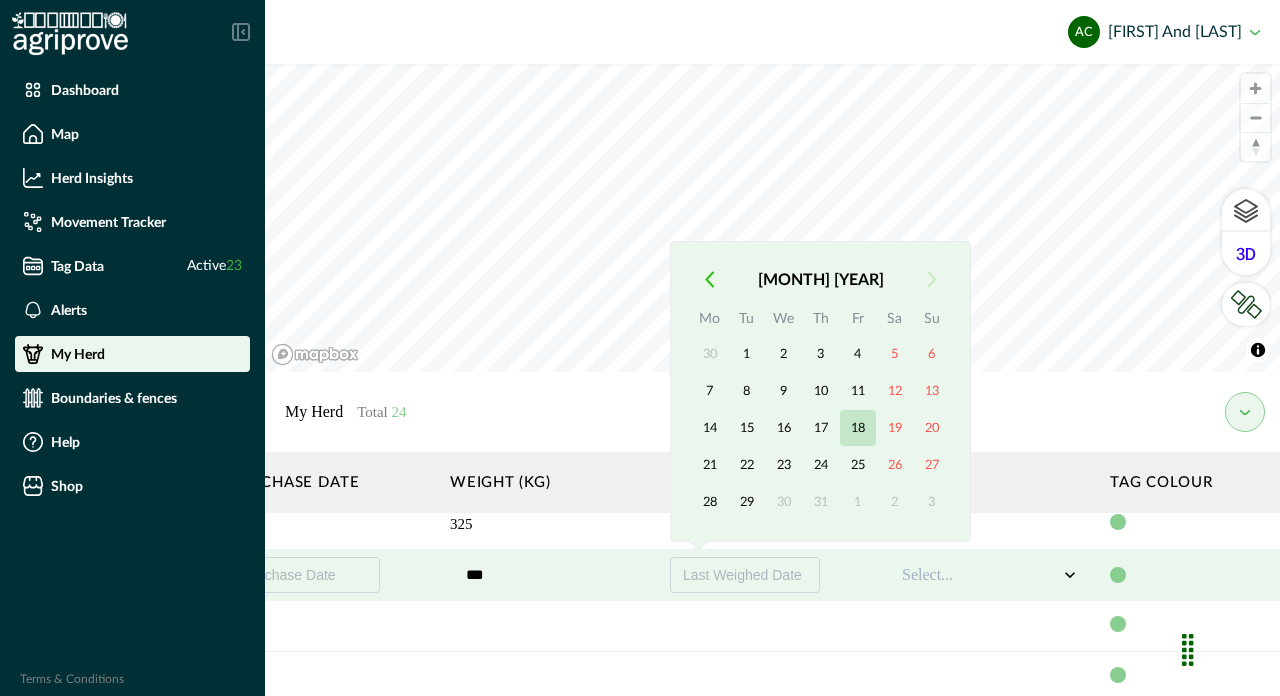 click on "18" at bounding box center [858, 428] 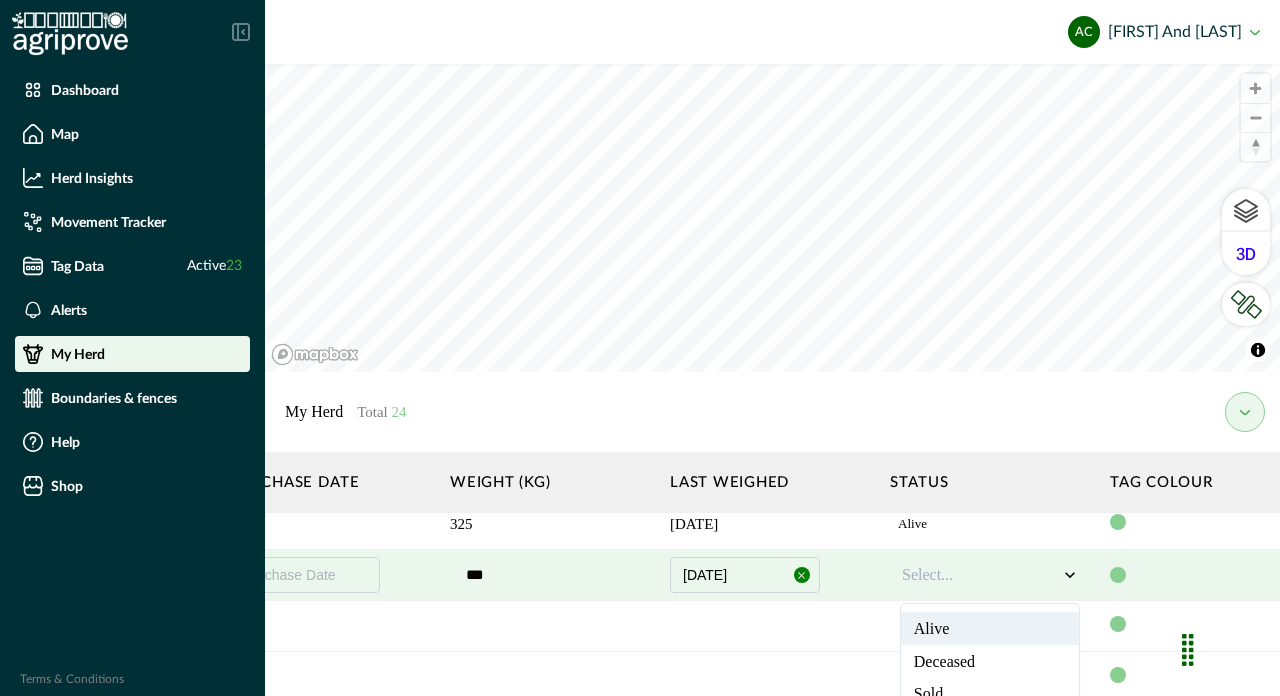 click on "Select..." at bounding box center (980, 575) 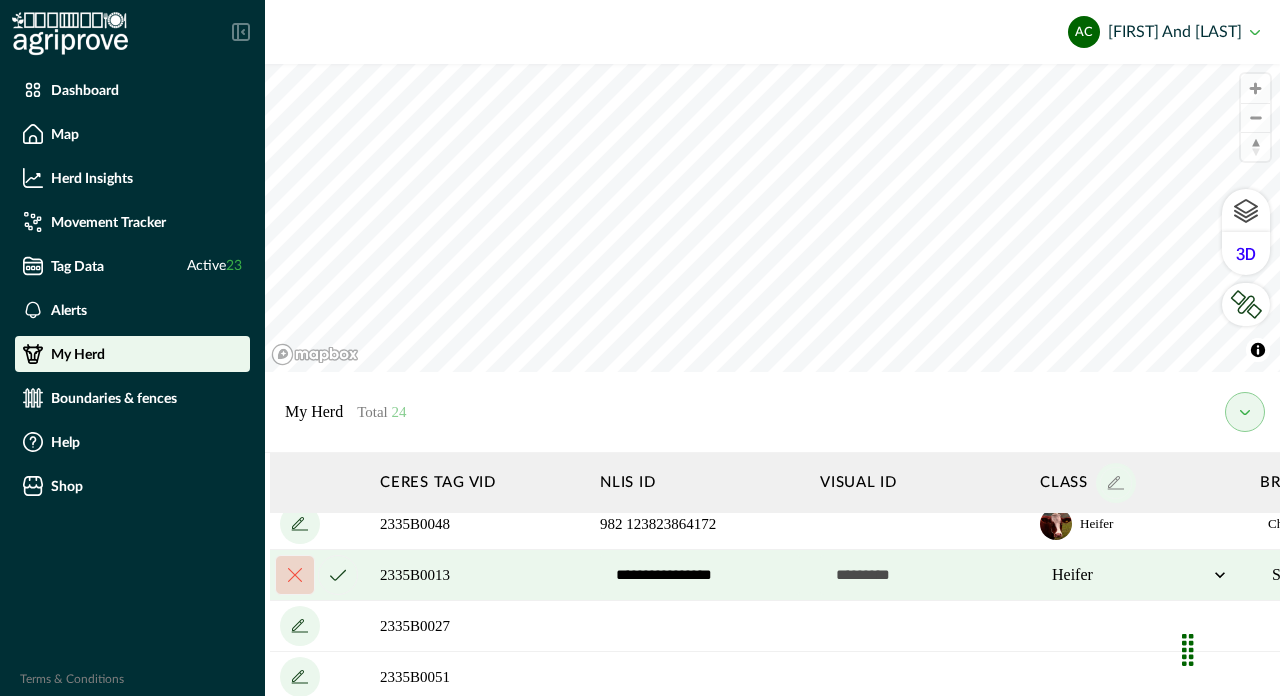 scroll, scrollTop: 372, scrollLeft: 0, axis: vertical 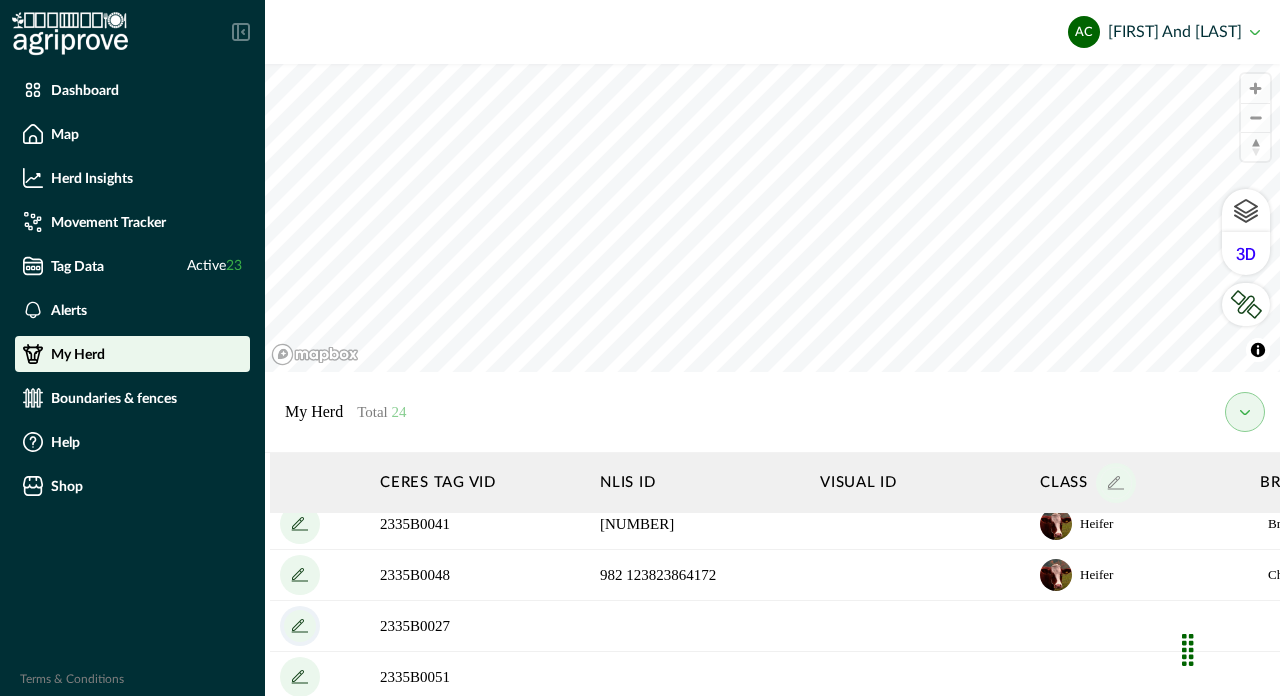 click 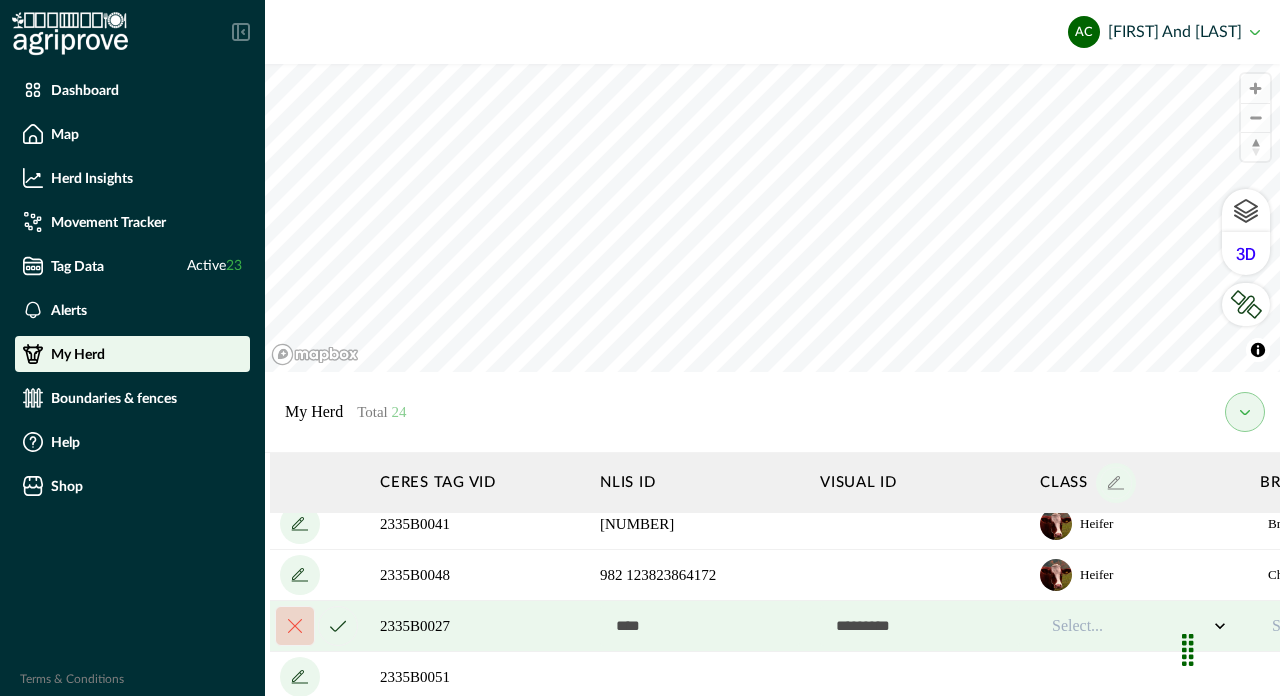 click at bounding box center [700, 626] 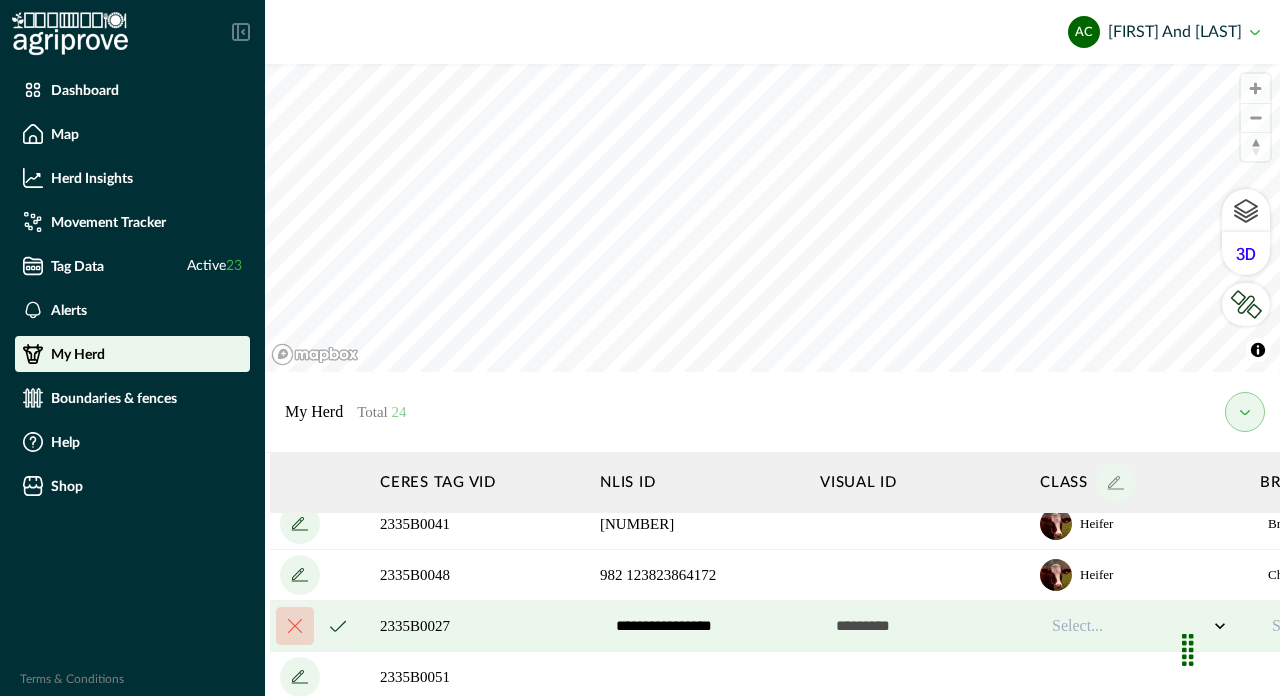 type on "**********" 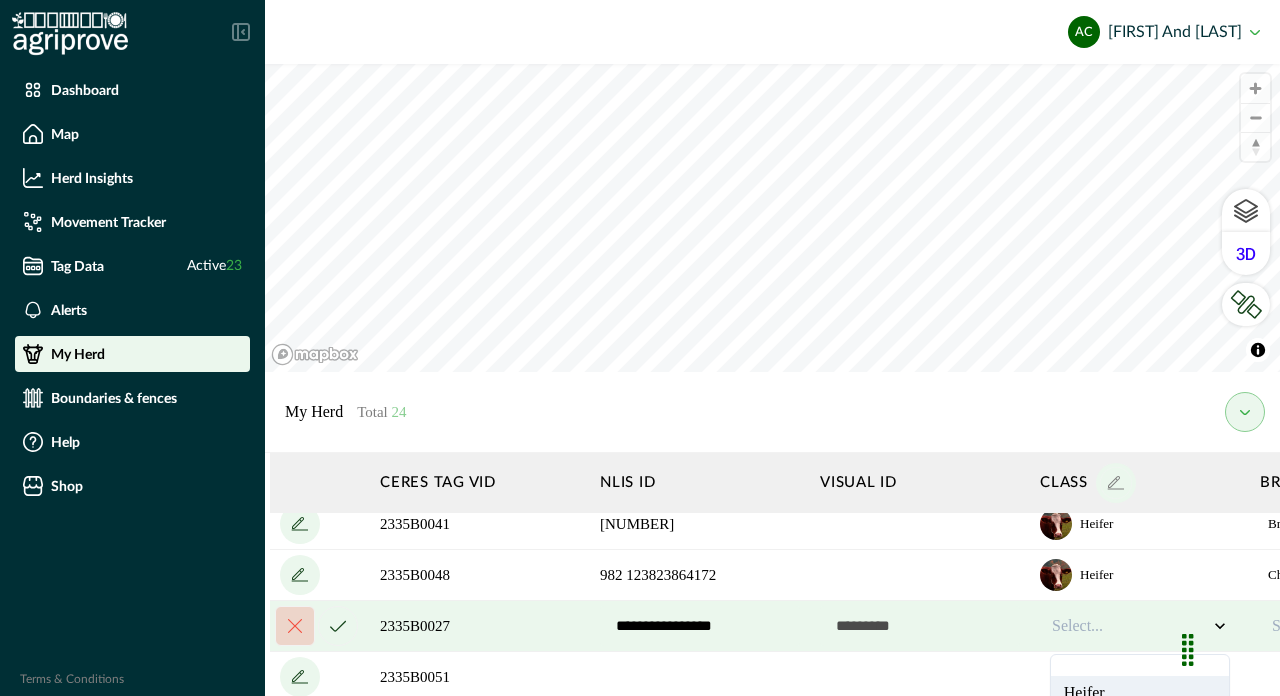 click on "Heifer" at bounding box center [1140, 692] 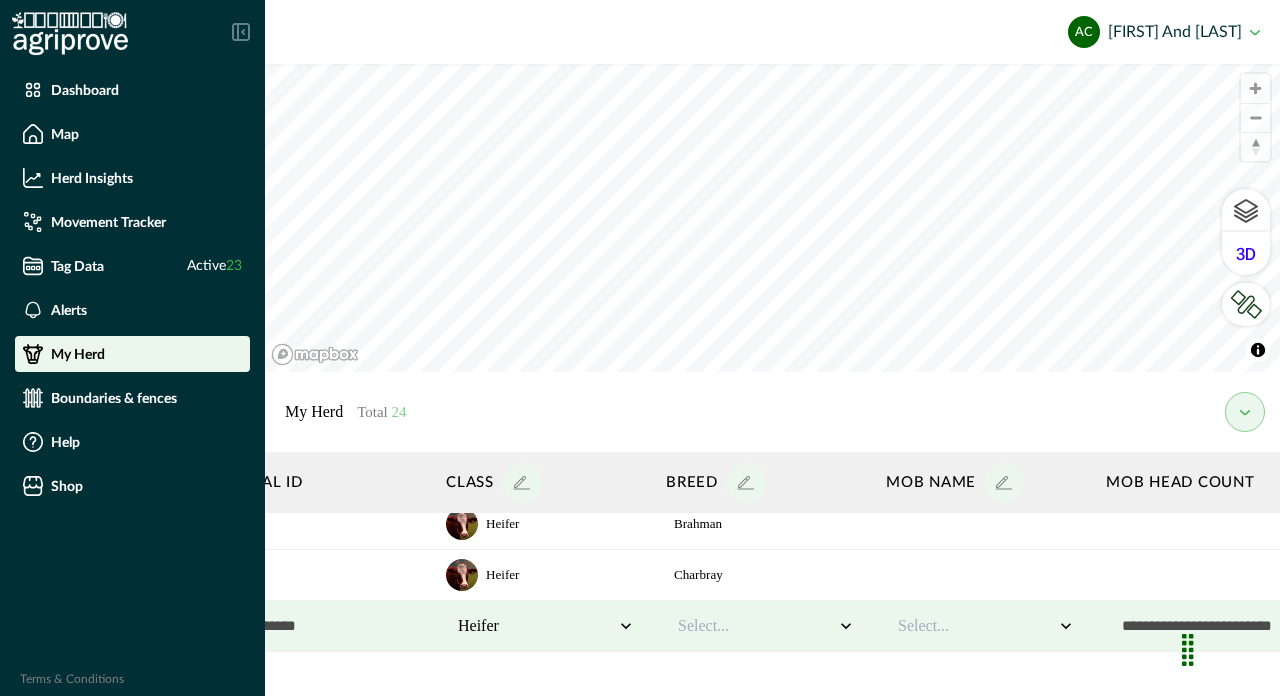 scroll, scrollTop: 372, scrollLeft: 602, axis: both 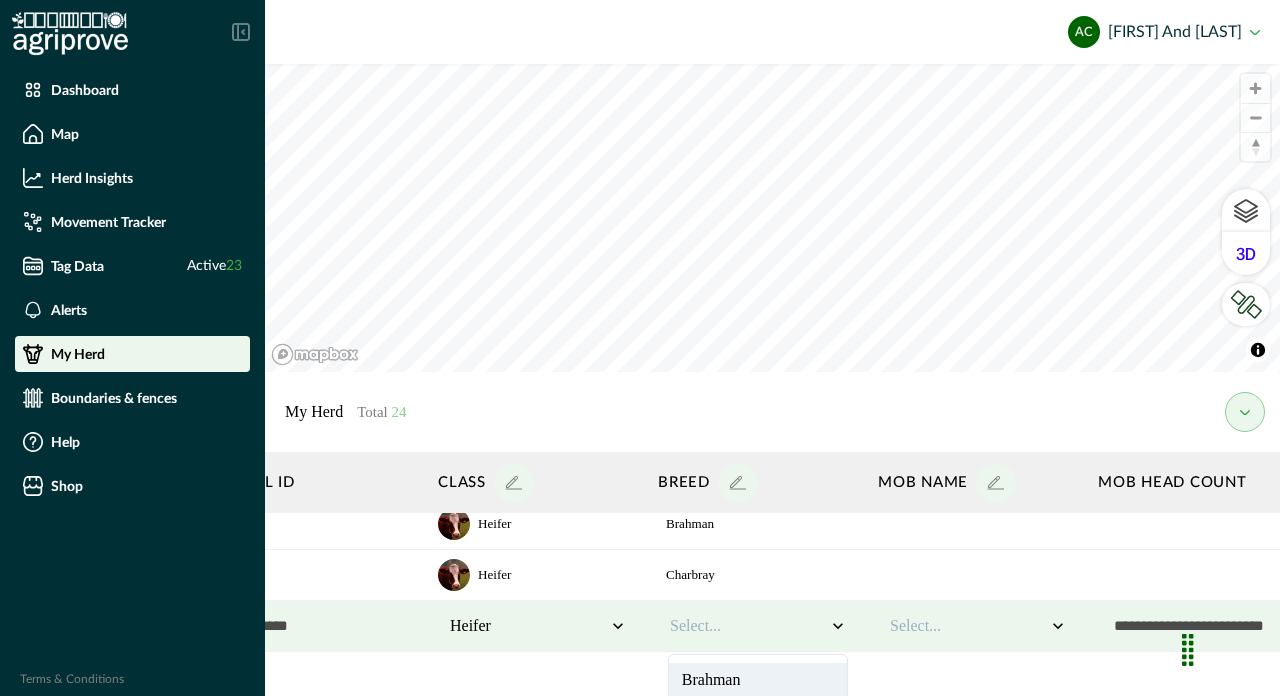 click on "Select..." at bounding box center [748, 626] 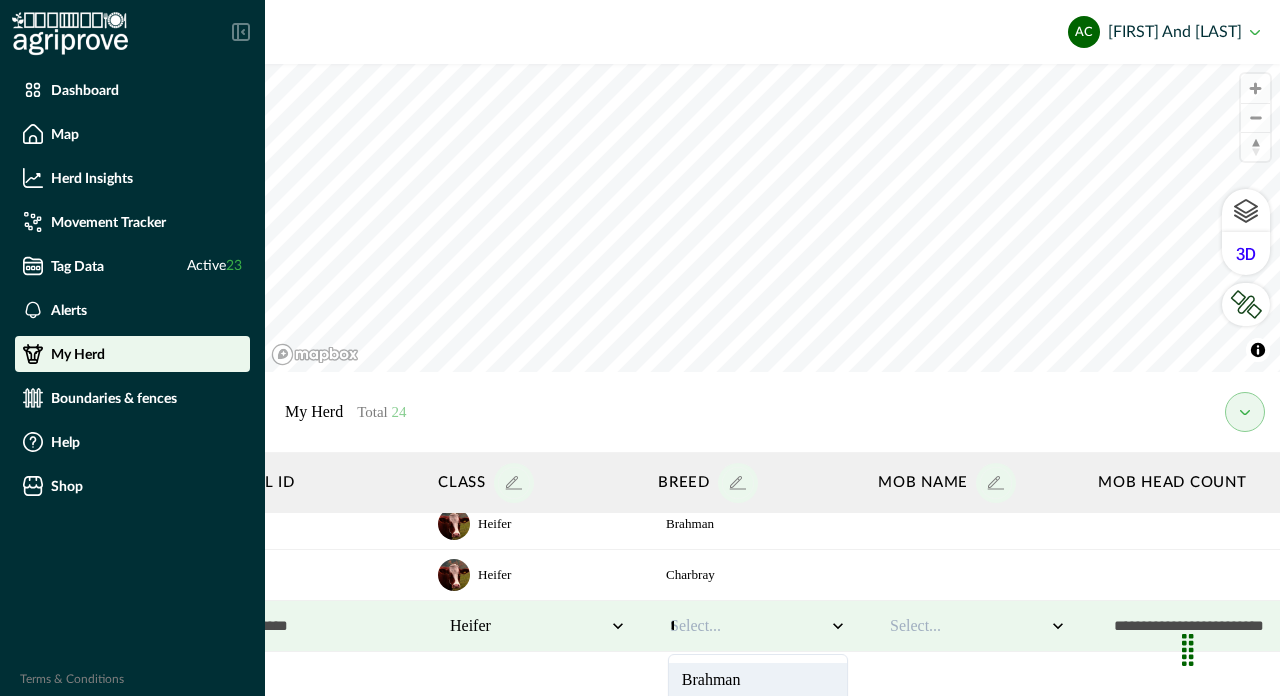 type on "**" 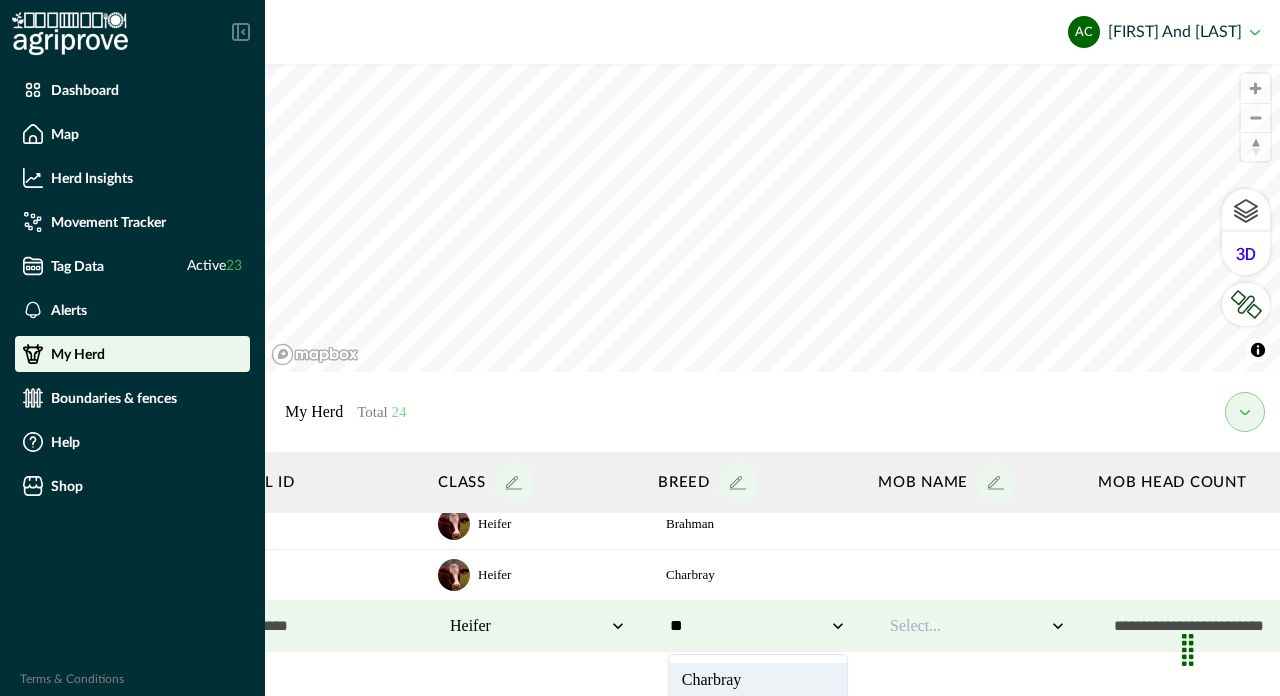 click on "Charbray" at bounding box center [758, 679] 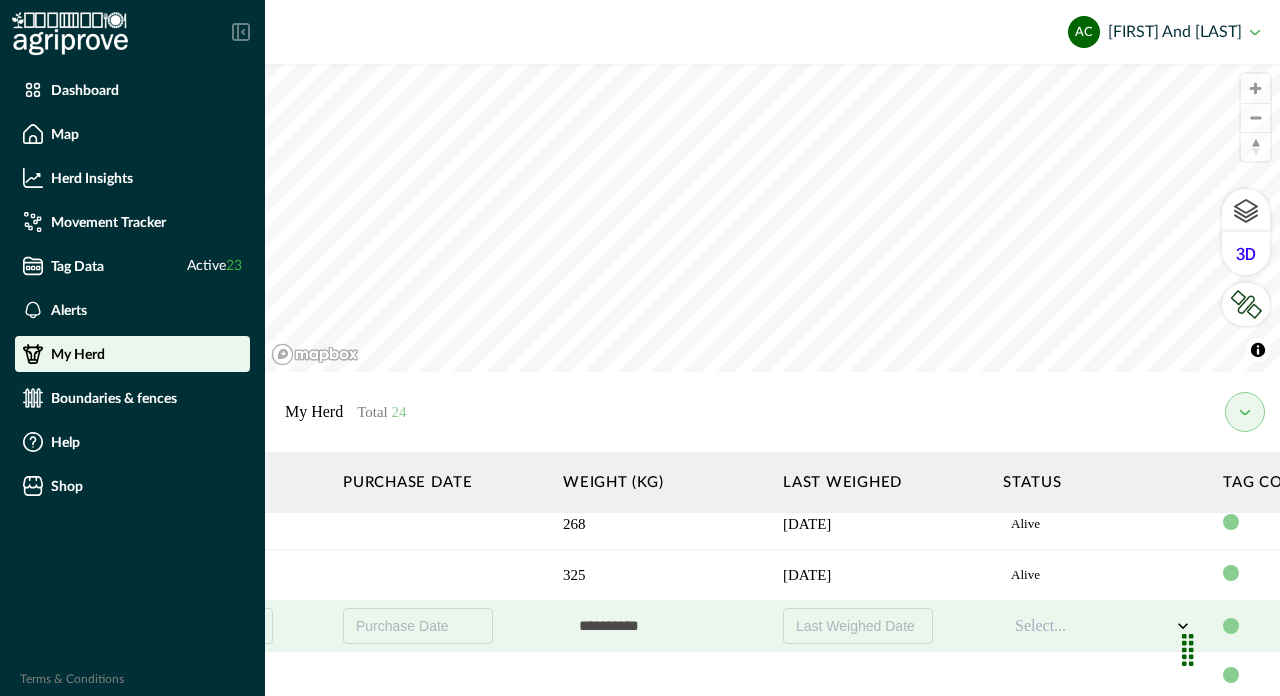 scroll, scrollTop: 369, scrollLeft: 2043, axis: both 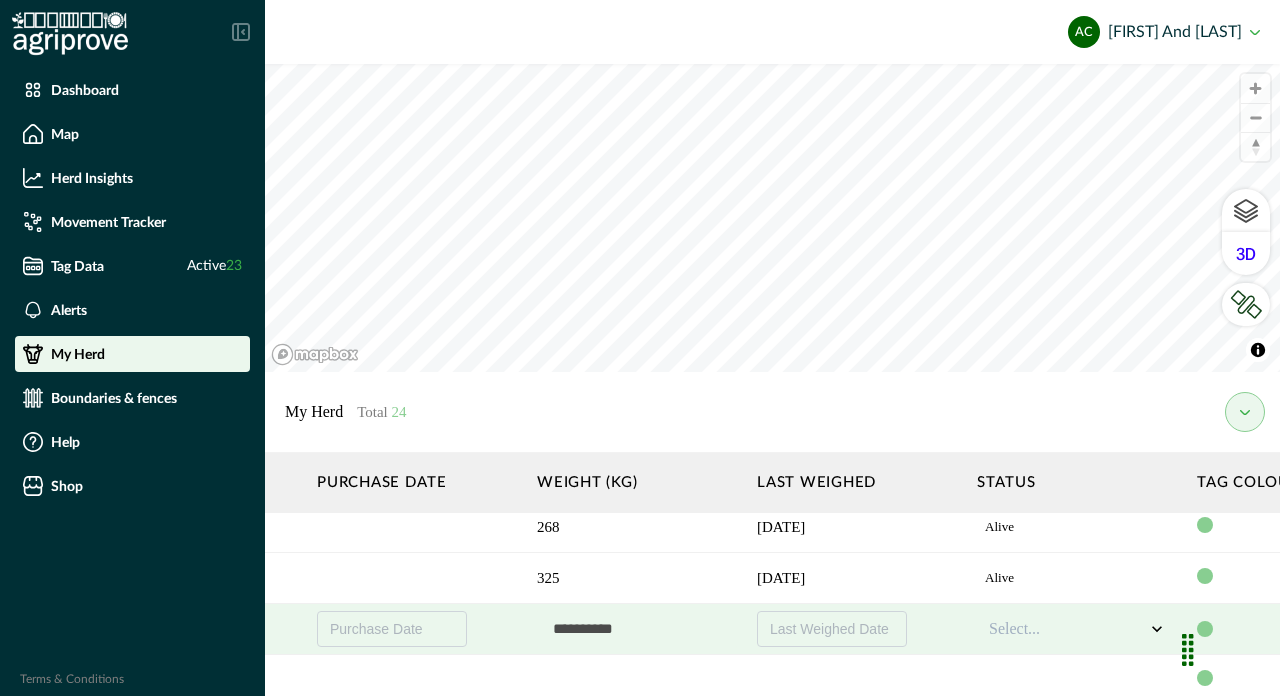 click at bounding box center (637, 629) 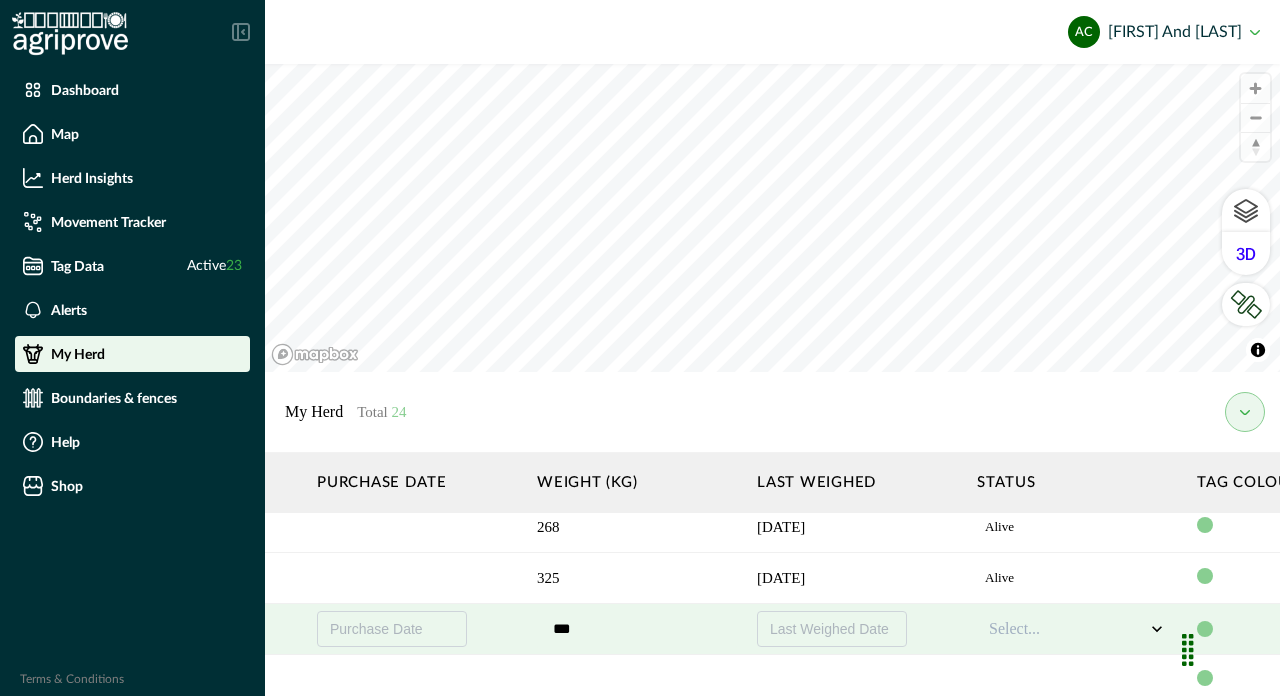 type on "***" 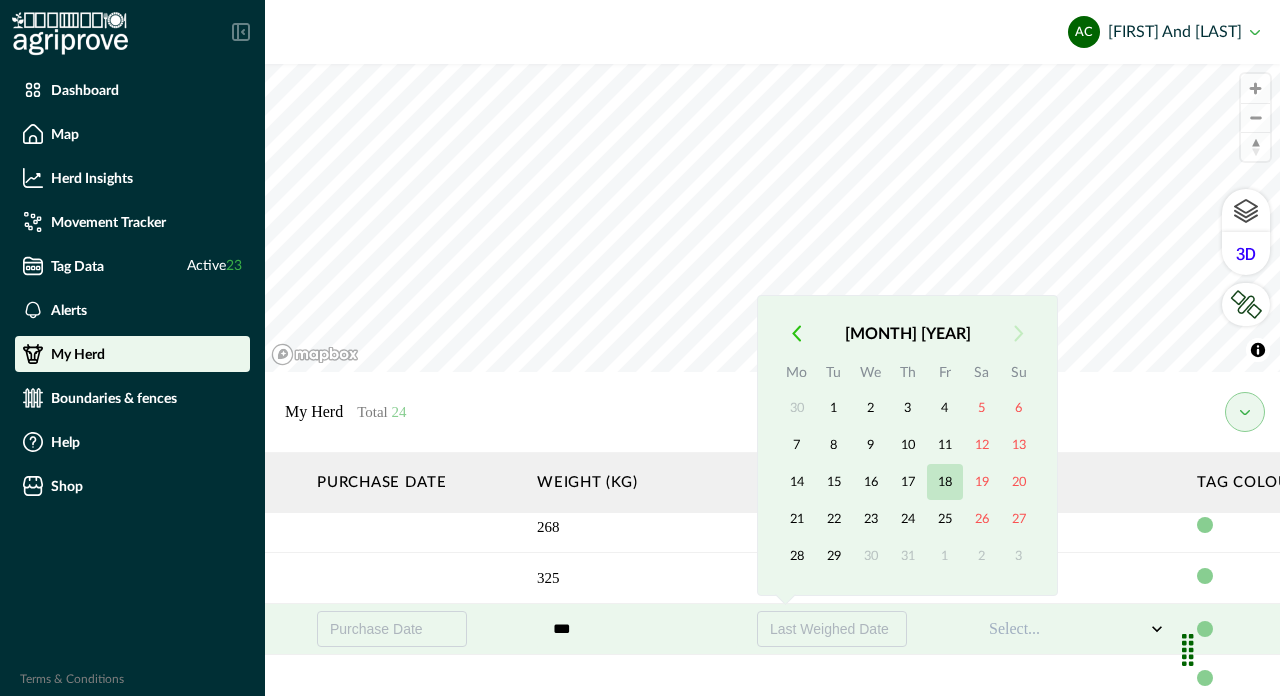 click on "18" at bounding box center [945, 482] 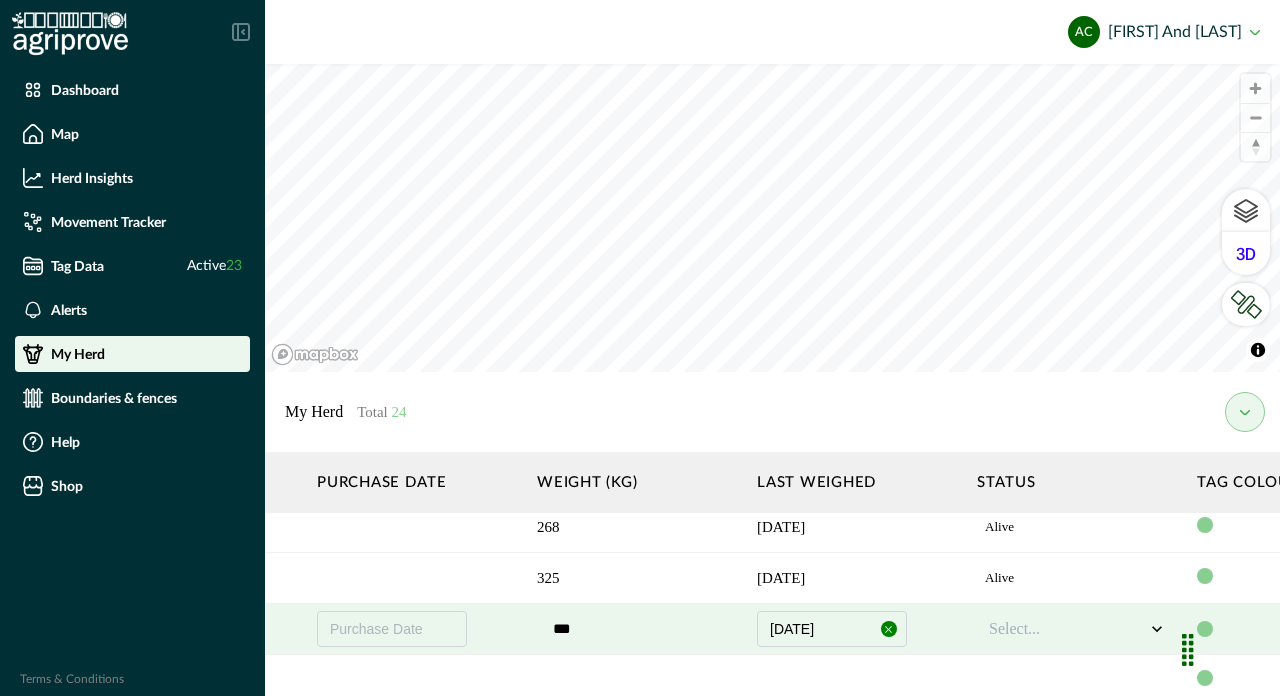 click on "Select..." at bounding box center (1067, 629) 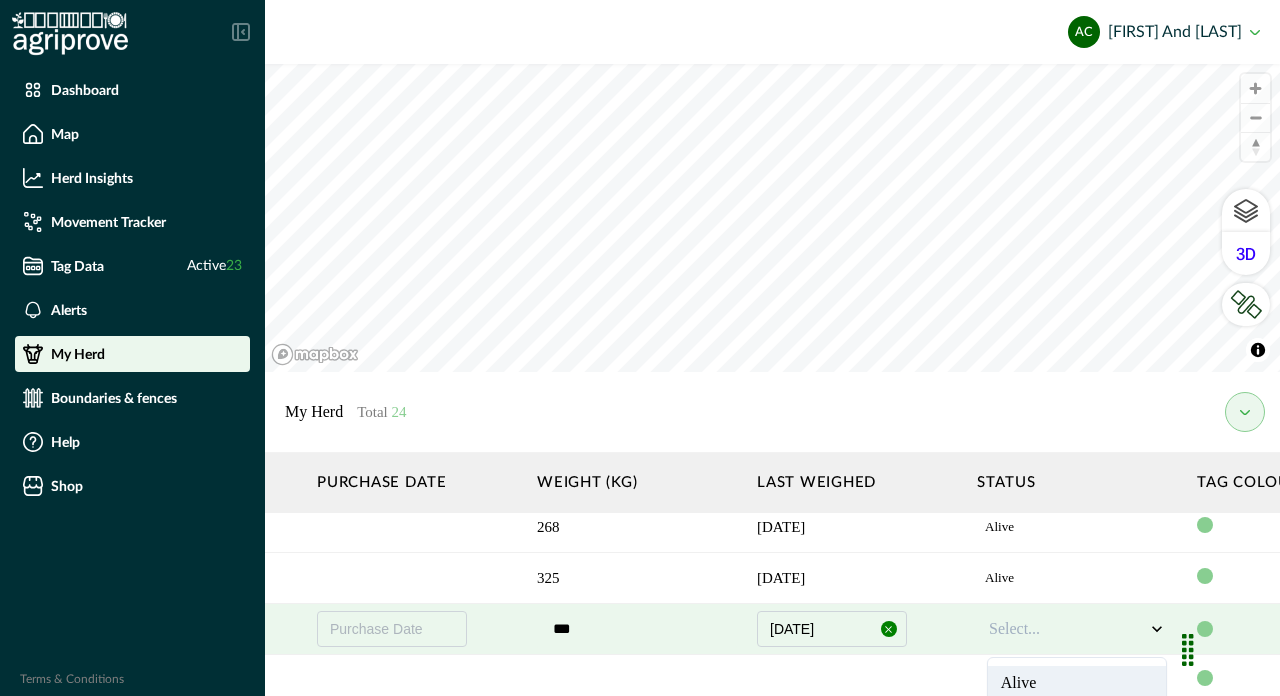click on "Alive" at bounding box center (1077, 682) 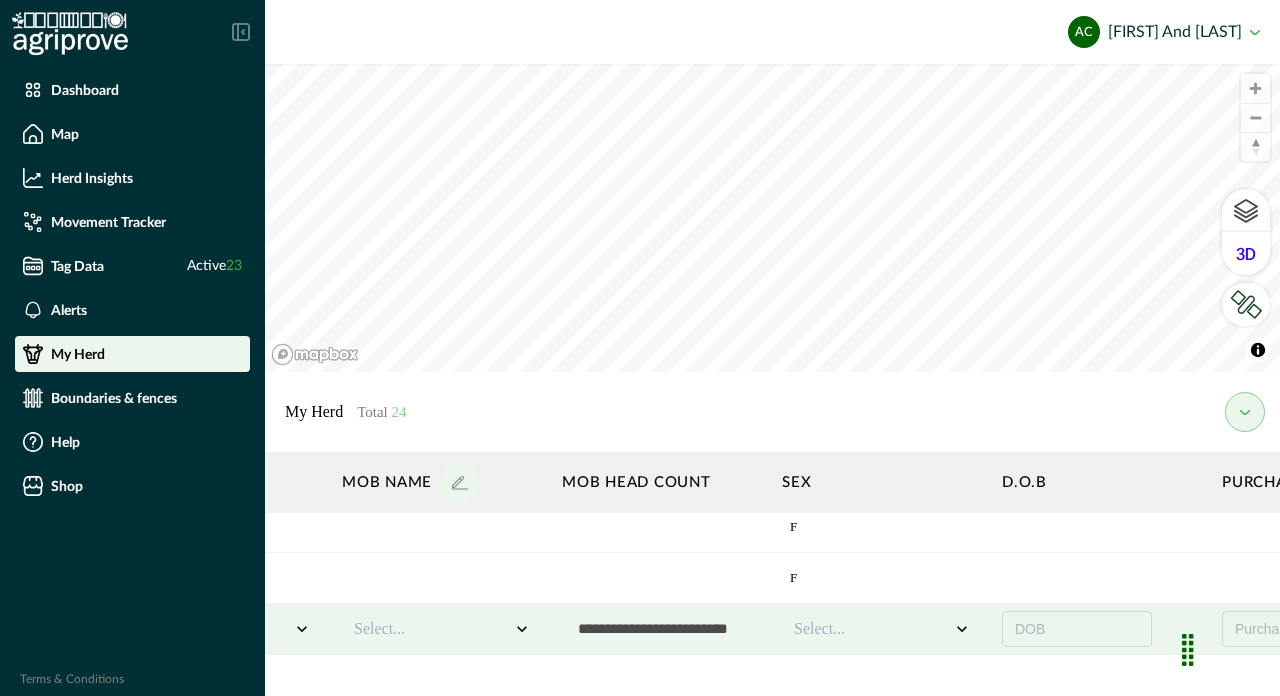 scroll, scrollTop: 369, scrollLeft: 1137, axis: both 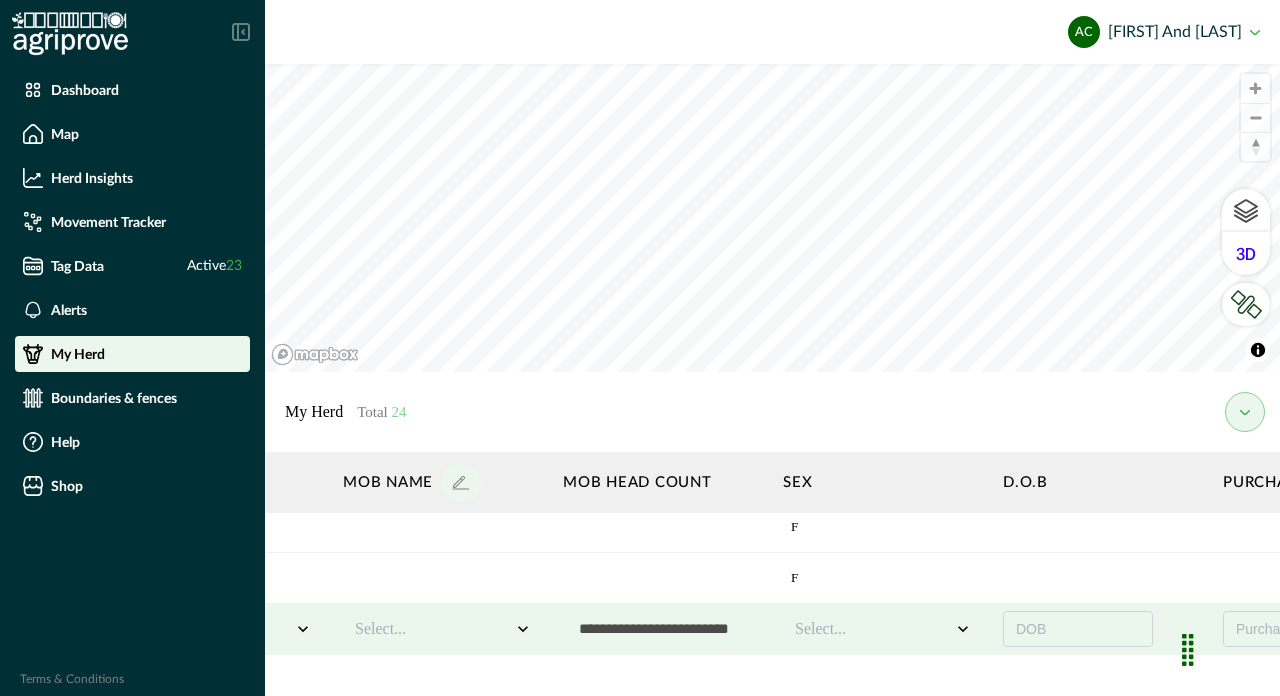 click on "Select..." at bounding box center (873, 629) 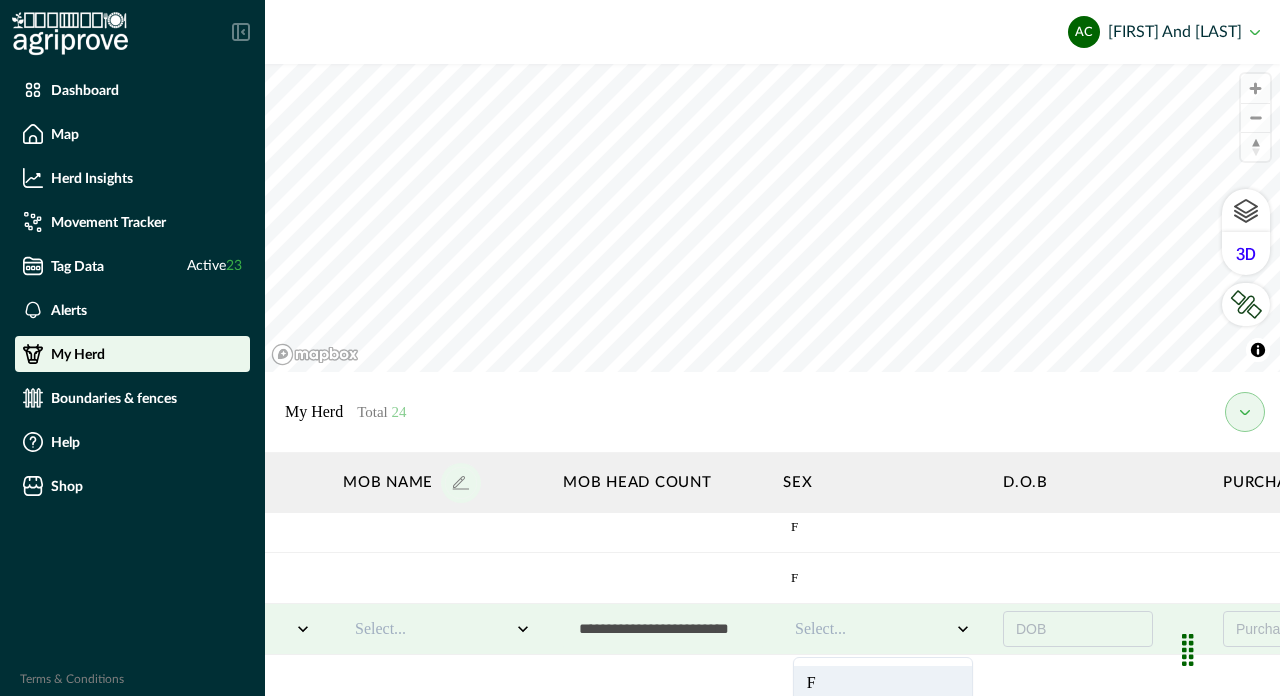 click on "F" at bounding box center (883, 682) 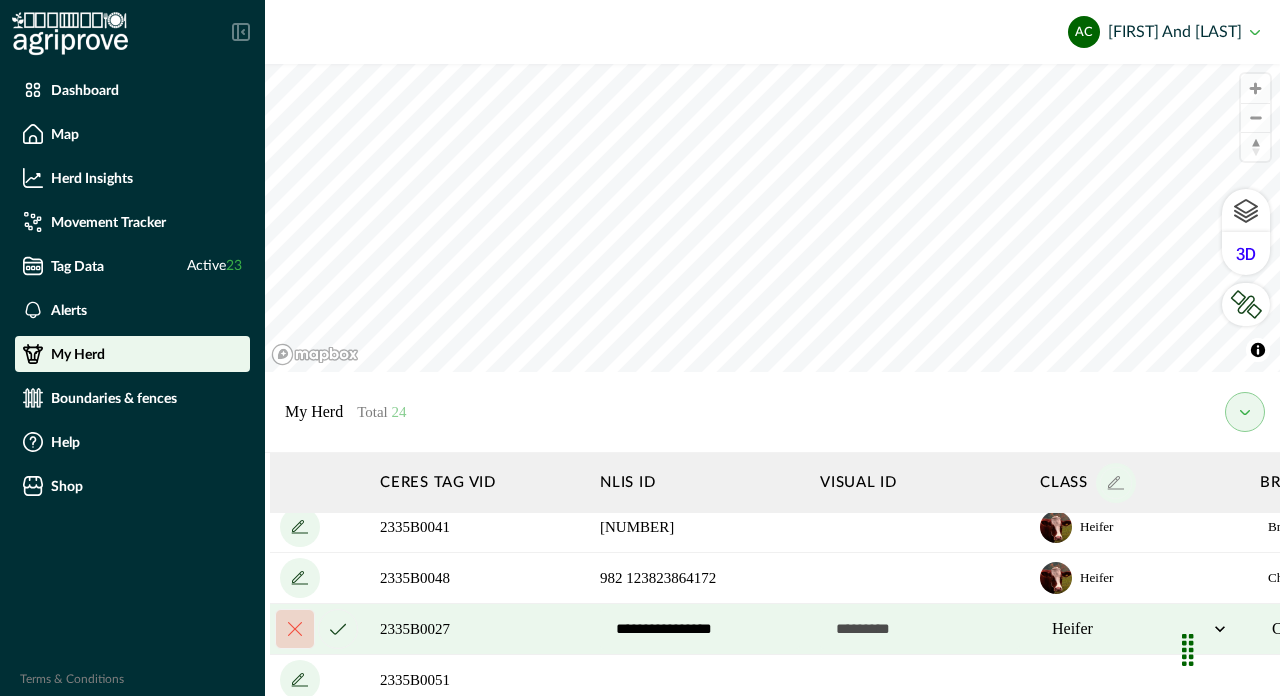 scroll, scrollTop: 369, scrollLeft: 0, axis: vertical 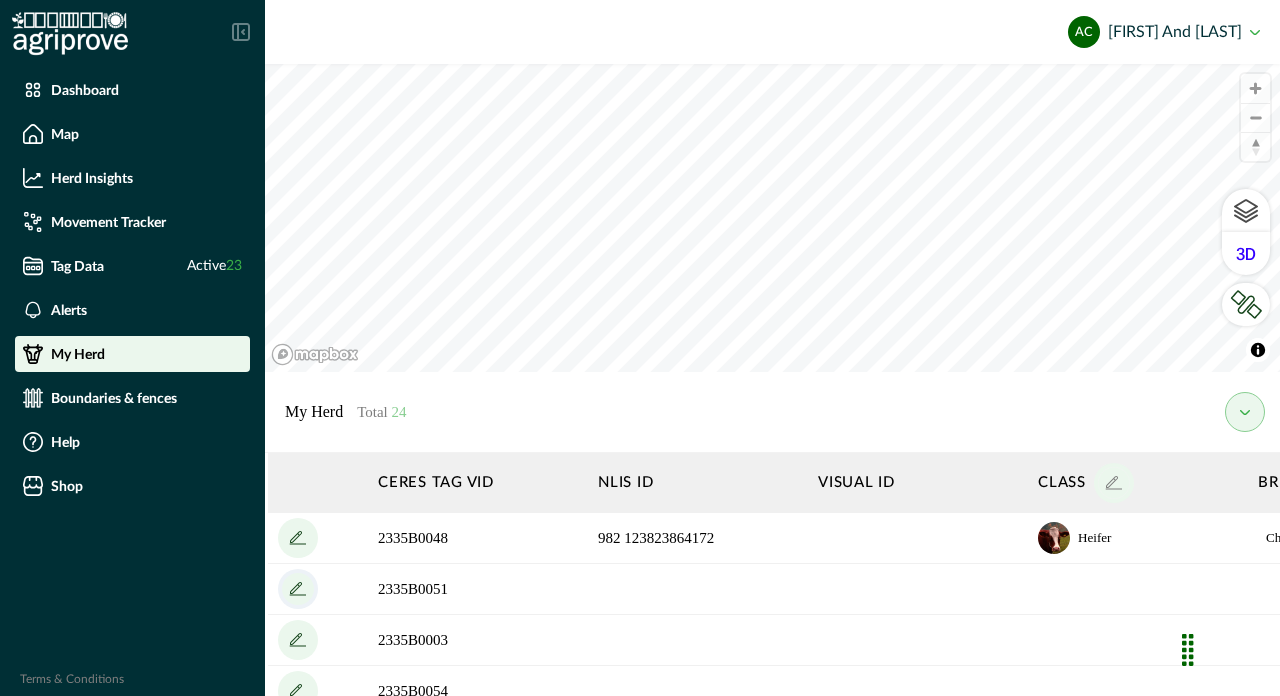 click 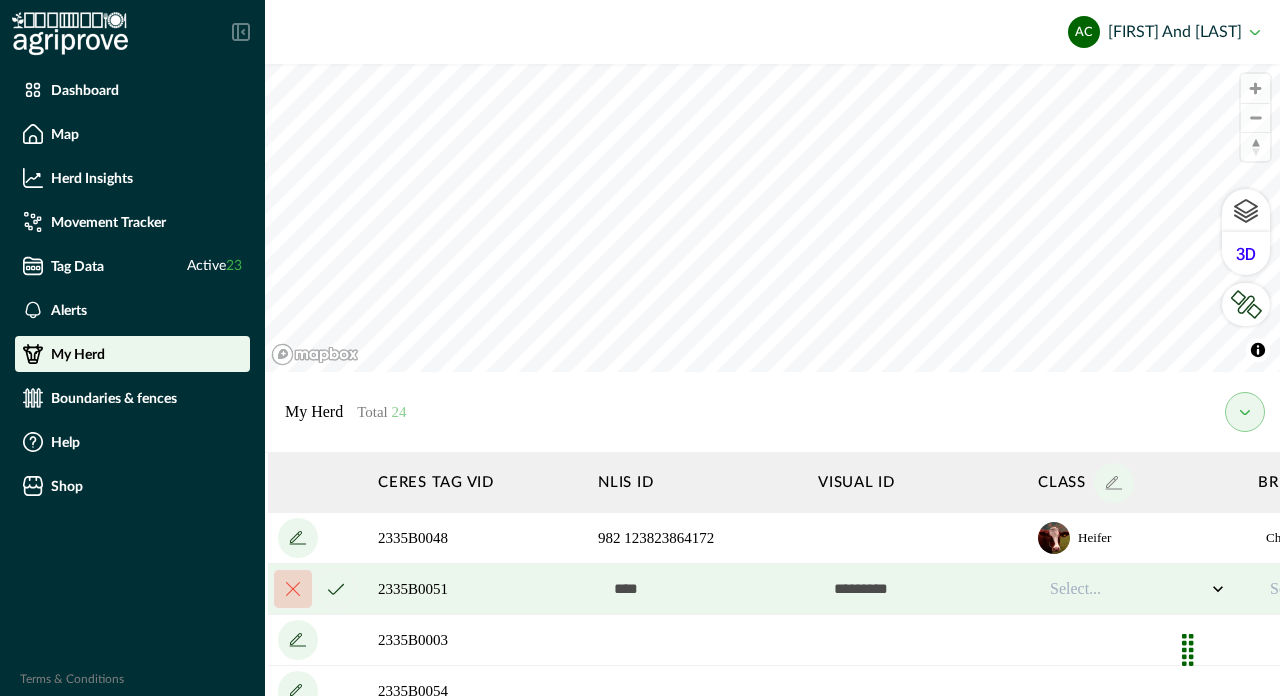 click at bounding box center (698, 589) 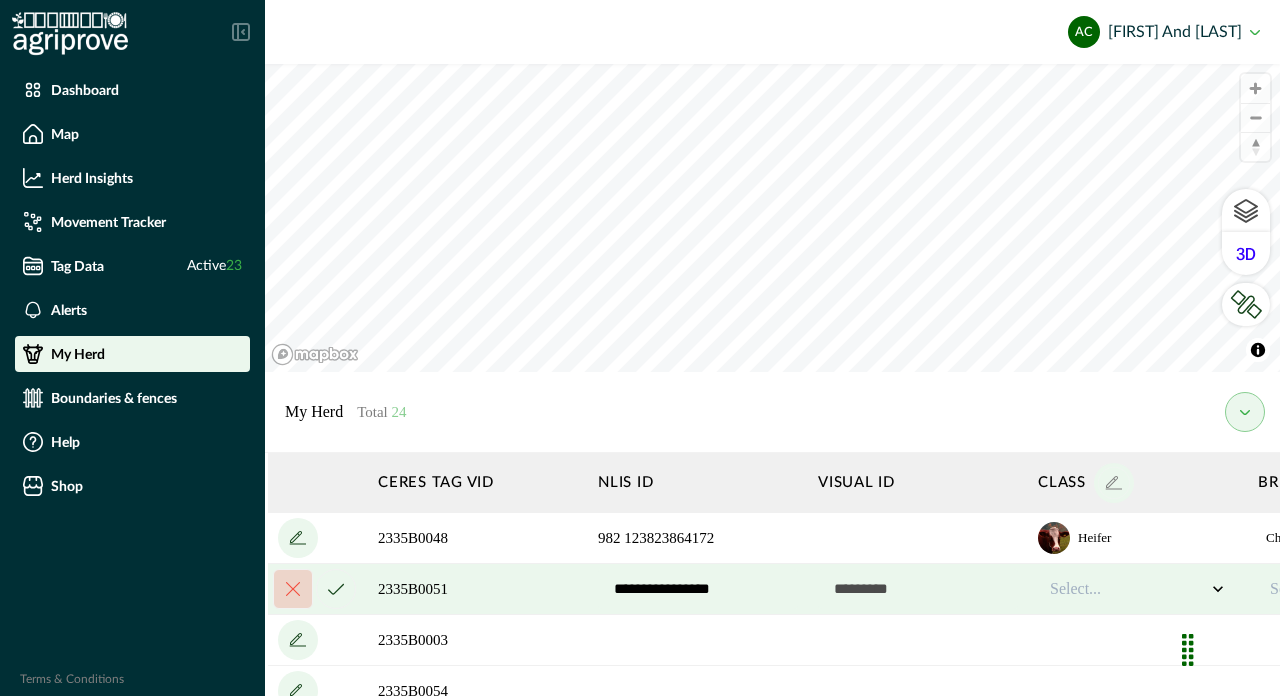type on "**********" 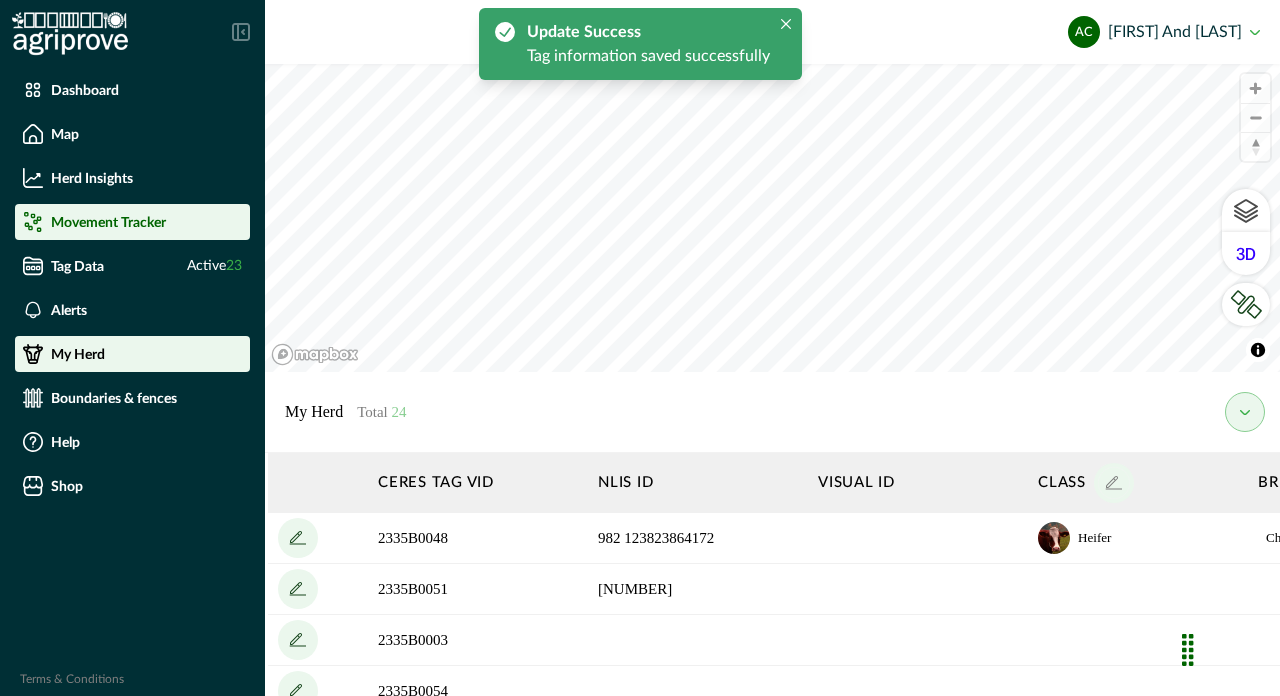 click on "Movement Tracker" at bounding box center [108, 222] 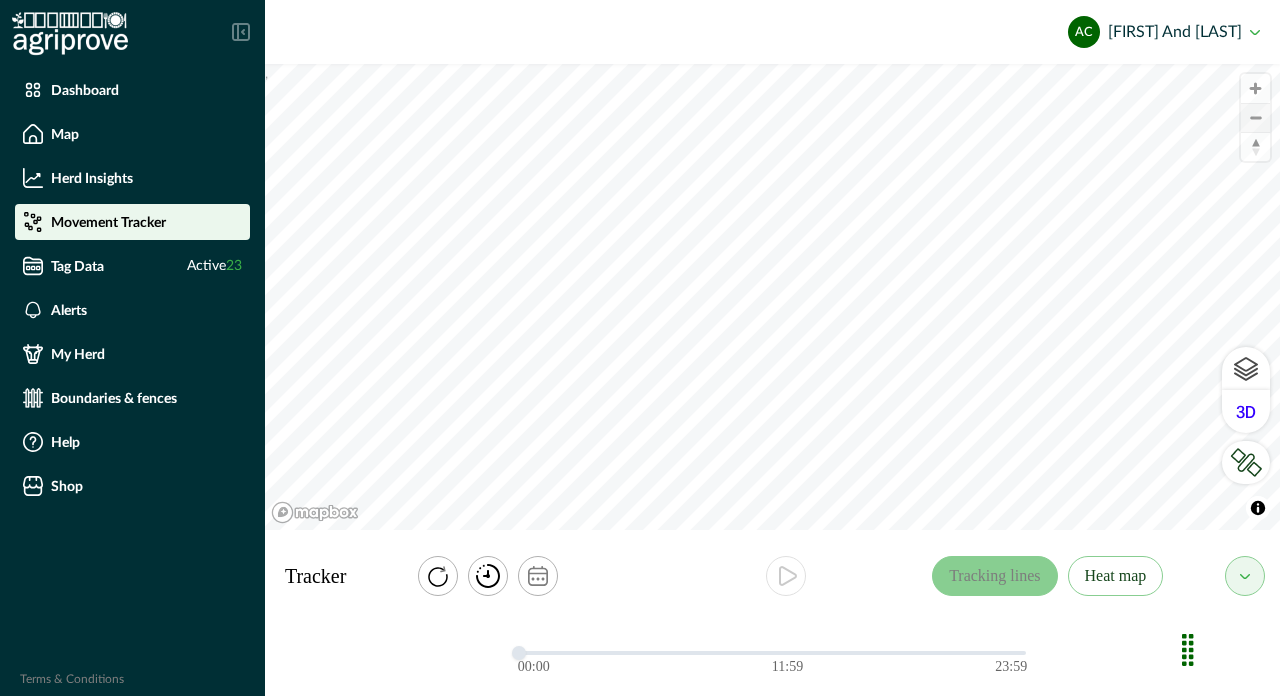 click at bounding box center (1255, 118) 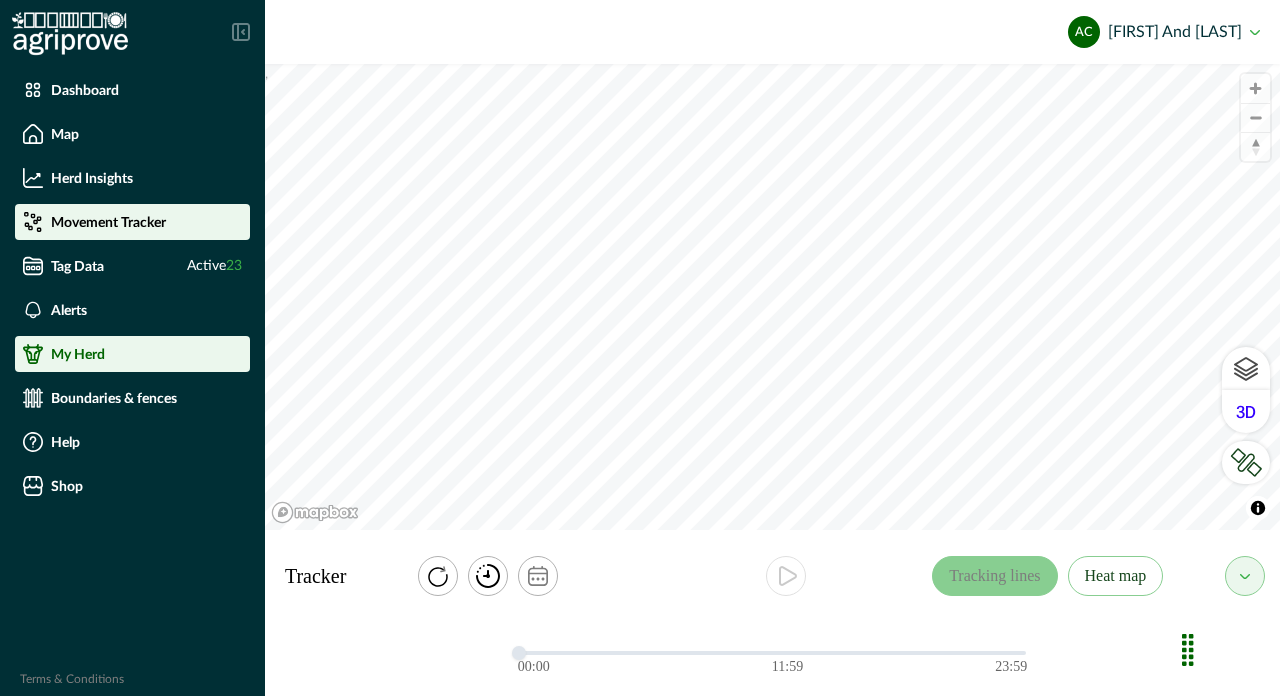click on "My Herd" at bounding box center [78, 354] 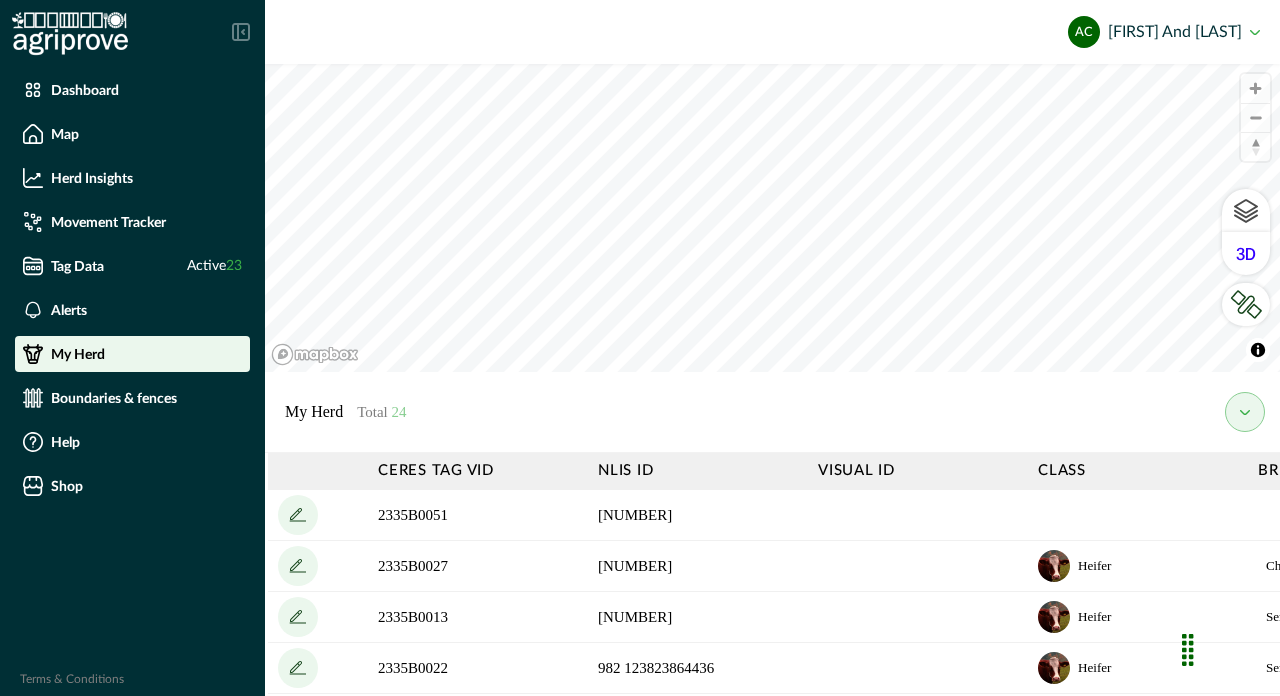scroll, scrollTop: 0, scrollLeft: 2, axis: horizontal 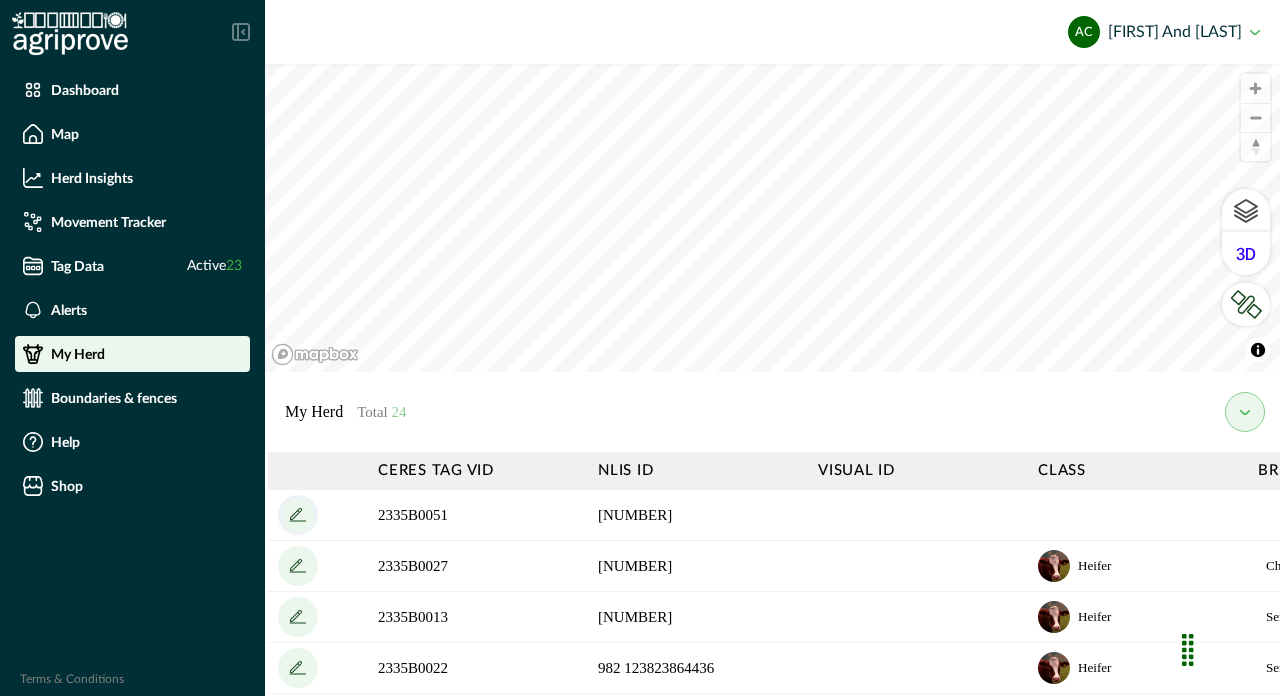 click 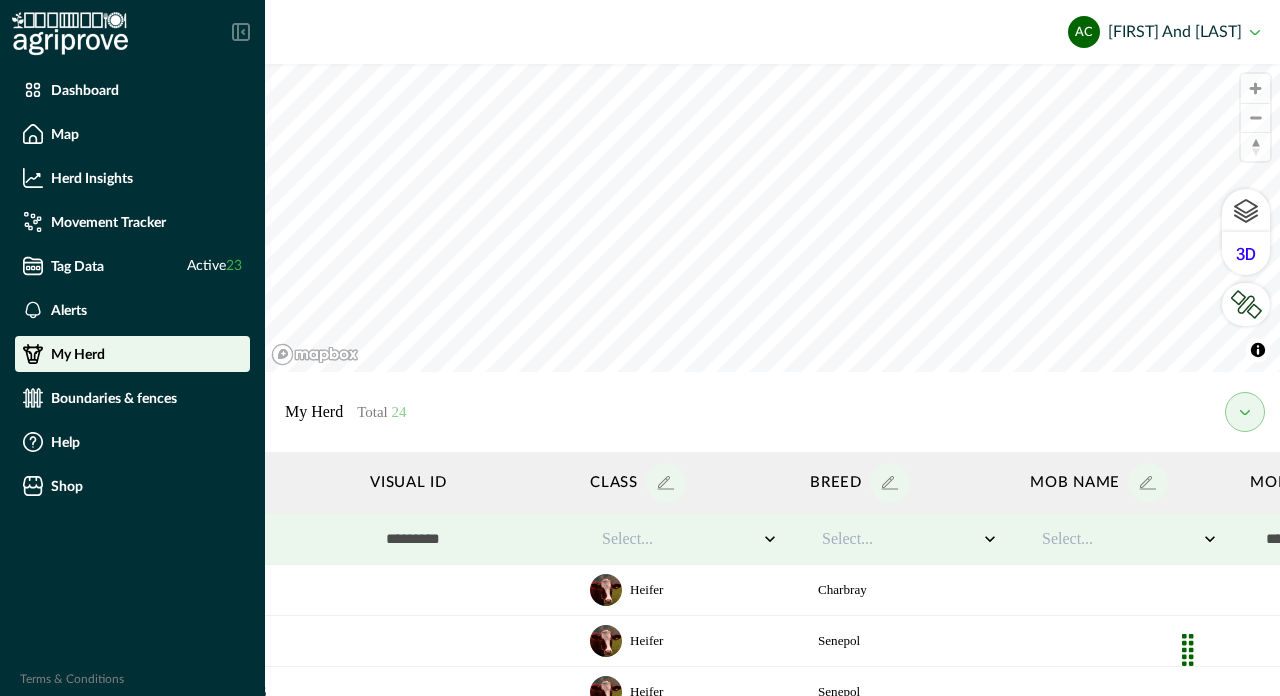 scroll, scrollTop: 0, scrollLeft: 458, axis: horizontal 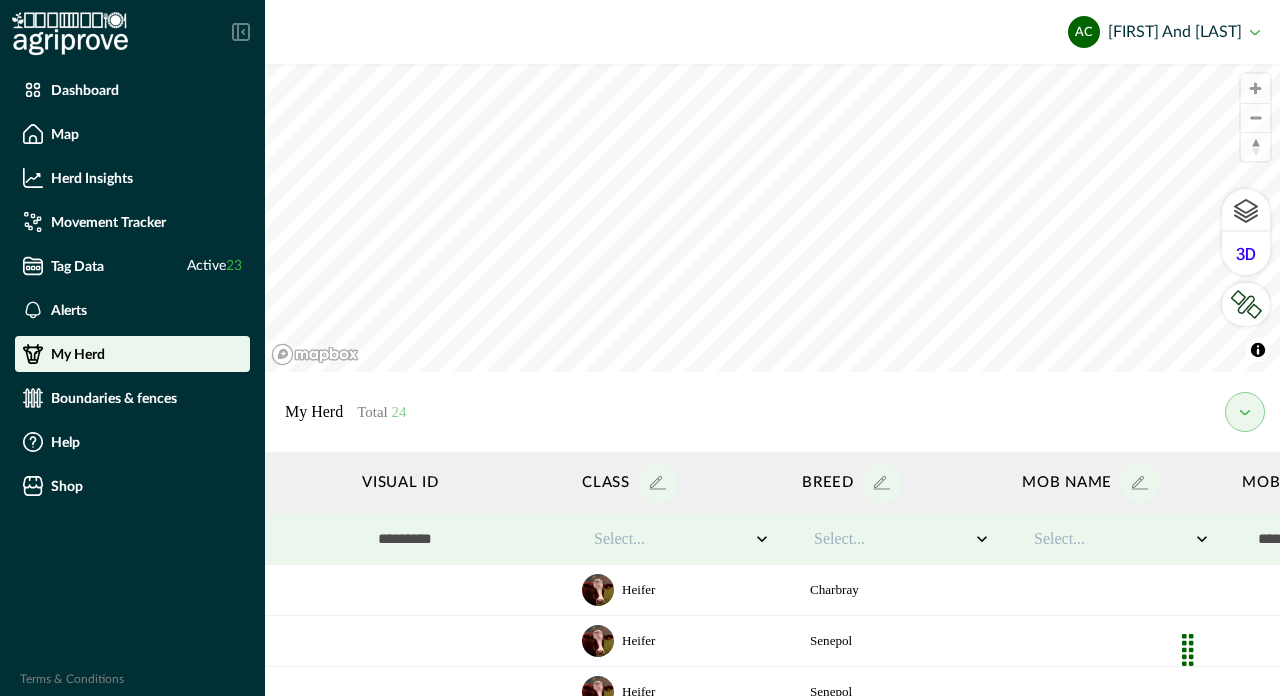 click on "Select..." at bounding box center [672, 539] 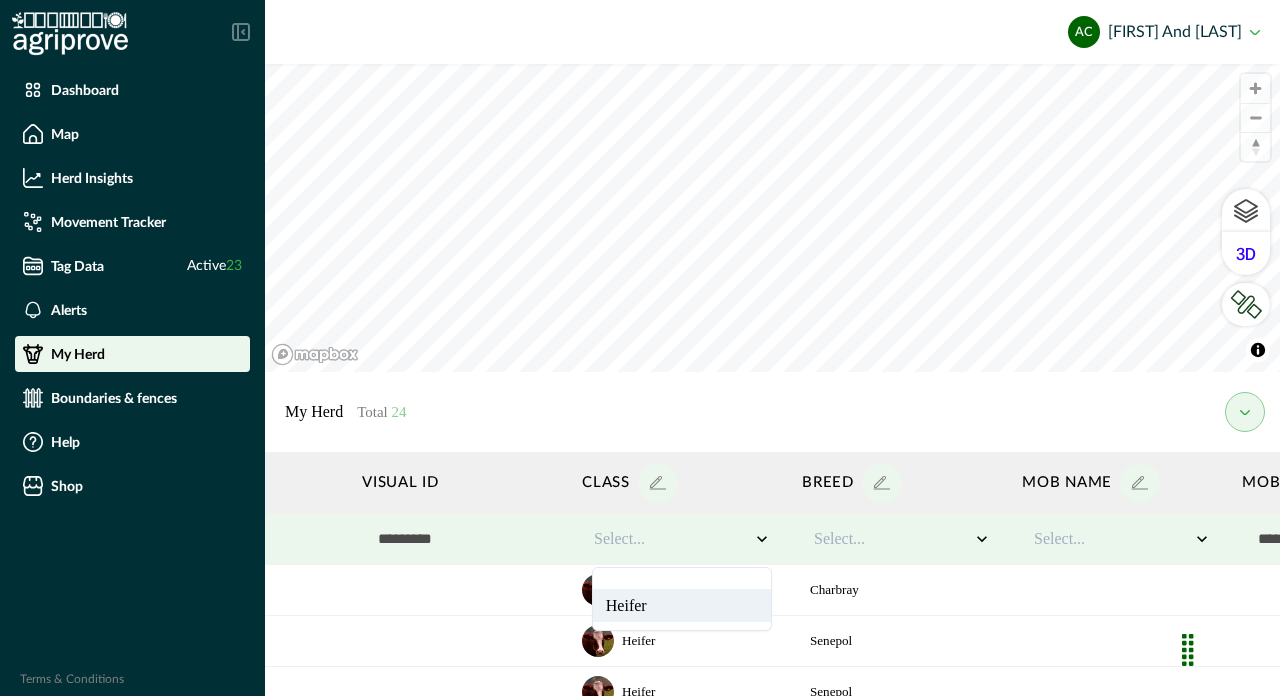 click on "Heifer" at bounding box center [682, 605] 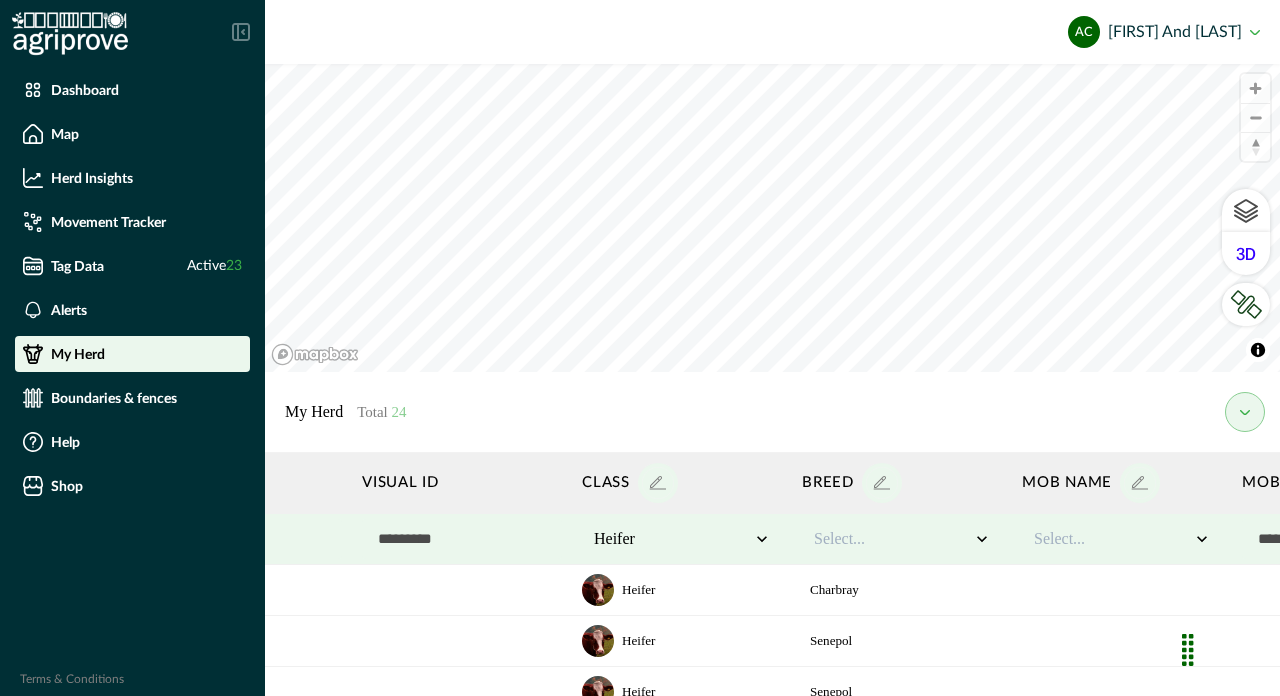 click on "Select..." at bounding box center (892, 539) 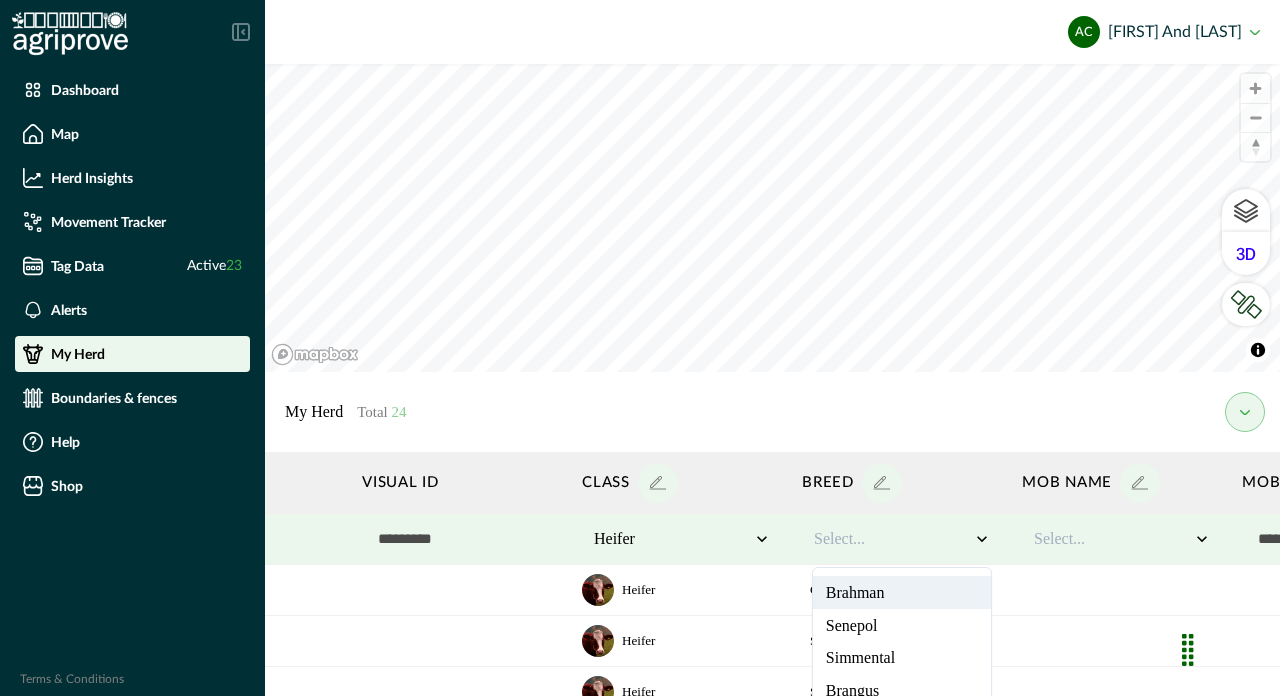 click on "Brahman" at bounding box center (902, 592) 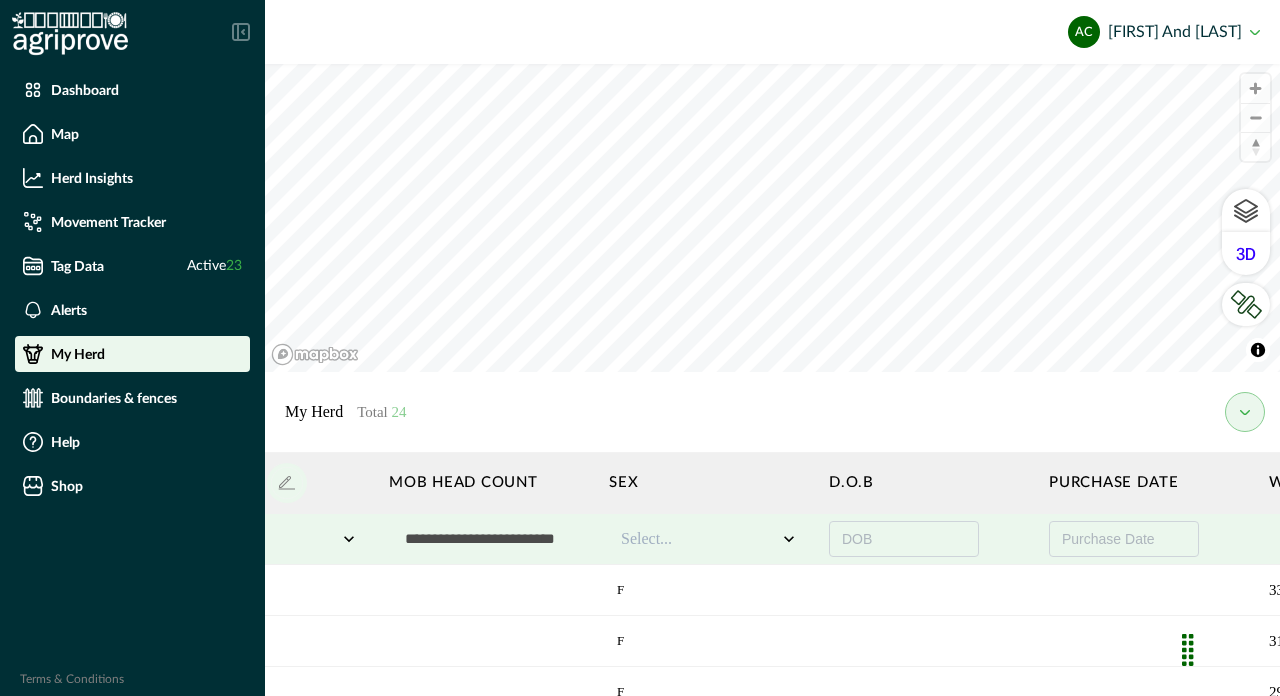 scroll, scrollTop: 0, scrollLeft: 1314, axis: horizontal 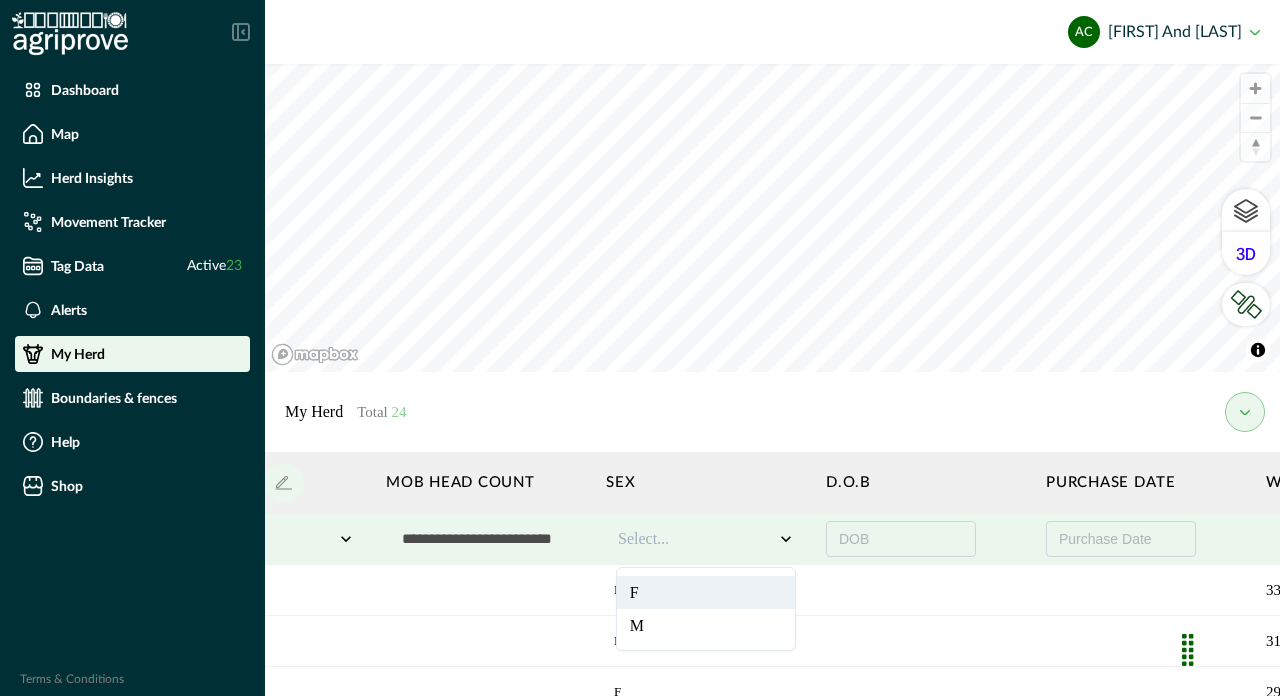 click on "Select..." at bounding box center [696, 539] 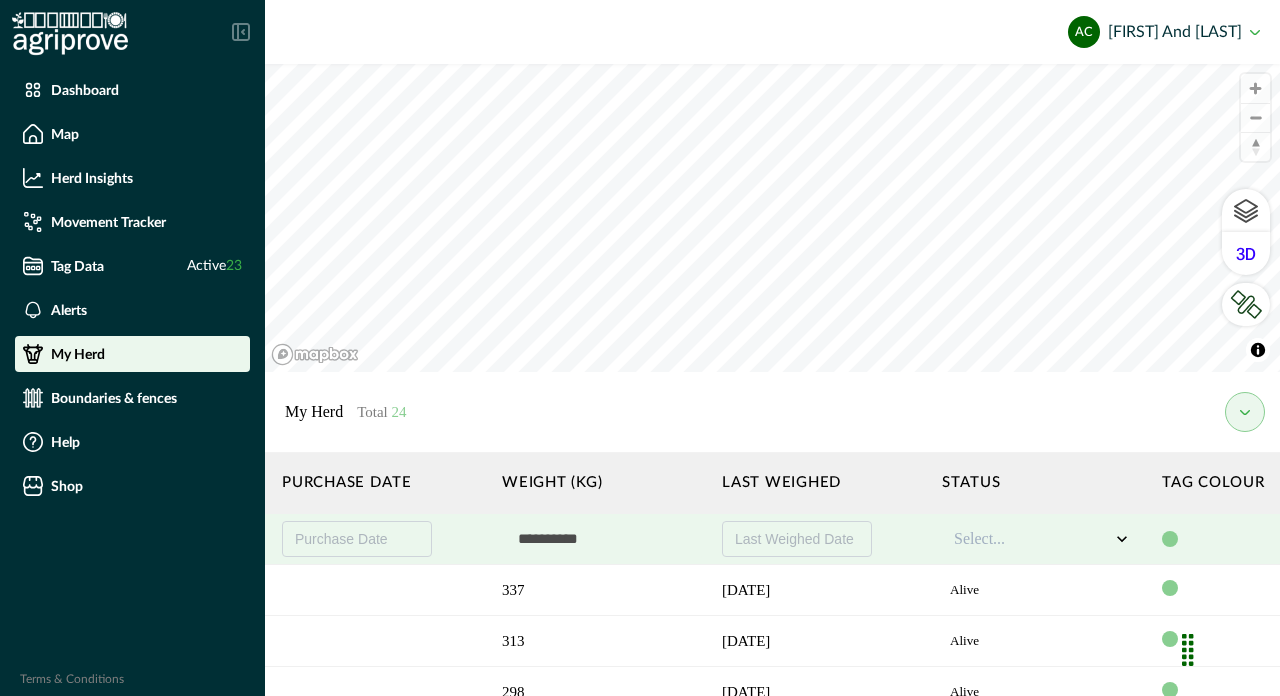 scroll, scrollTop: 0, scrollLeft: 2163, axis: horizontal 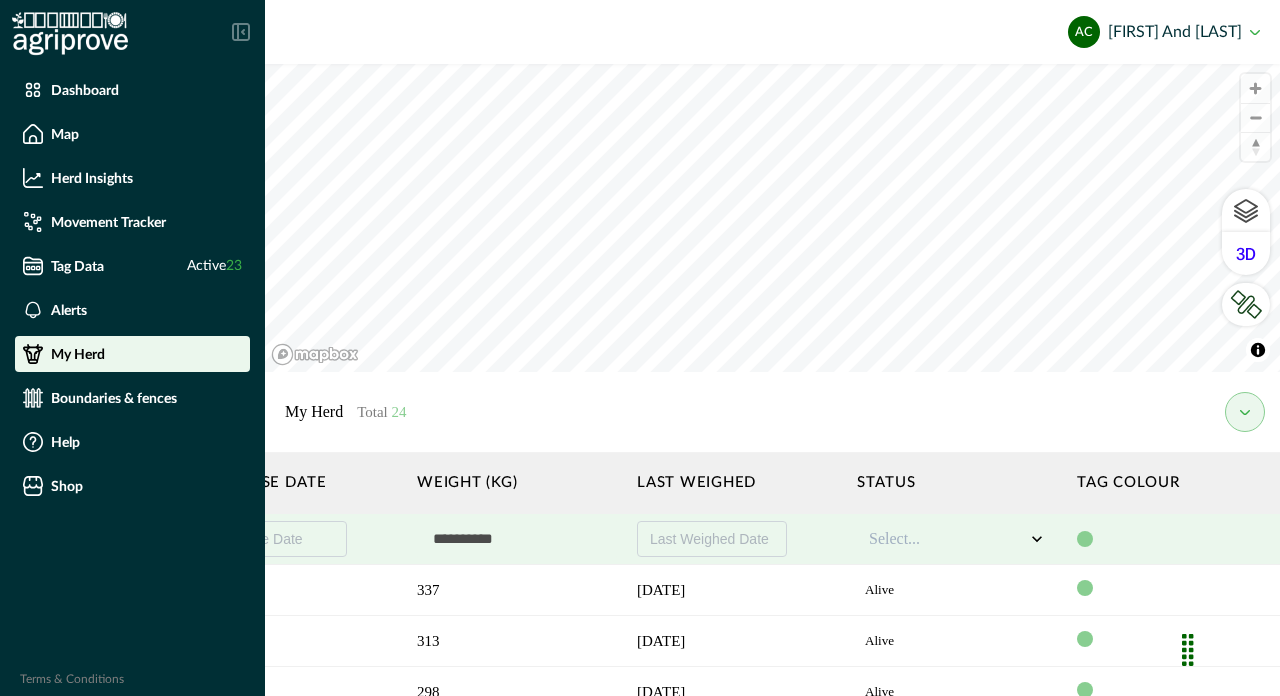 click at bounding box center [517, 539] 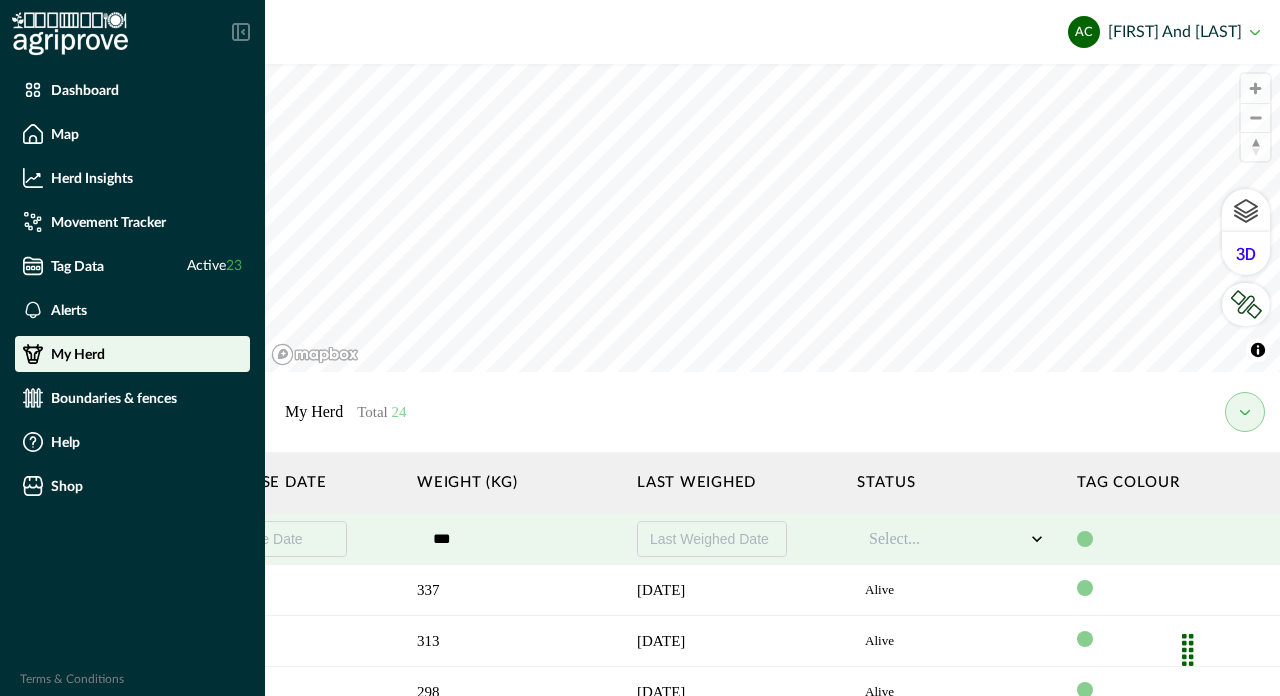 type on "***" 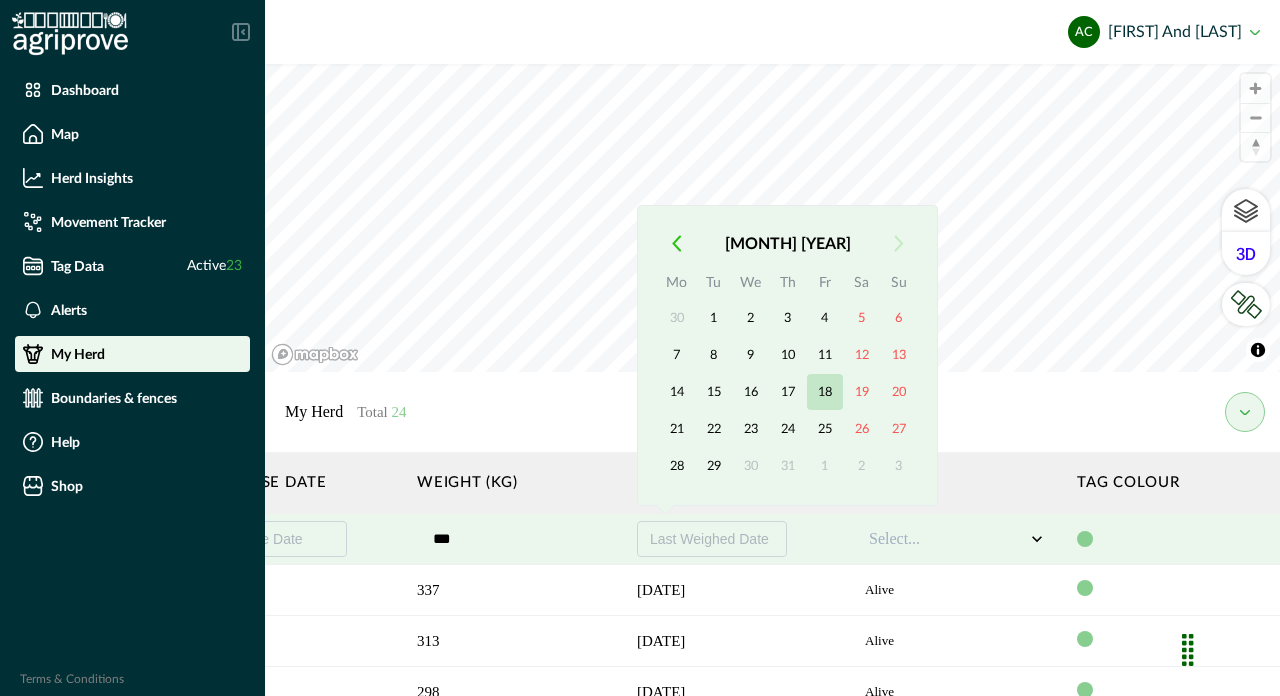 click on "18" at bounding box center (825, 392) 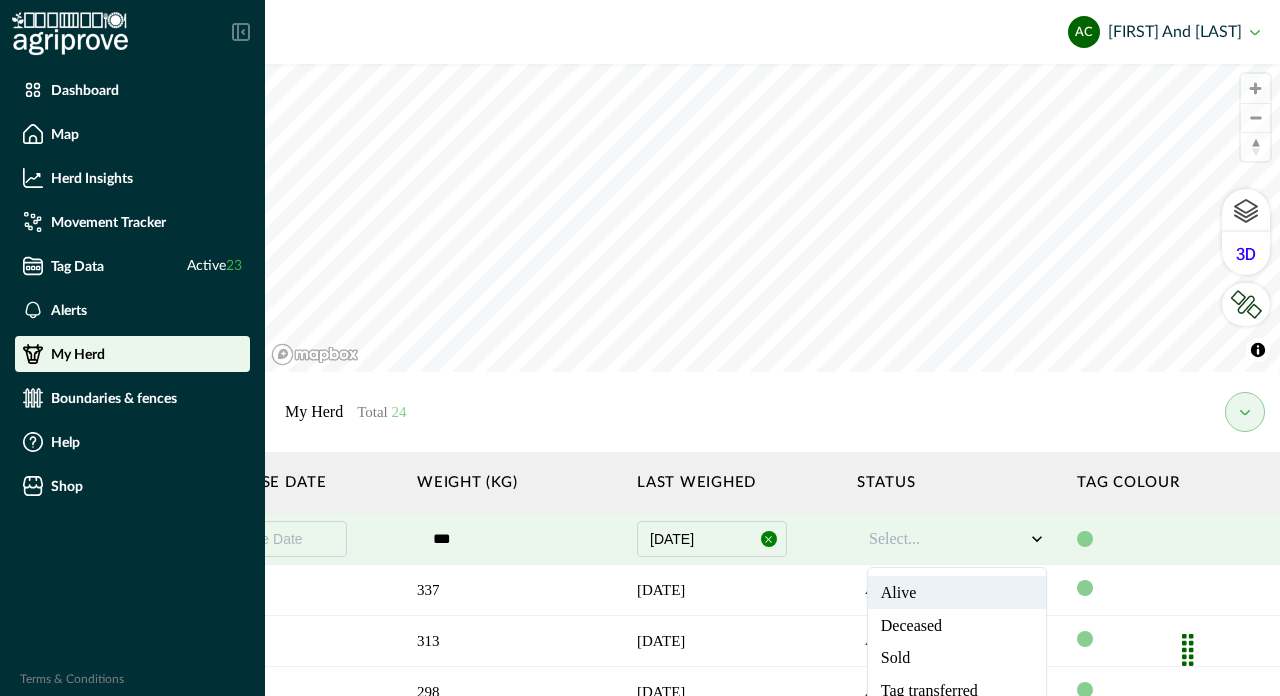 click at bounding box center [947, 539] 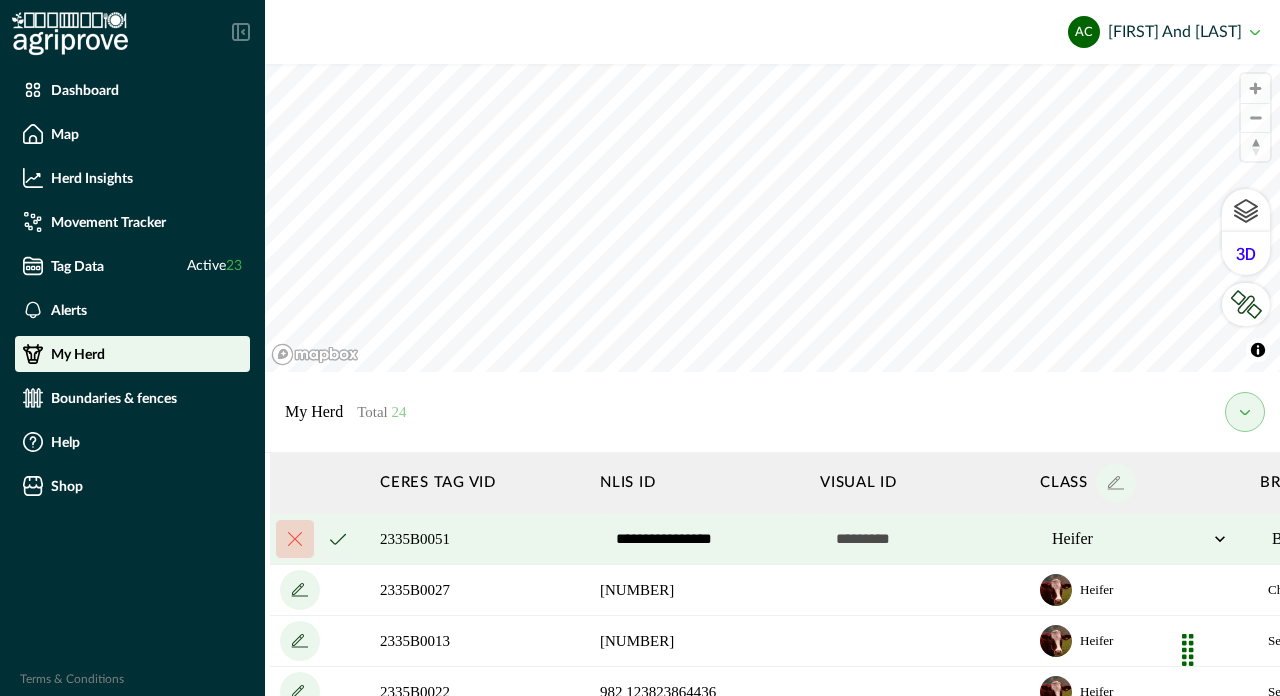 scroll, scrollTop: 0, scrollLeft: 0, axis: both 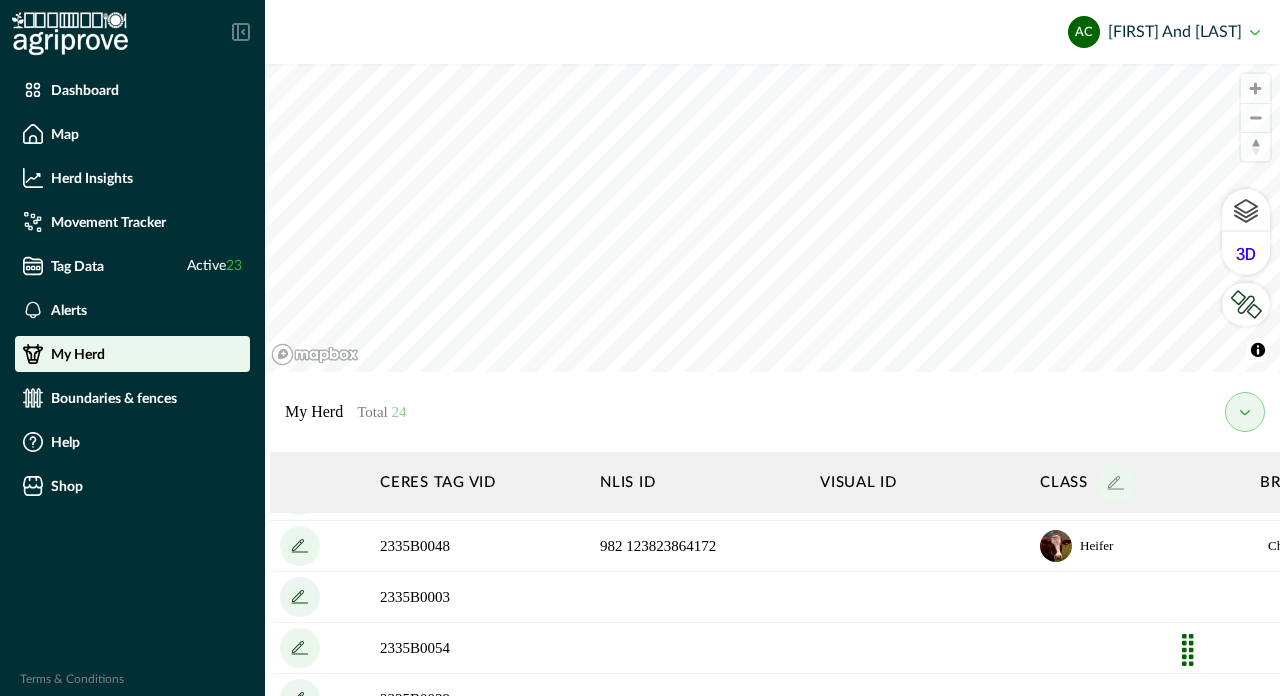 click 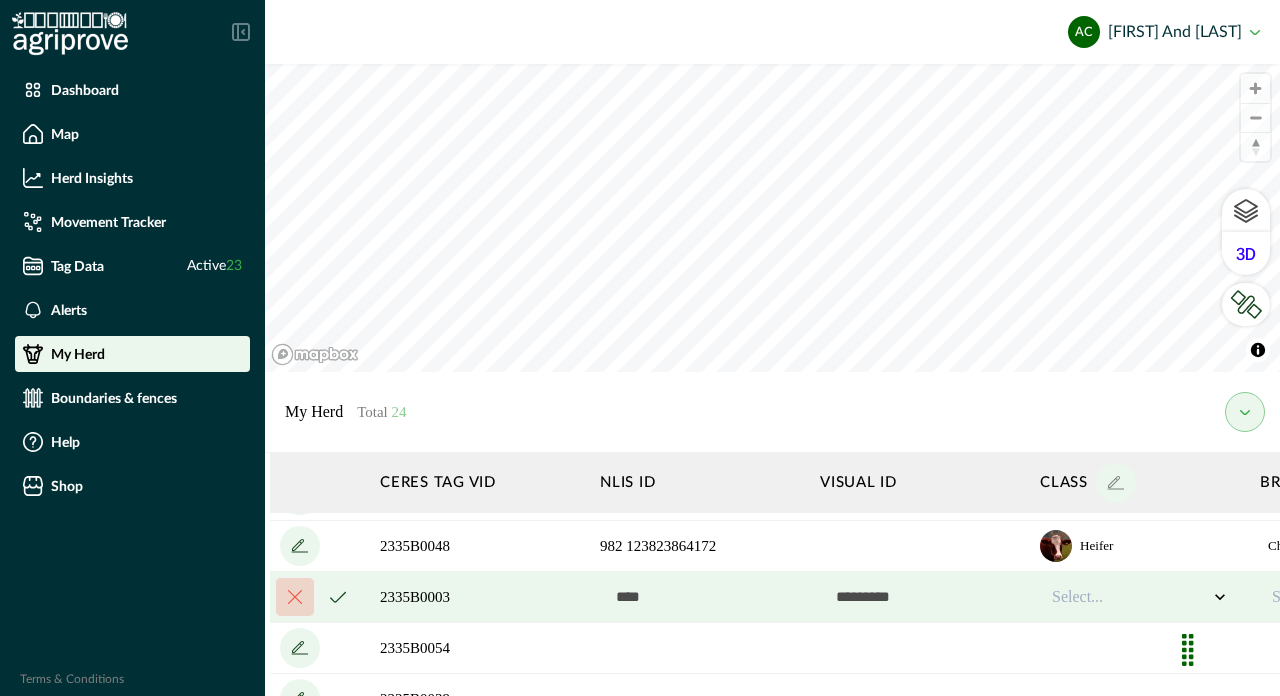 click at bounding box center [700, 597] 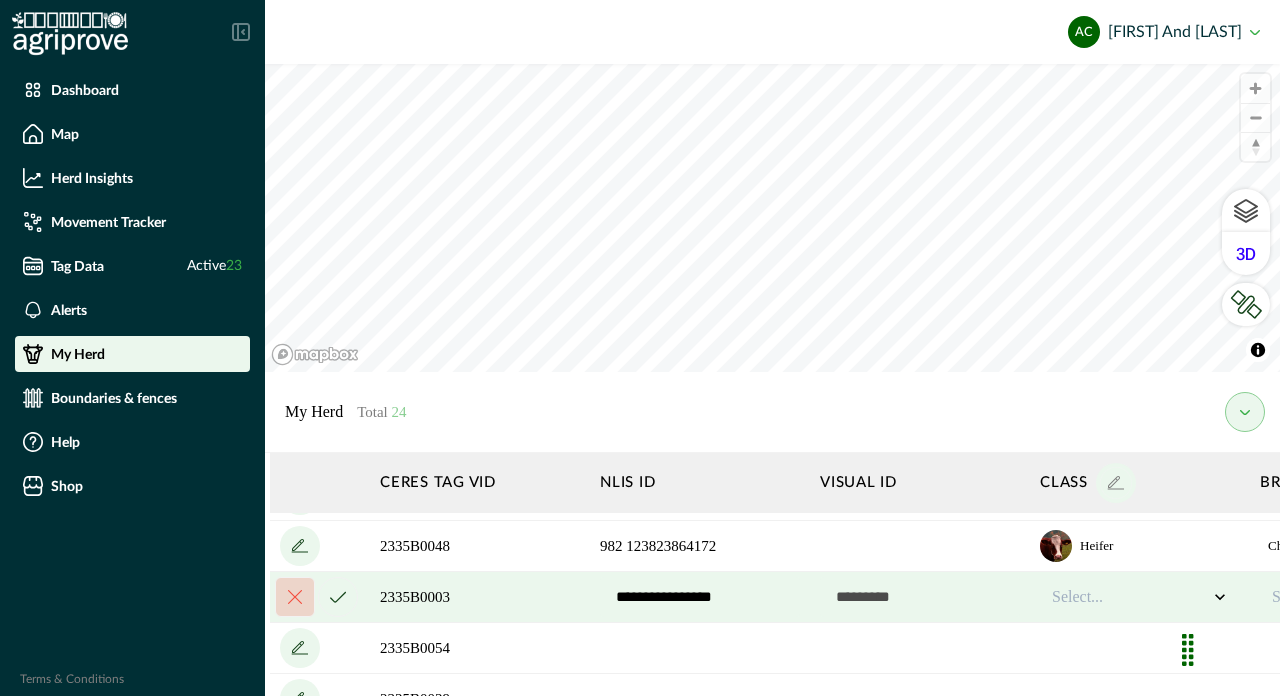 type on "**********" 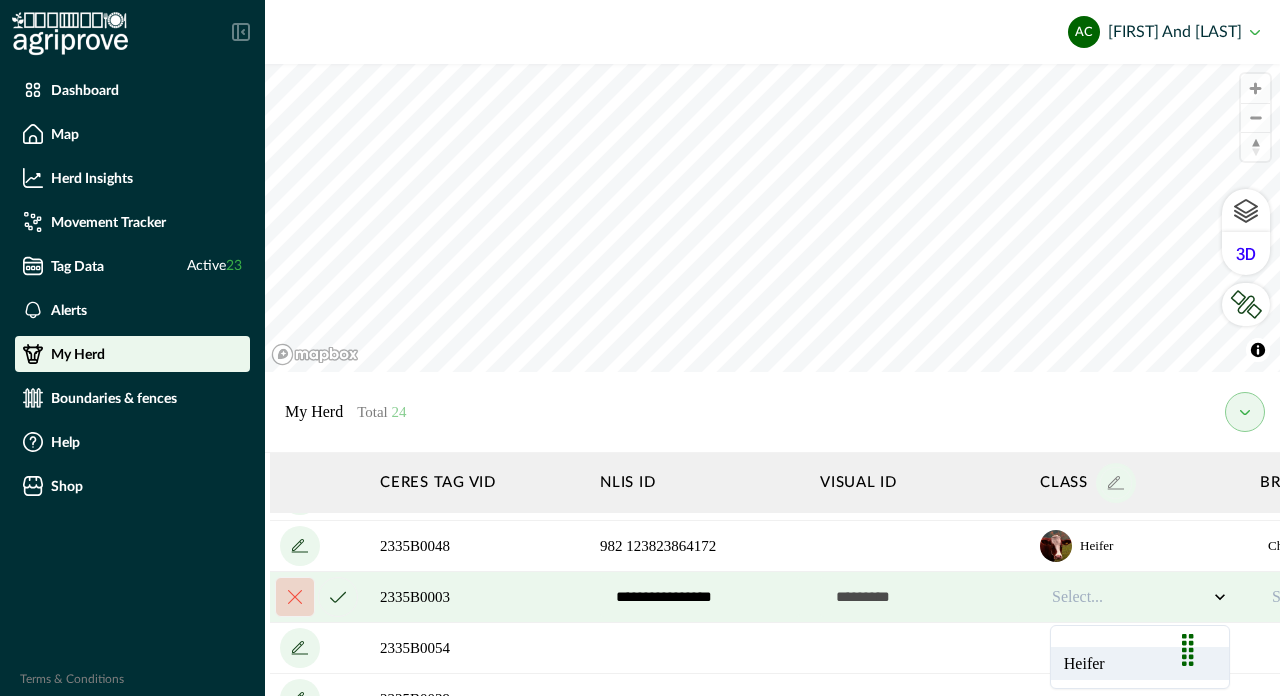 click on "Heifer" at bounding box center (1140, 663) 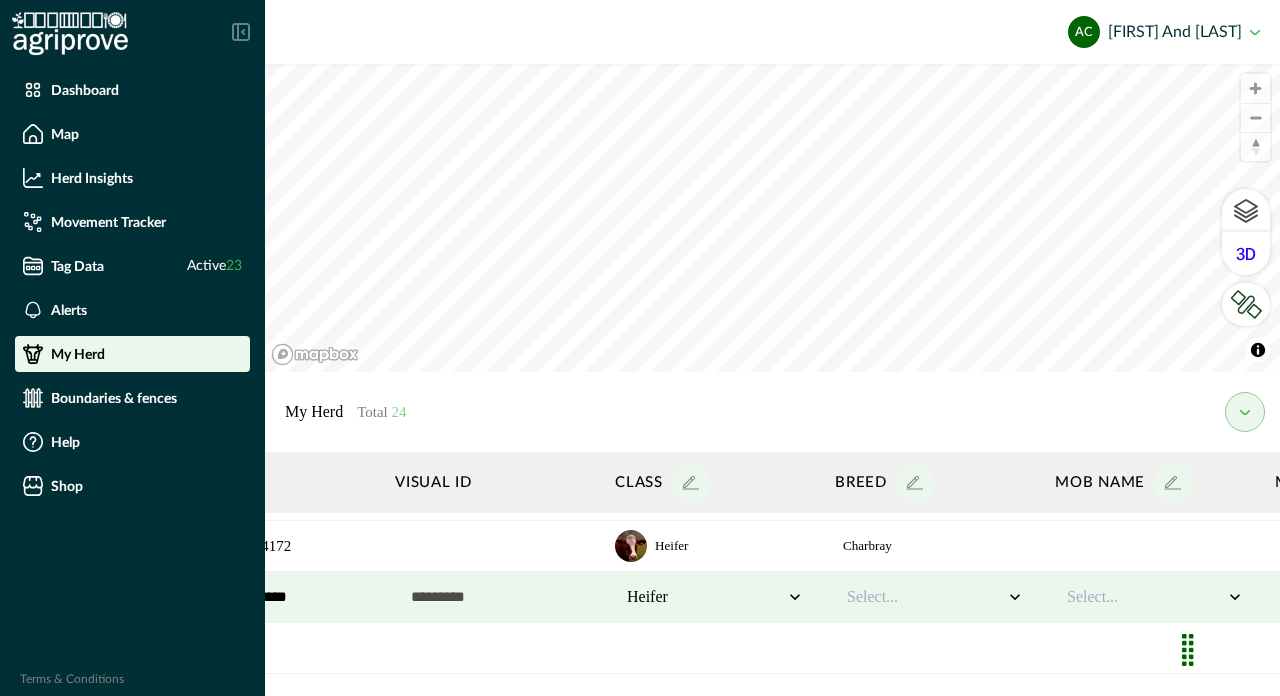 scroll, scrollTop: 503, scrollLeft: 485, axis: both 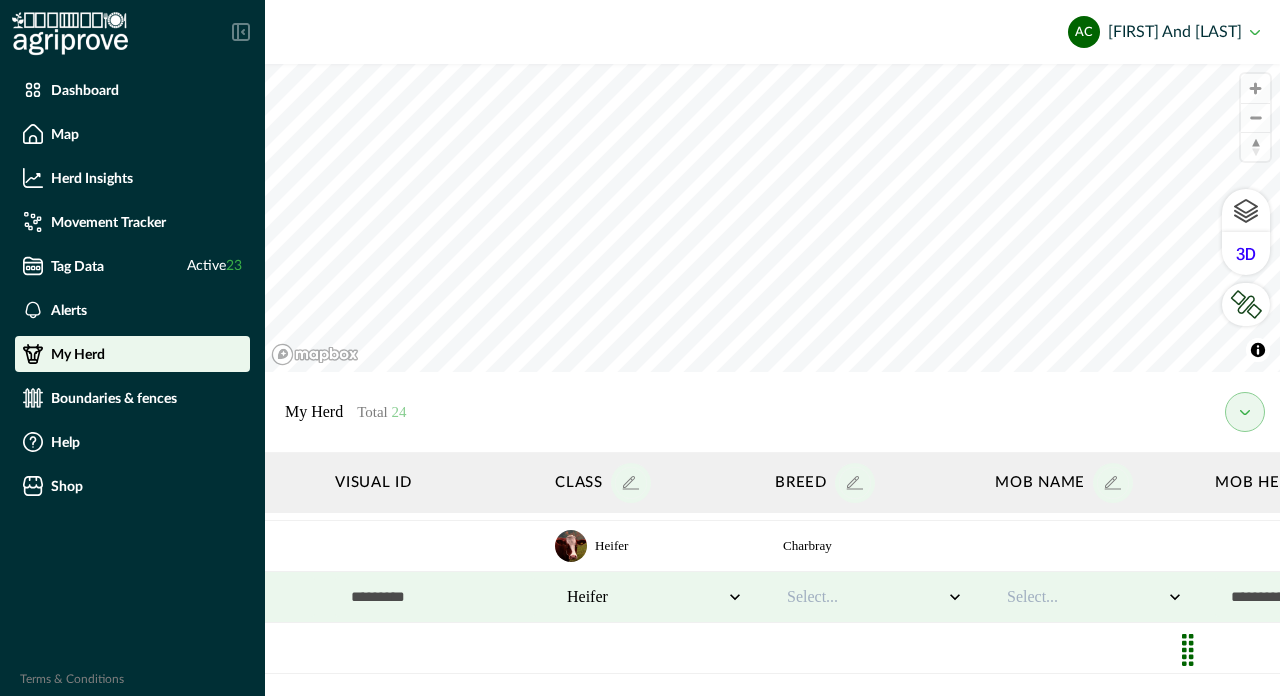 click on "Select..." at bounding box center [865, 597] 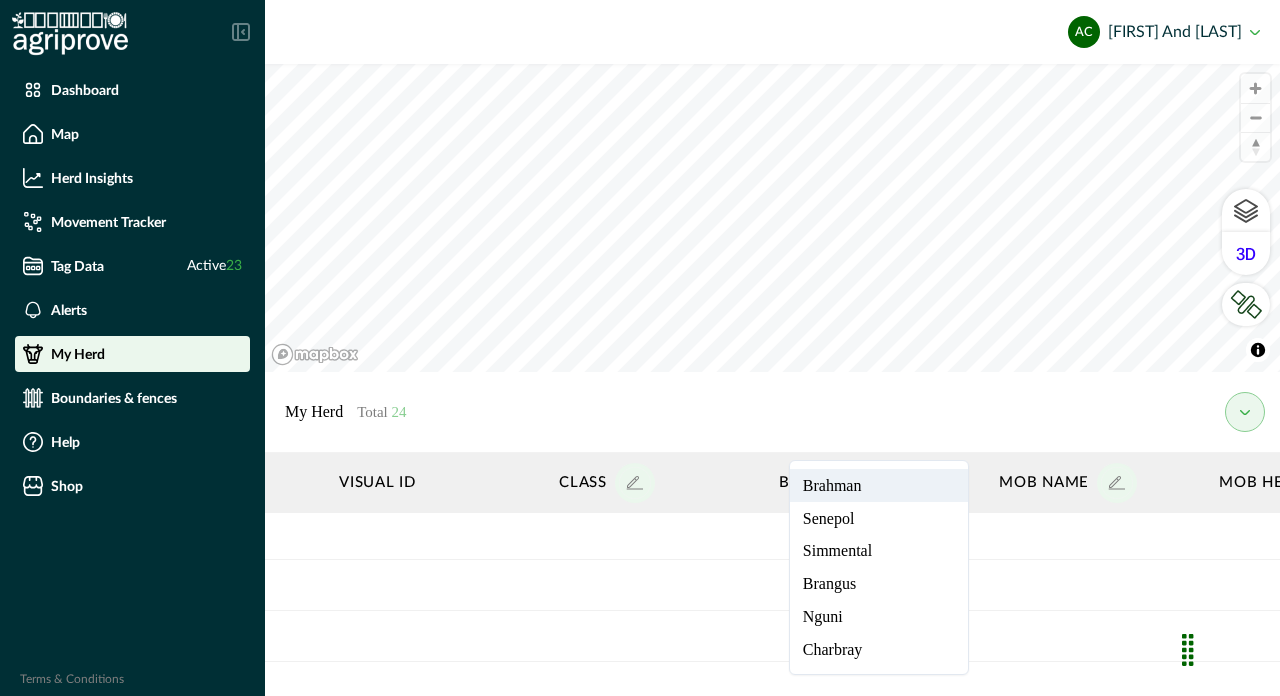 scroll, scrollTop: 667, scrollLeft: 481, axis: both 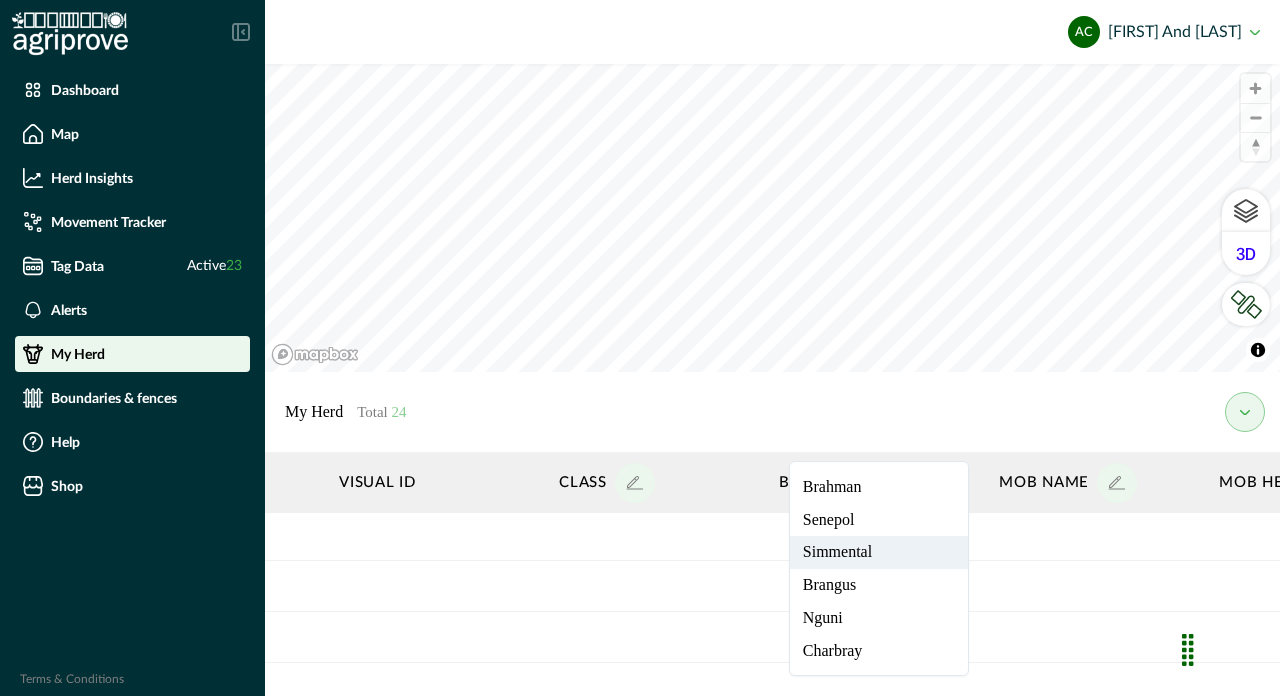 click on "Simmental" at bounding box center (879, 552) 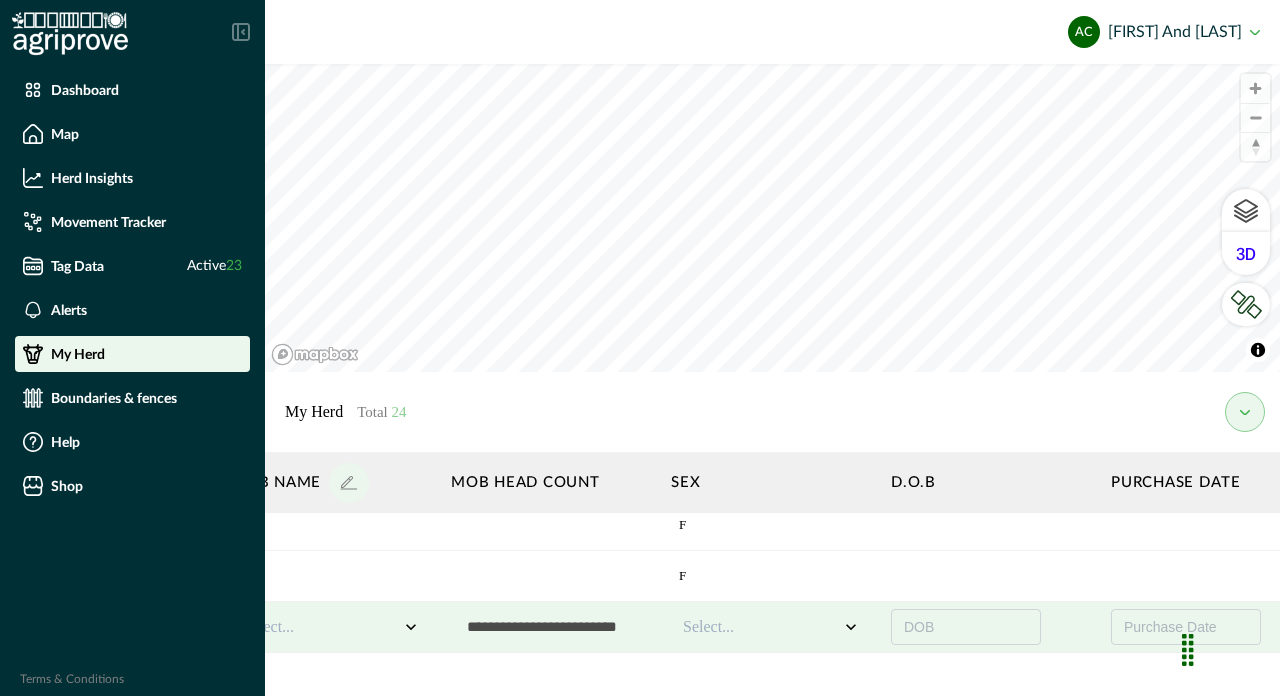 scroll, scrollTop: 473, scrollLeft: 1252, axis: both 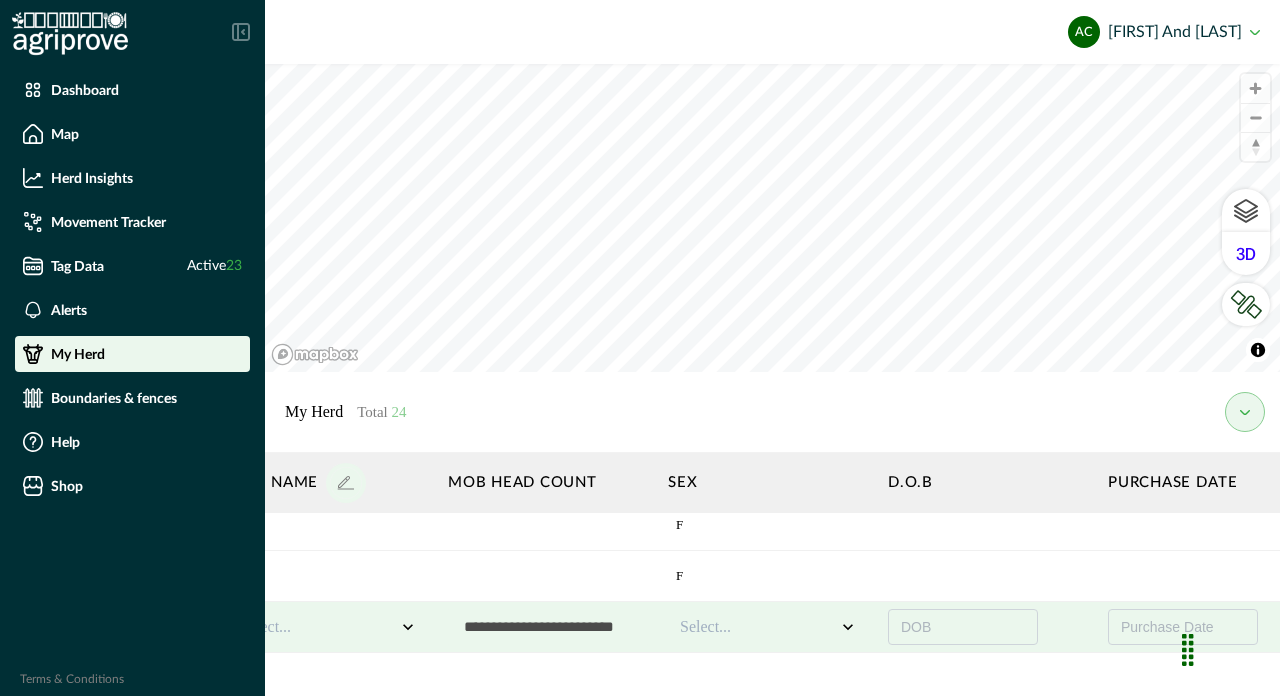 click on "Select..." at bounding box center (758, 627) 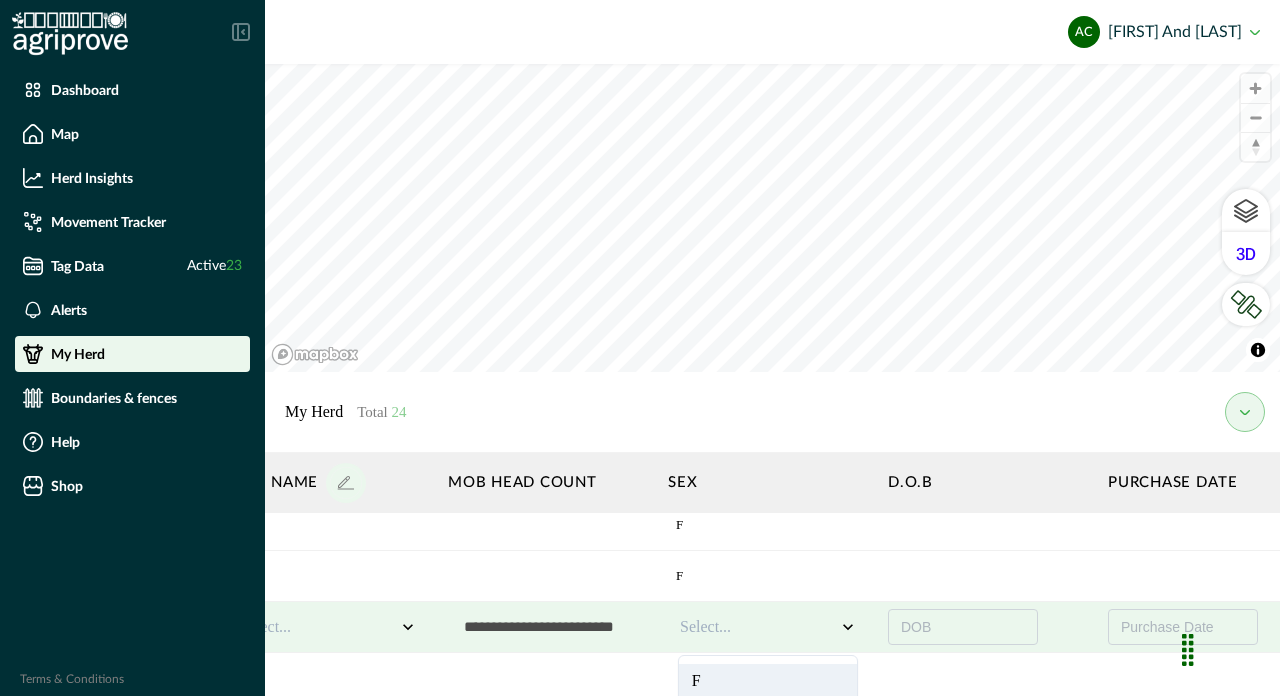 click on "F" at bounding box center [768, 680] 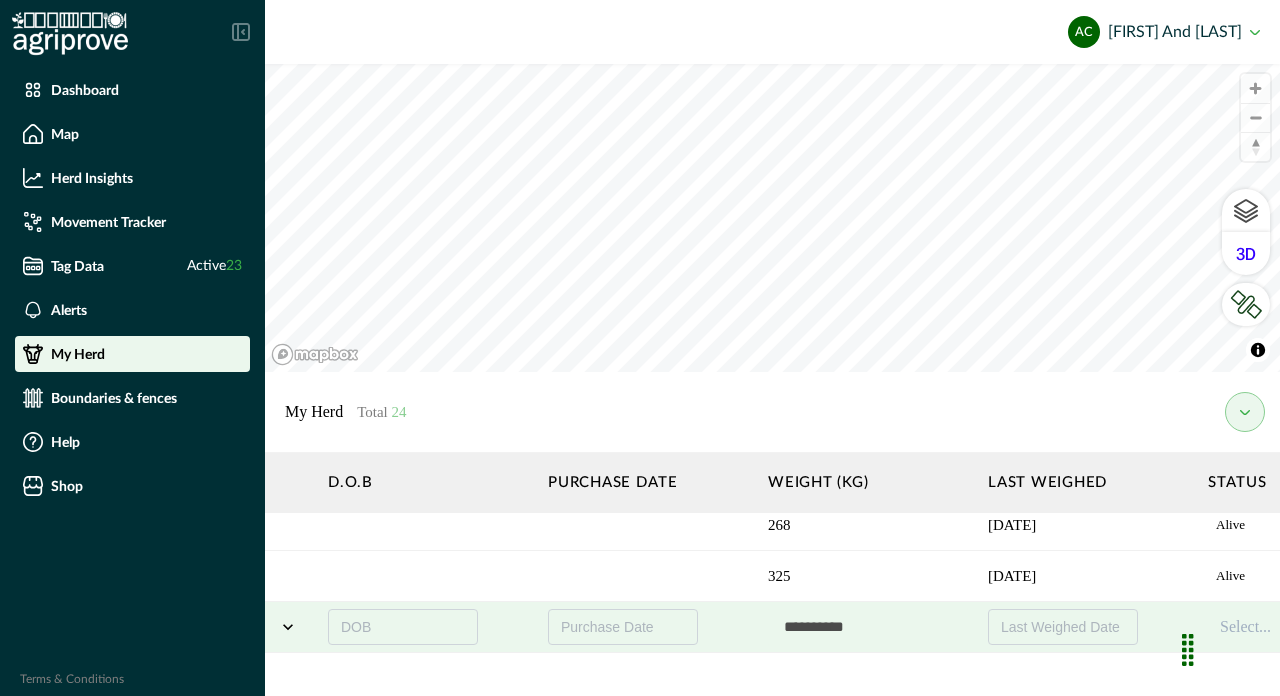 scroll, scrollTop: 473, scrollLeft: 1849, axis: both 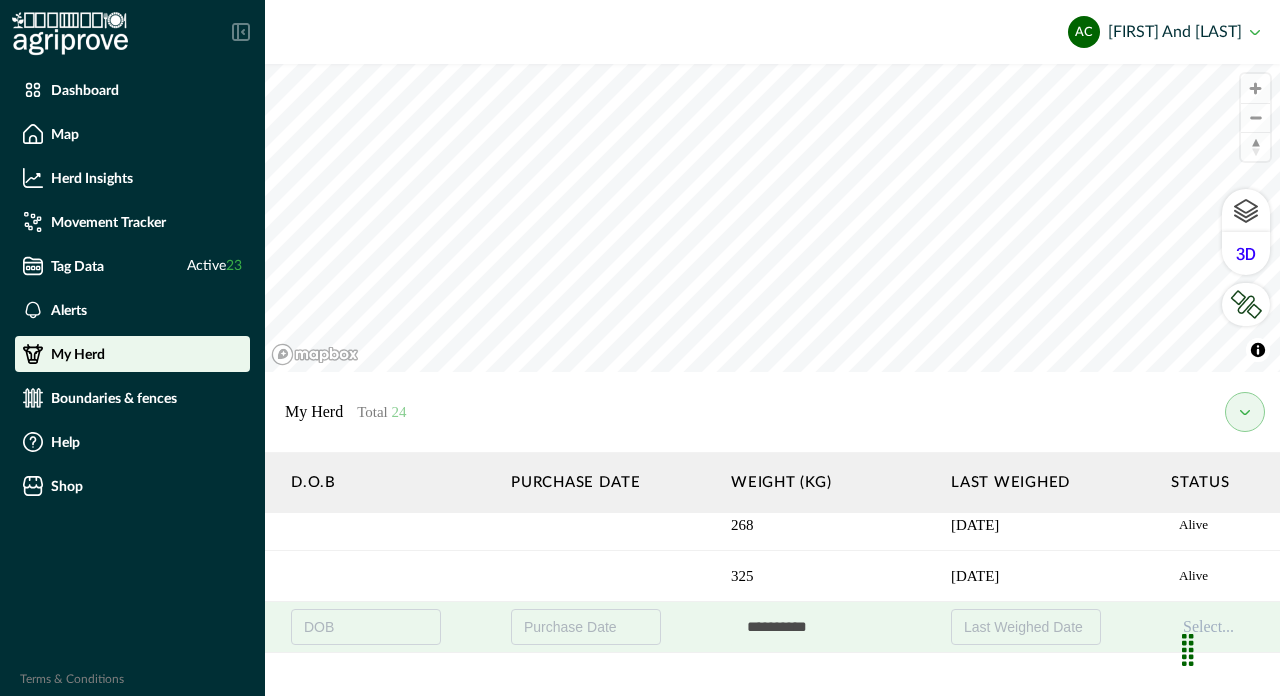 click at bounding box center (831, 627) 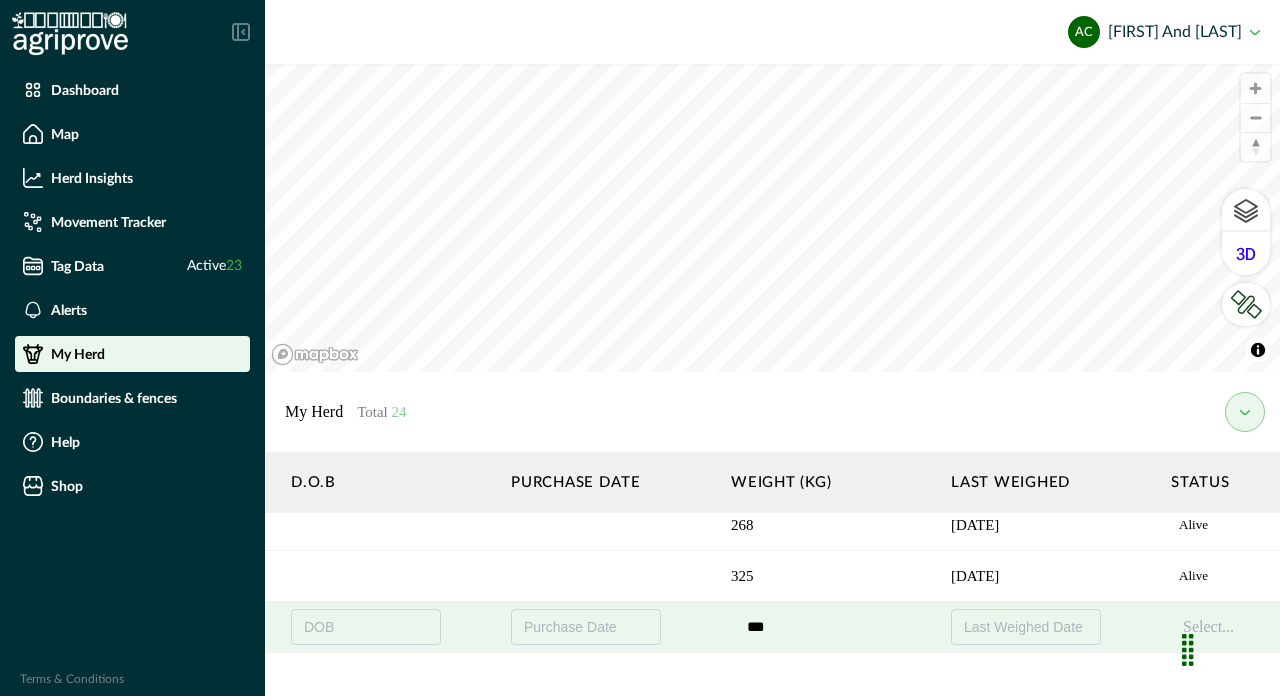 type on "***" 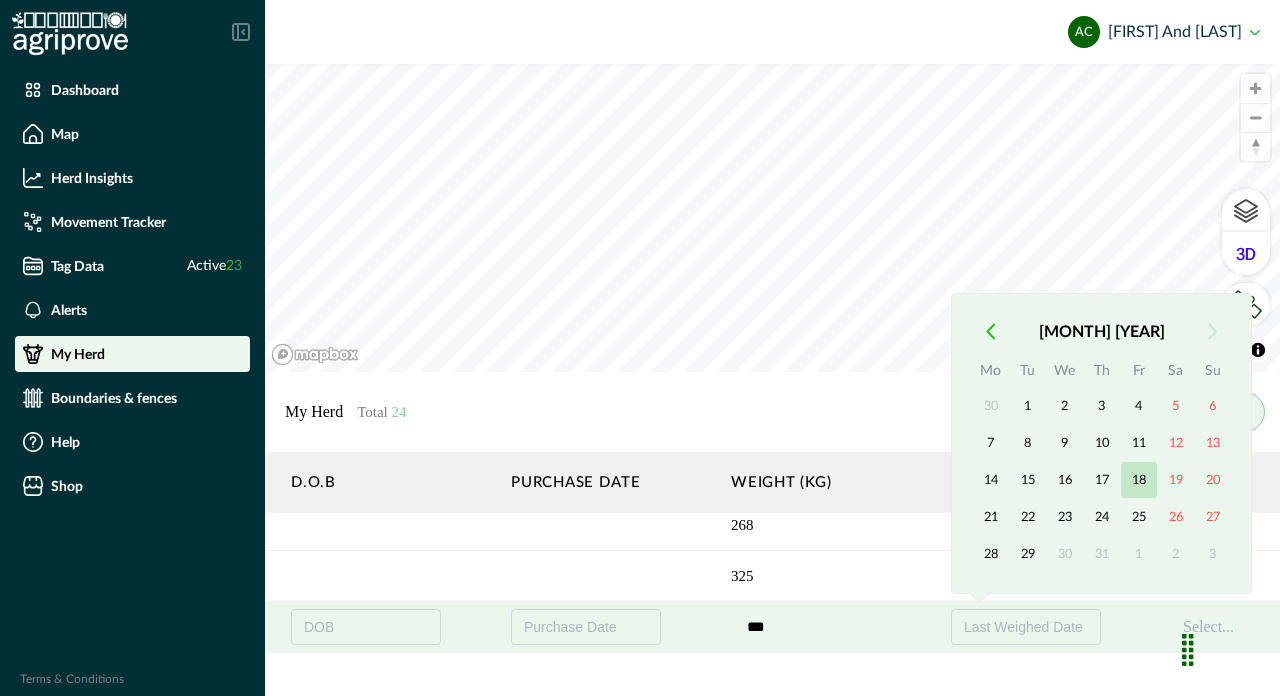 click on "18" at bounding box center (1139, 480) 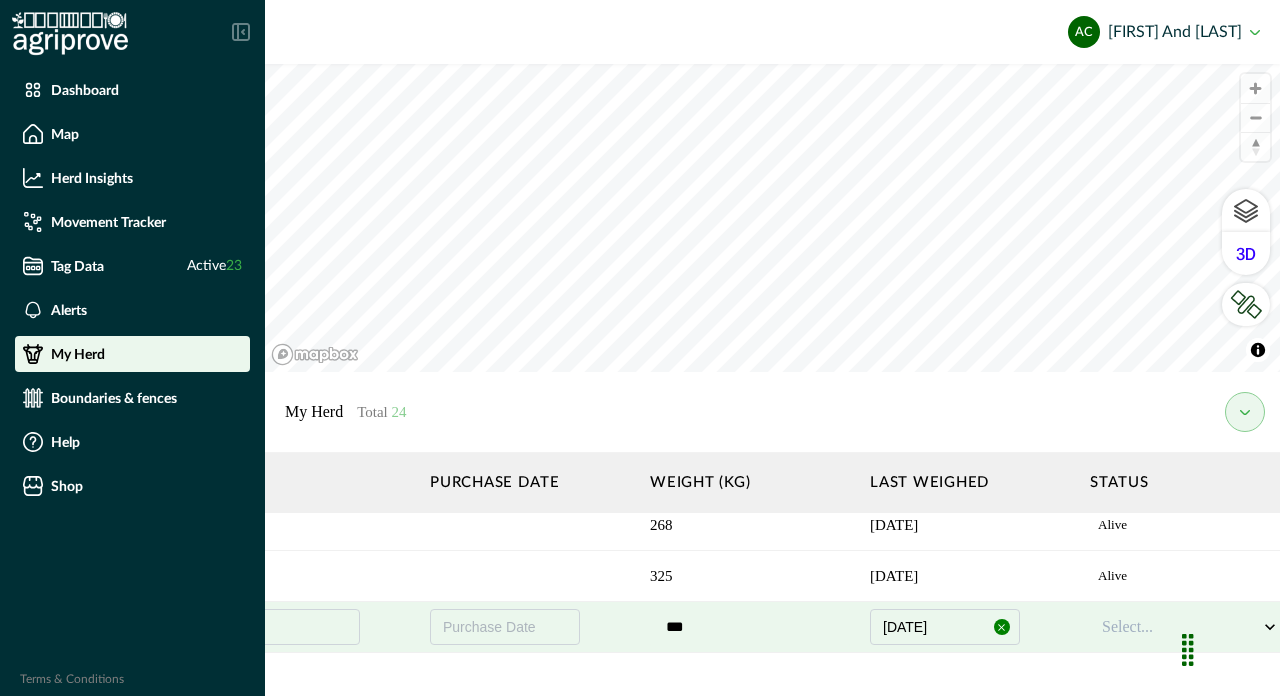 scroll, scrollTop: 473, scrollLeft: 2009, axis: both 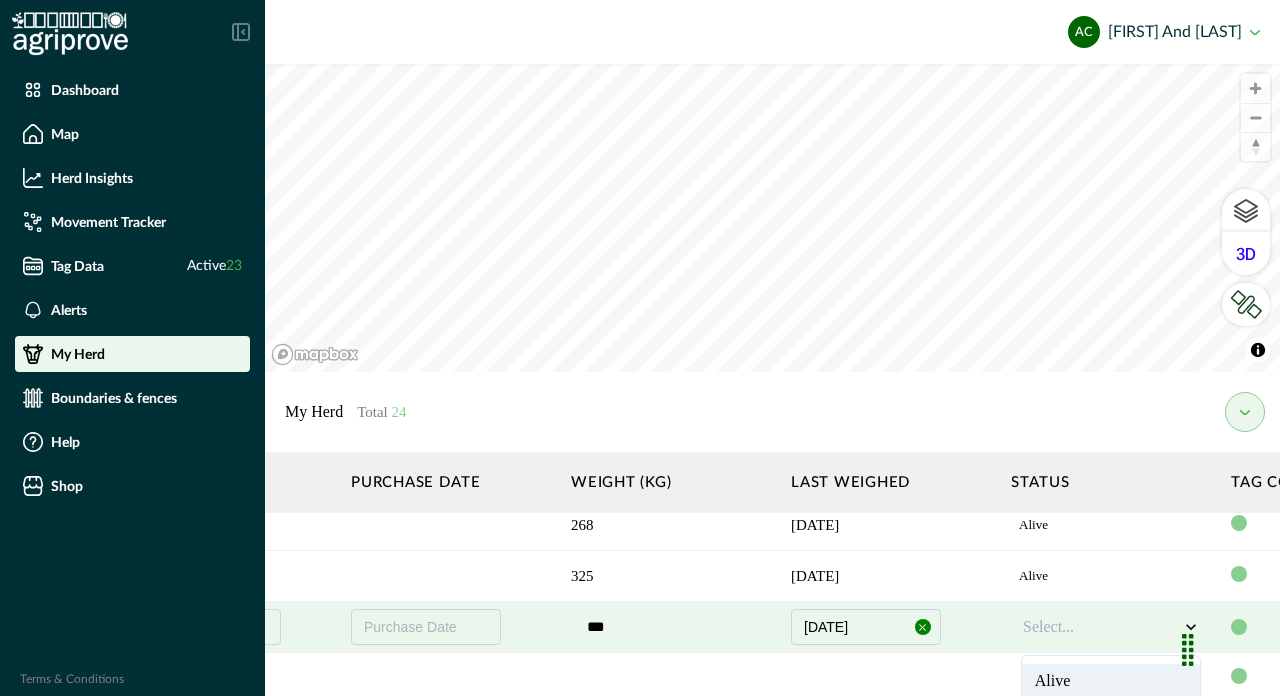 click on "Select..." at bounding box center (1101, 627) 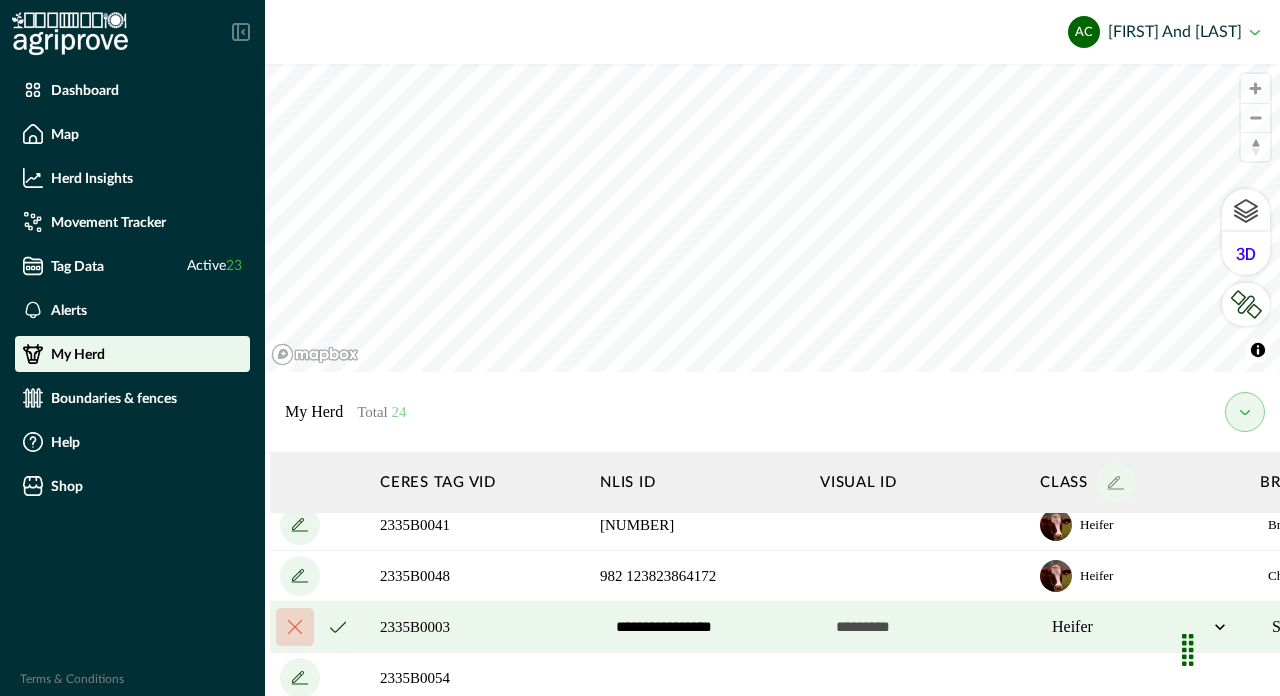 scroll, scrollTop: 473, scrollLeft: 0, axis: vertical 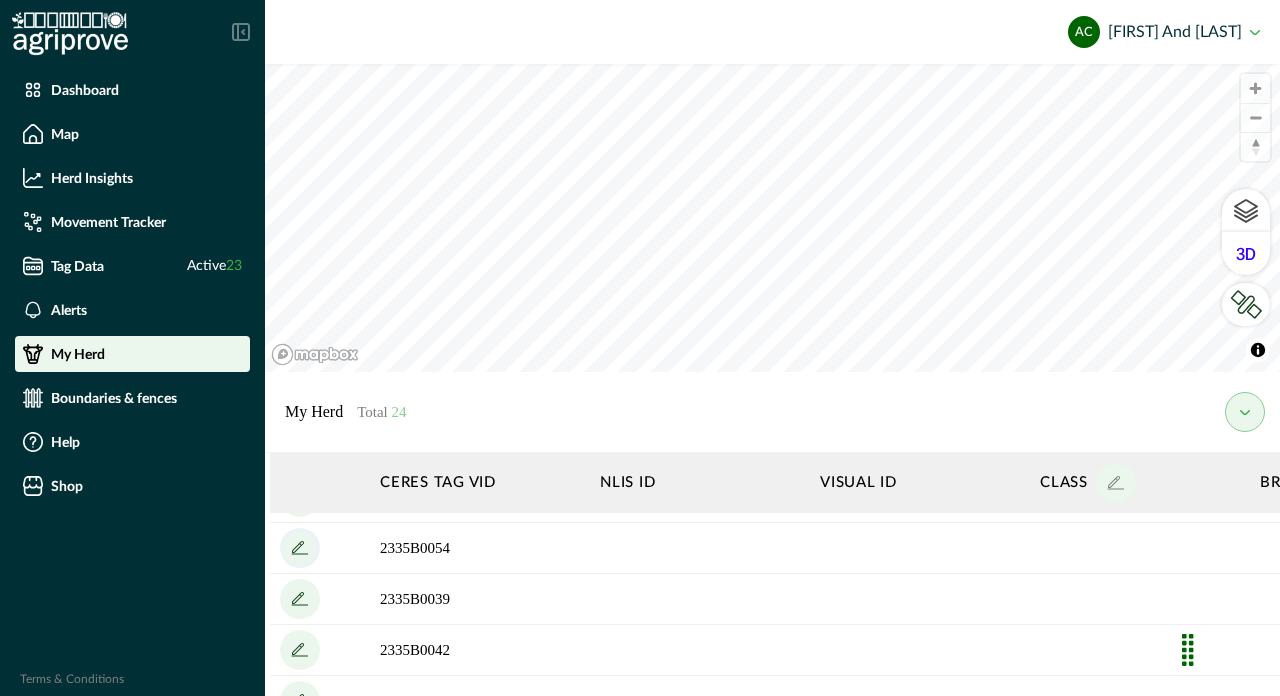 click 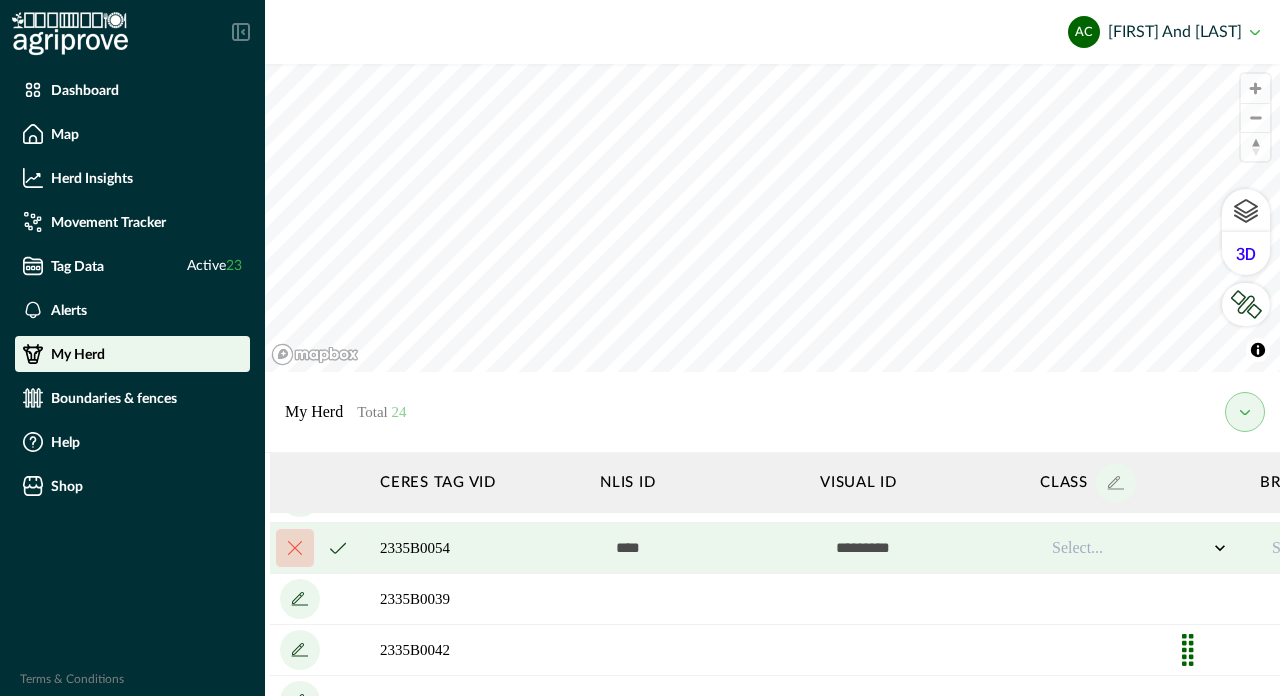 click at bounding box center [700, 548] 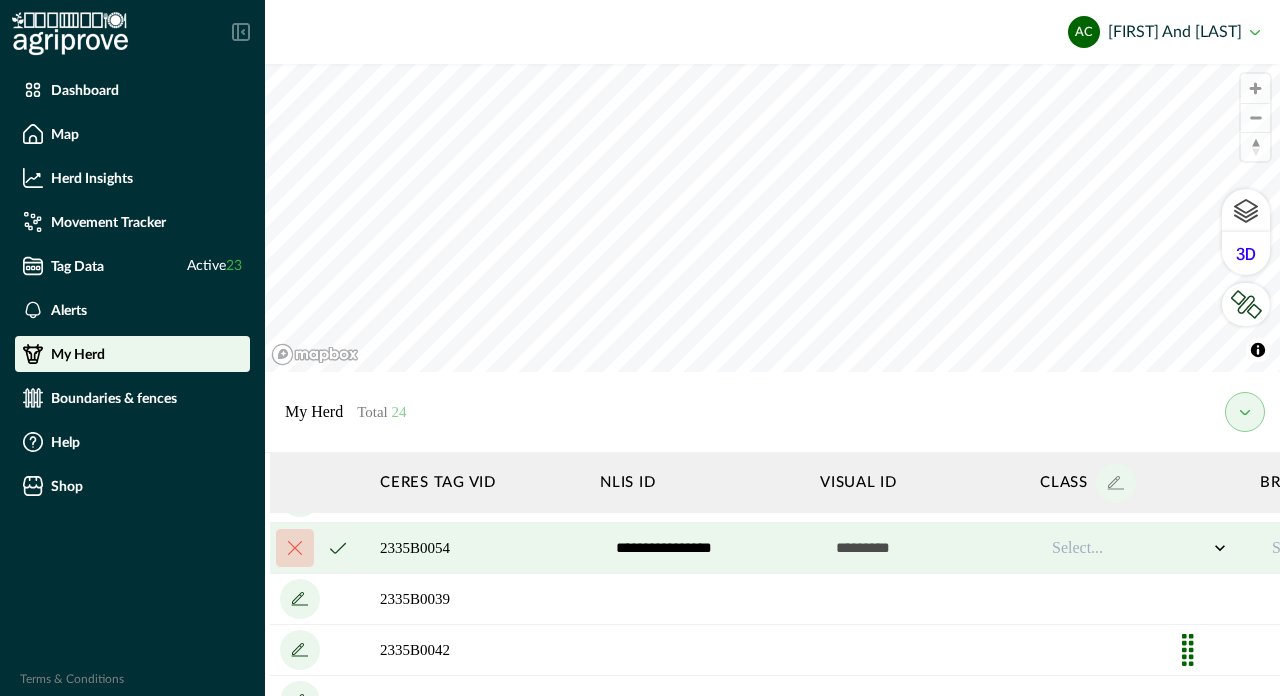 type on "**********" 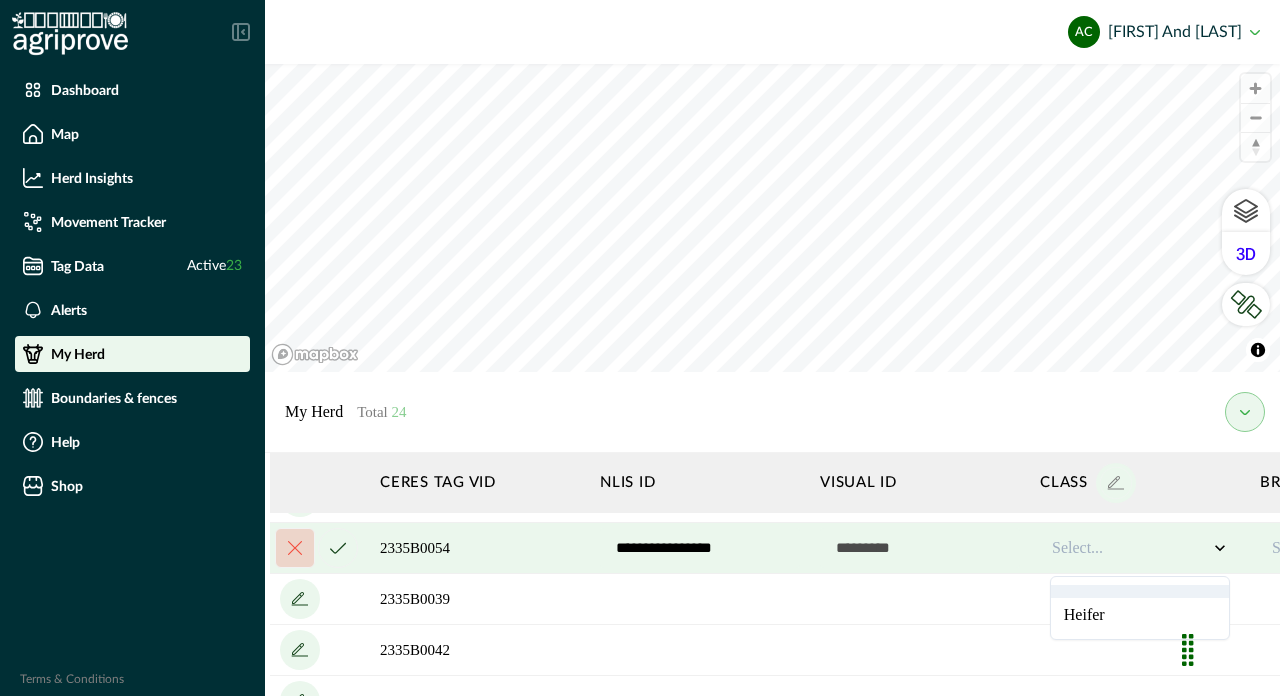 click on "Select..." at bounding box center [1130, 548] 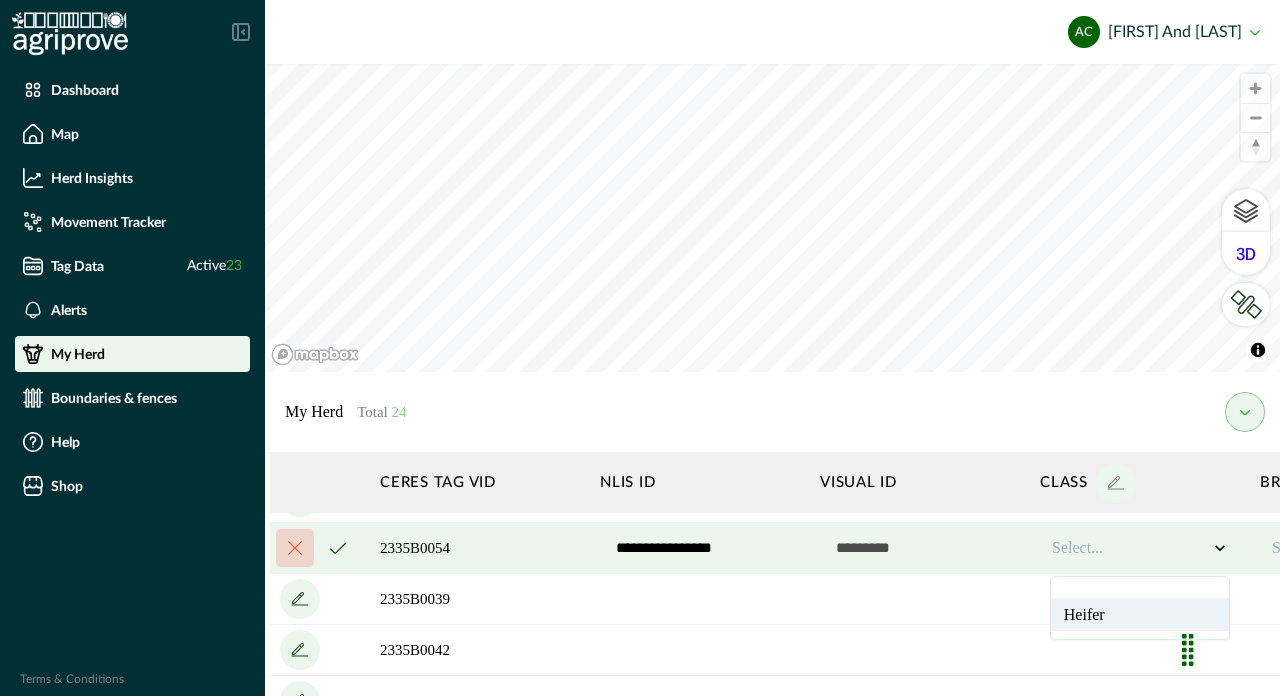 click on "Heifer" at bounding box center [1140, 614] 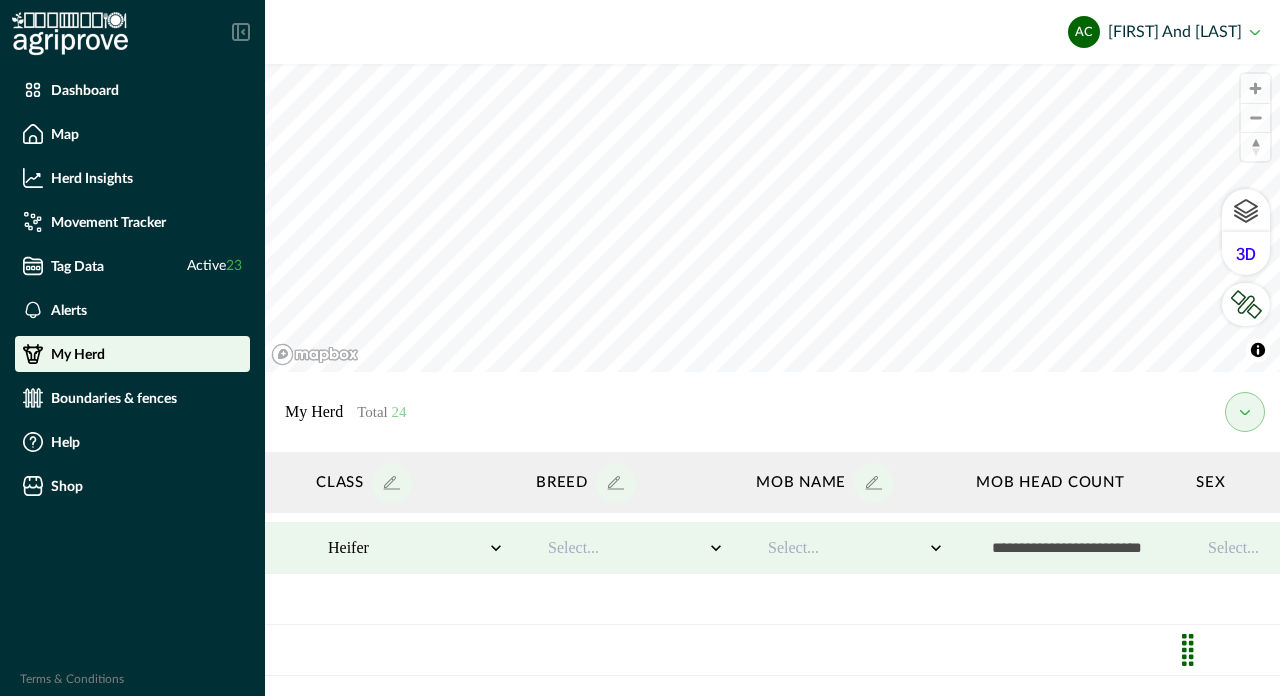 scroll, scrollTop: 602, scrollLeft: 772, axis: both 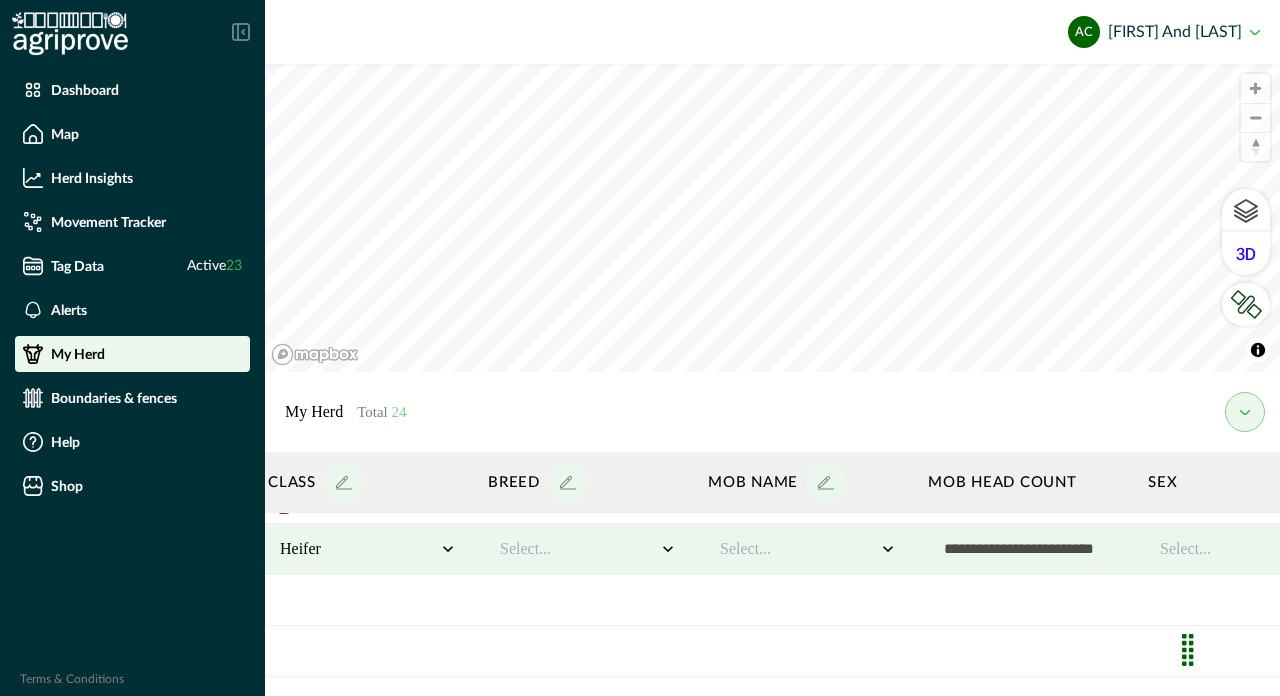 click on "Select..." at bounding box center [578, 549] 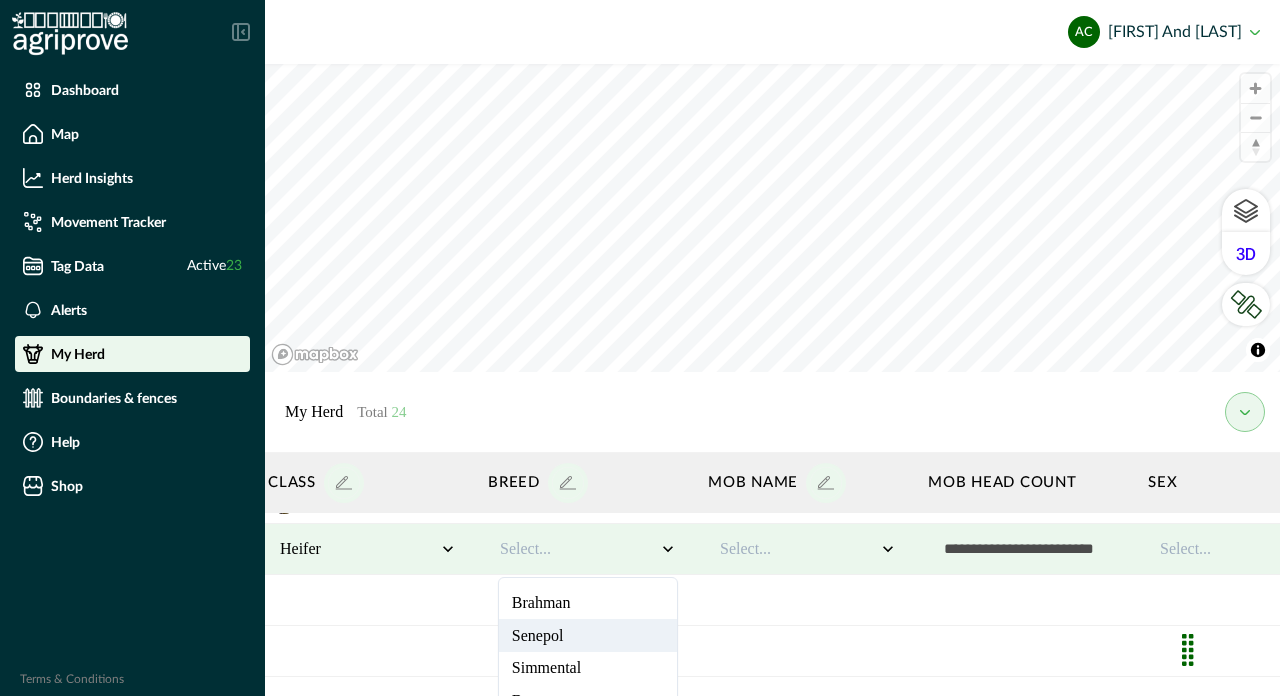 click on "Senepol" at bounding box center (588, 635) 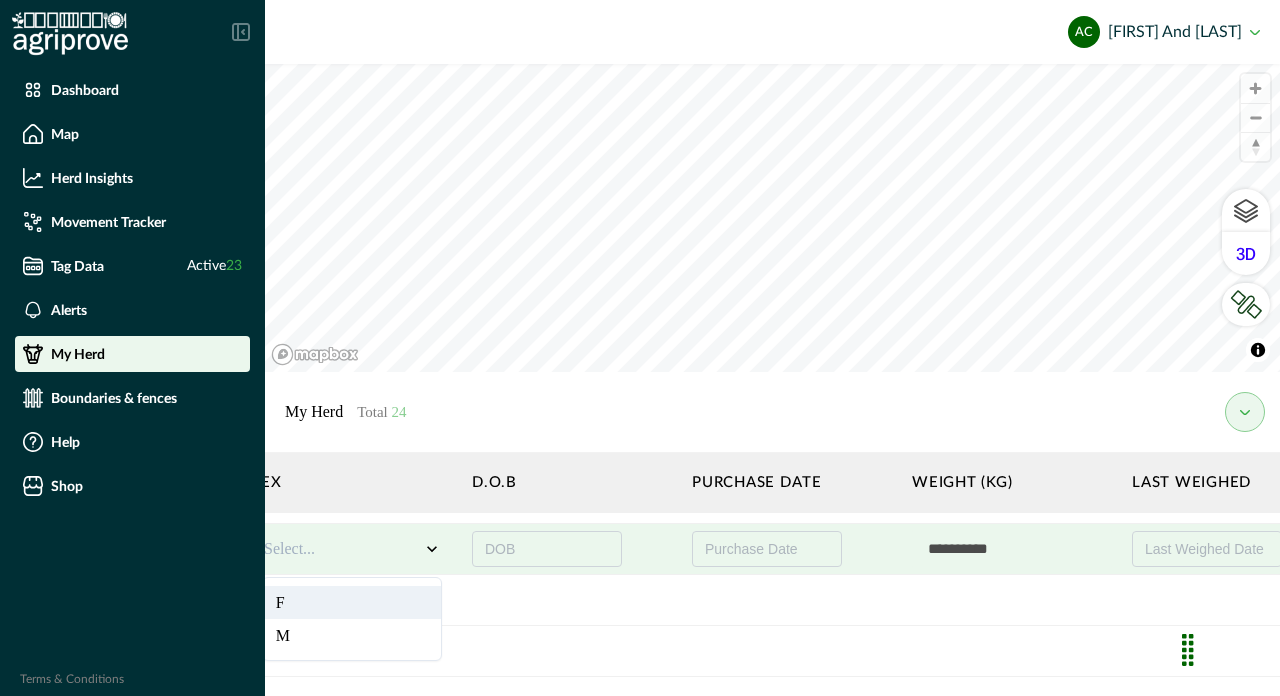 click on "**********" at bounding box center [192, 549] 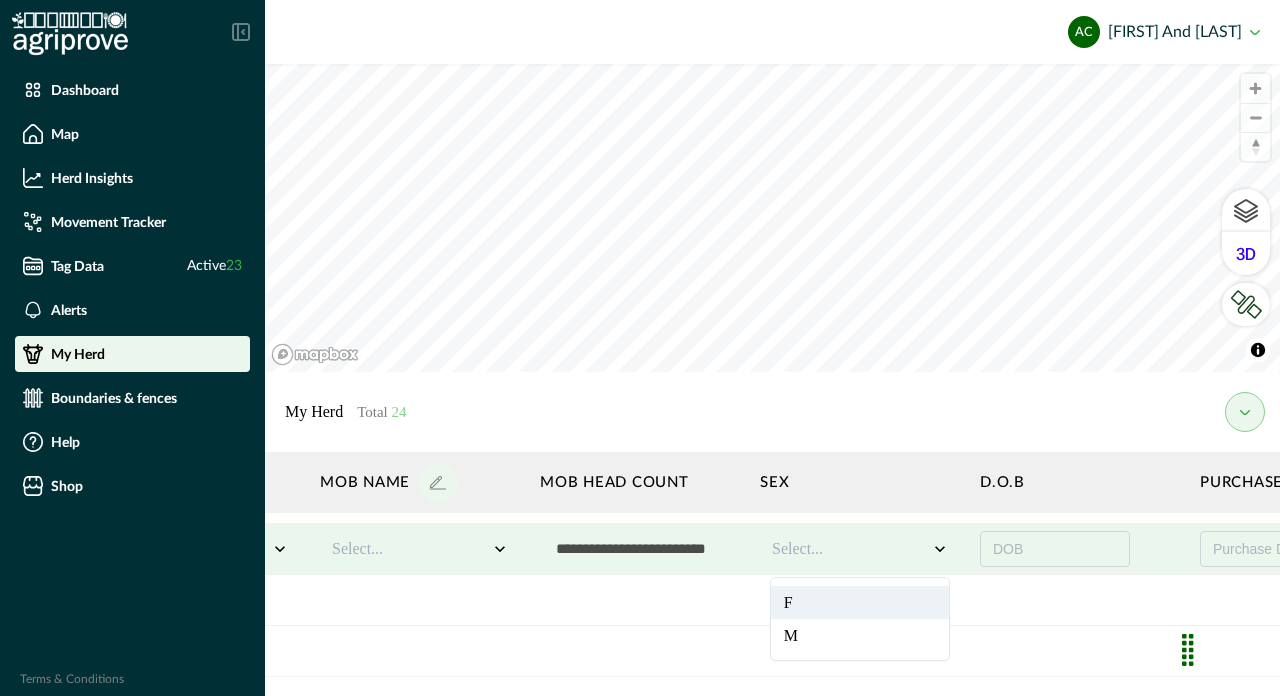 click on "F" at bounding box center [860, 602] 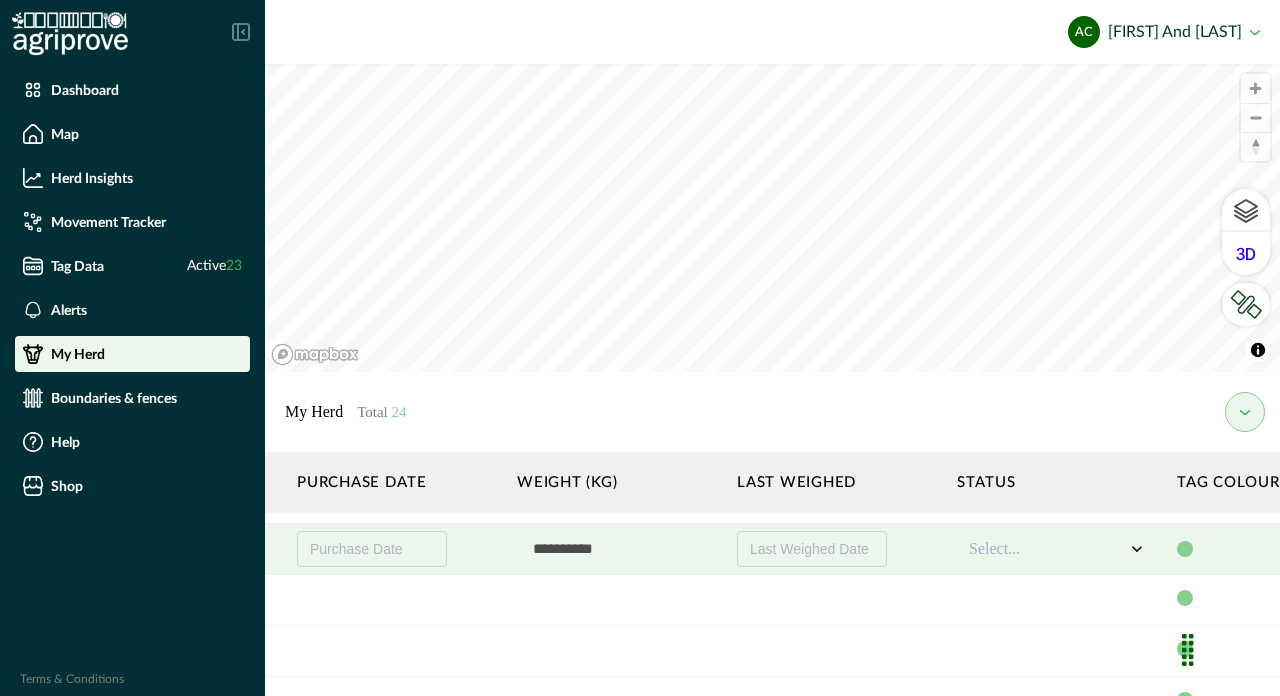 scroll, scrollTop: 602, scrollLeft: 2170, axis: both 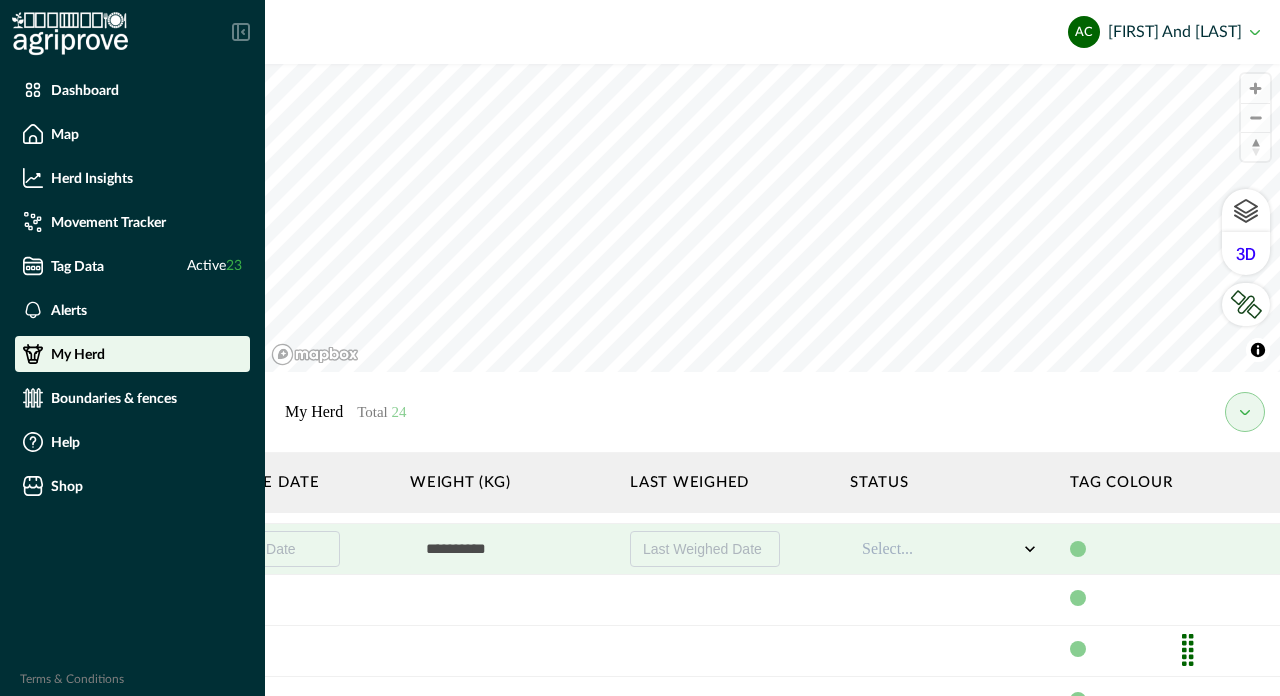 click at bounding box center [510, 549] 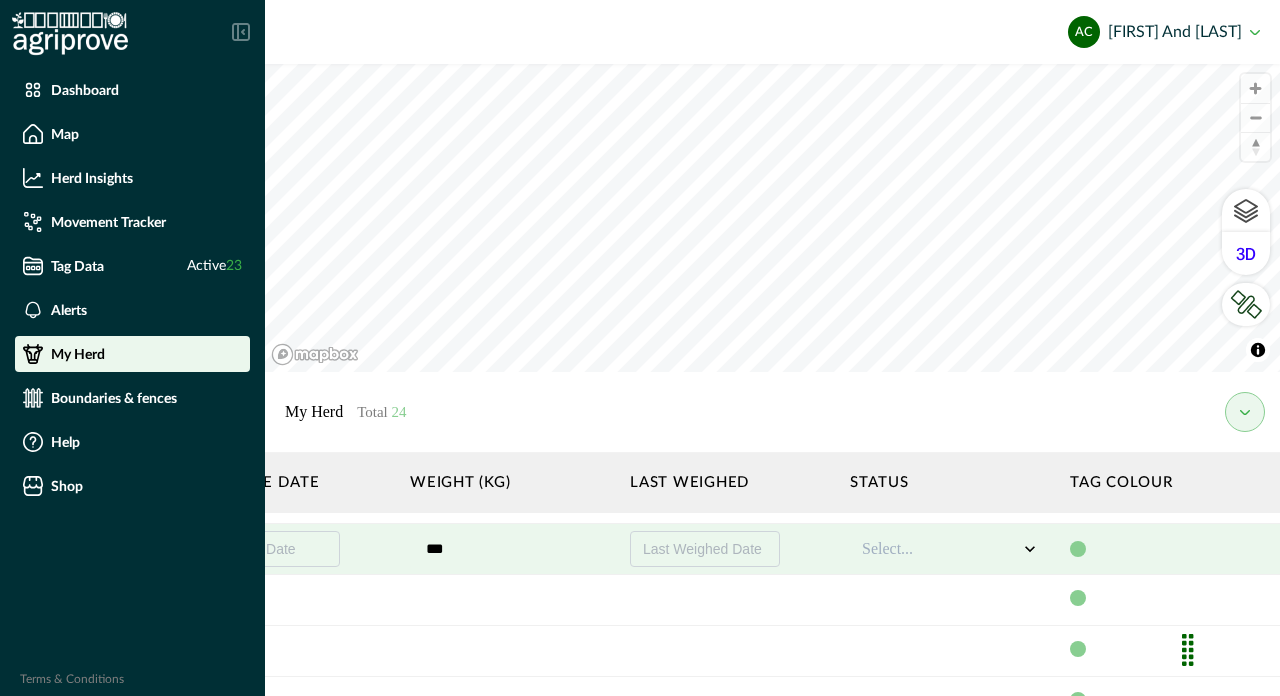 type on "***" 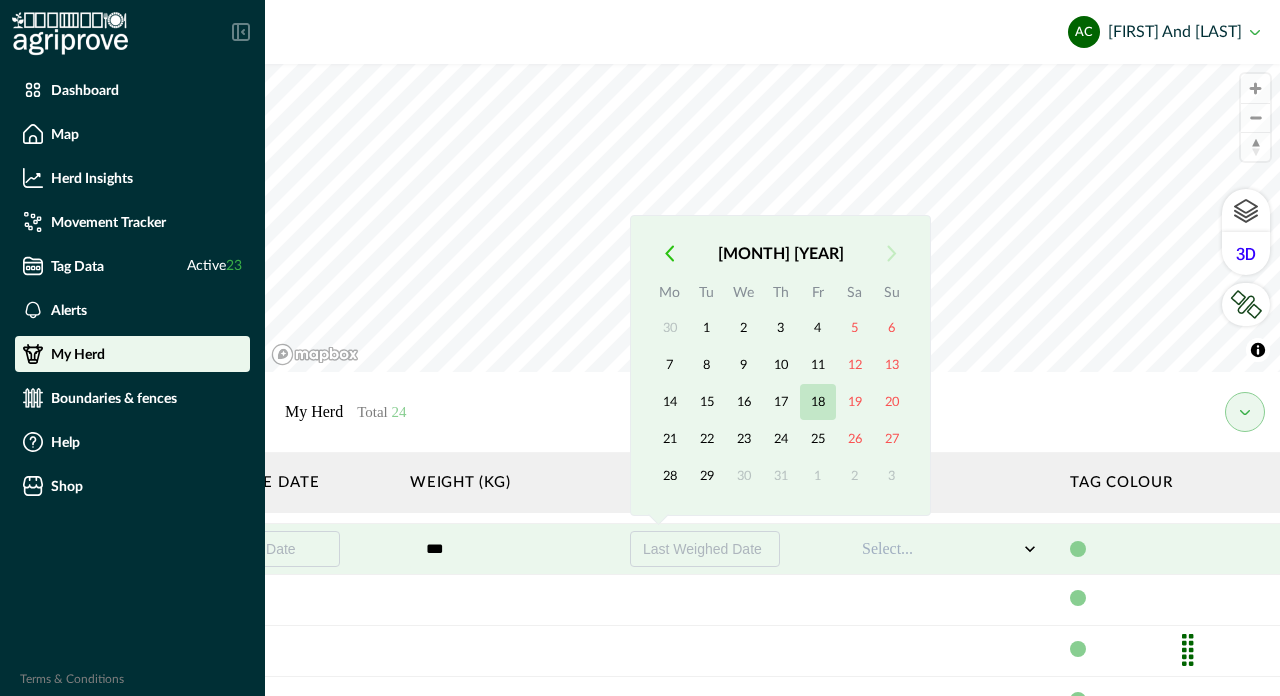 click on "18" at bounding box center (818, 402) 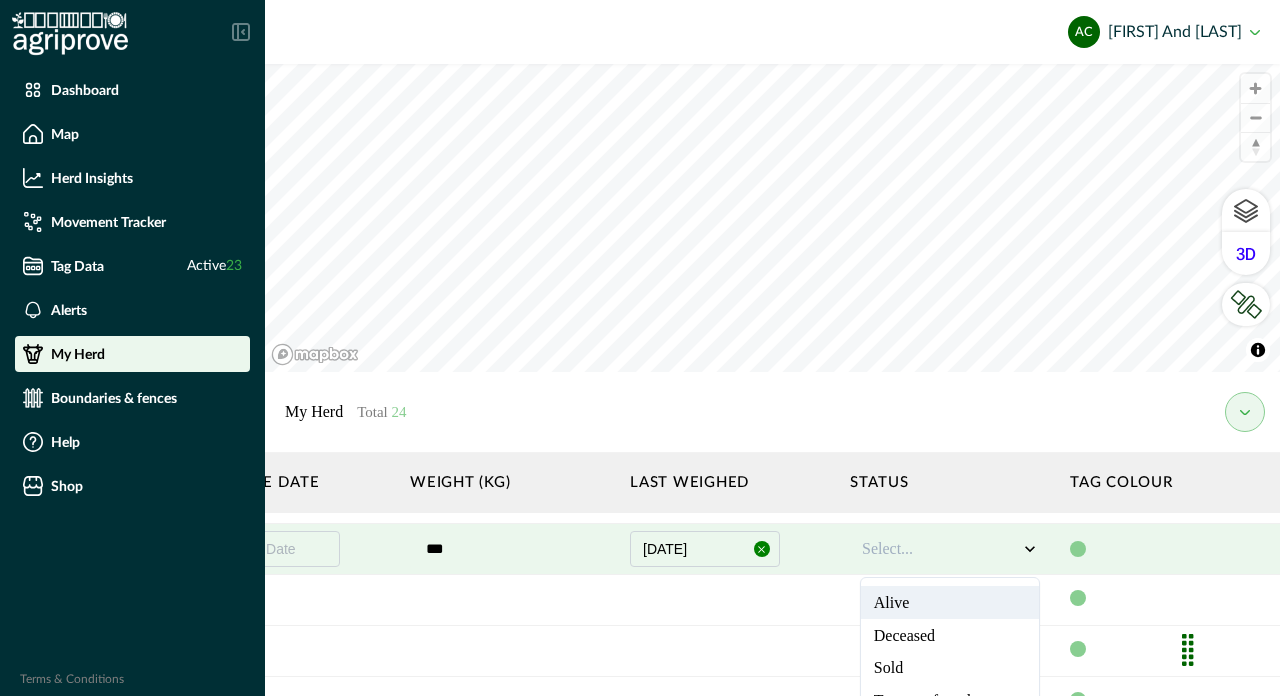 click on "Select..." at bounding box center [940, 549] 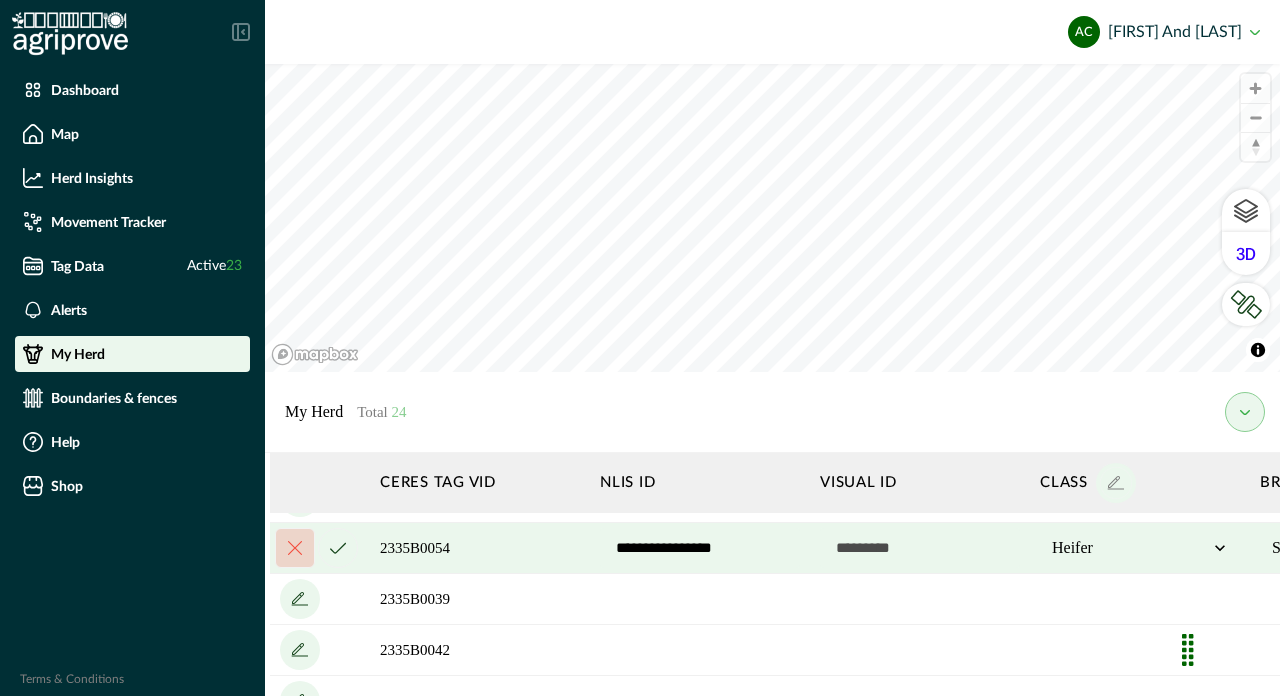 scroll, scrollTop: 603, scrollLeft: 0, axis: vertical 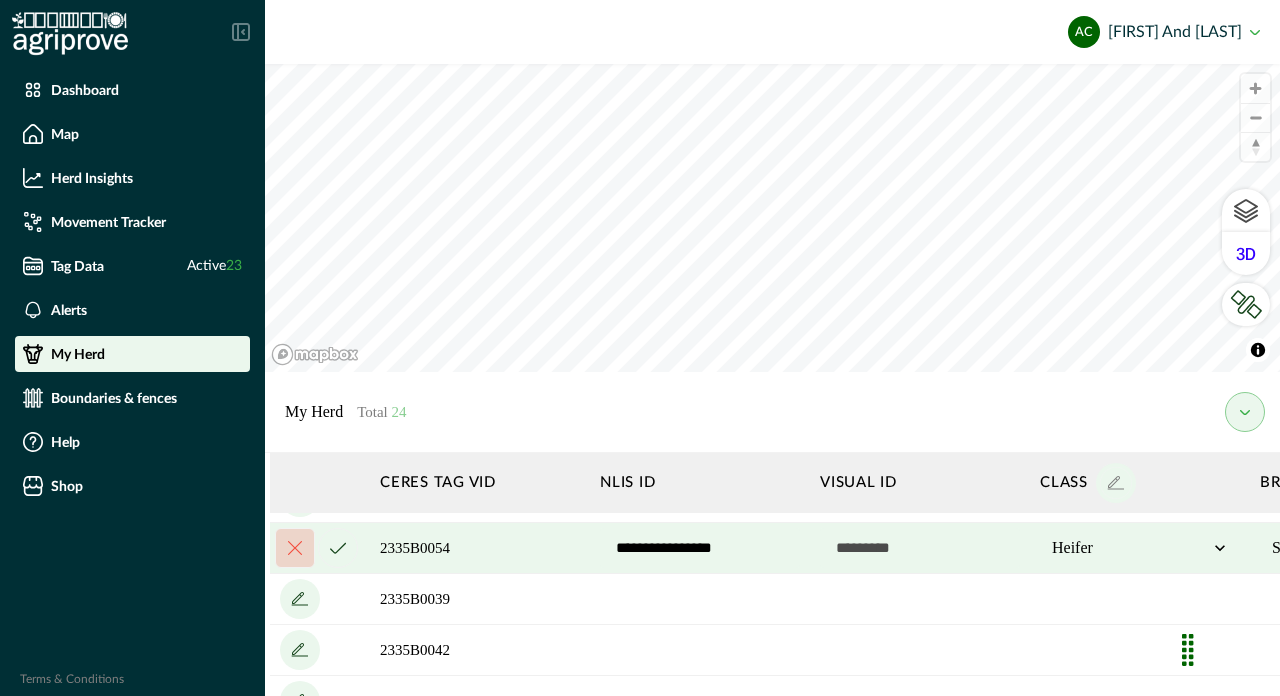 click 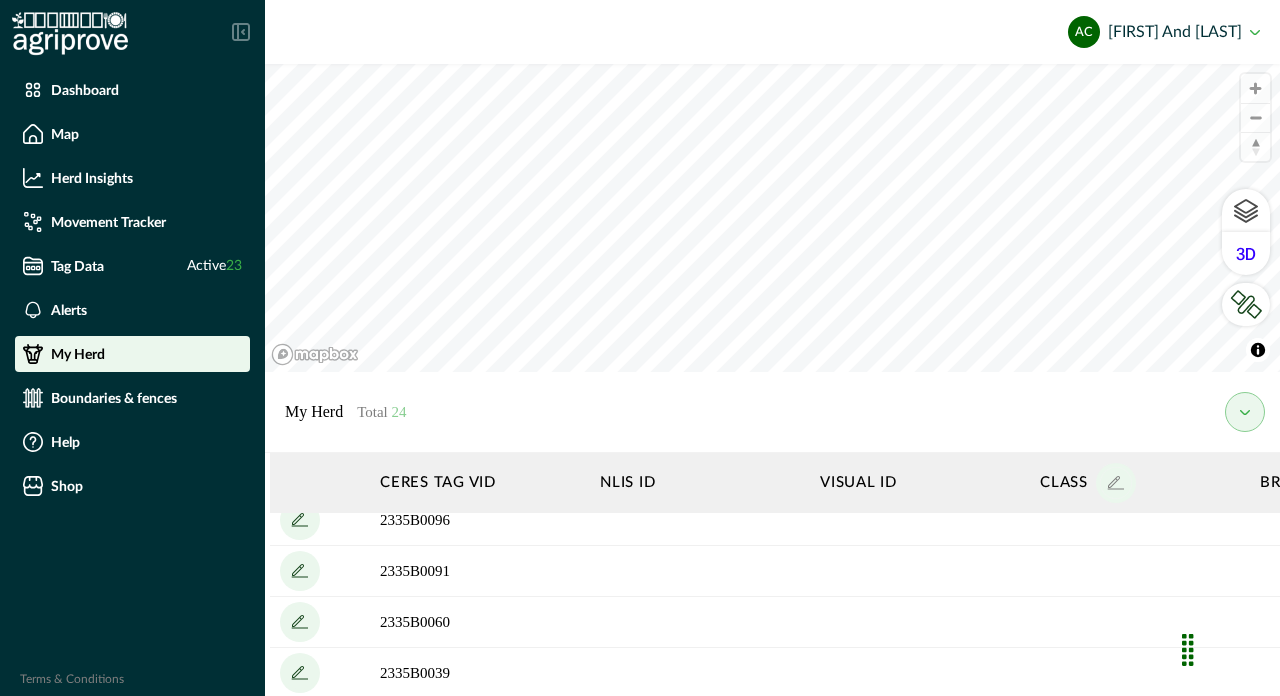 scroll, scrollTop: 1042, scrollLeft: 0, axis: vertical 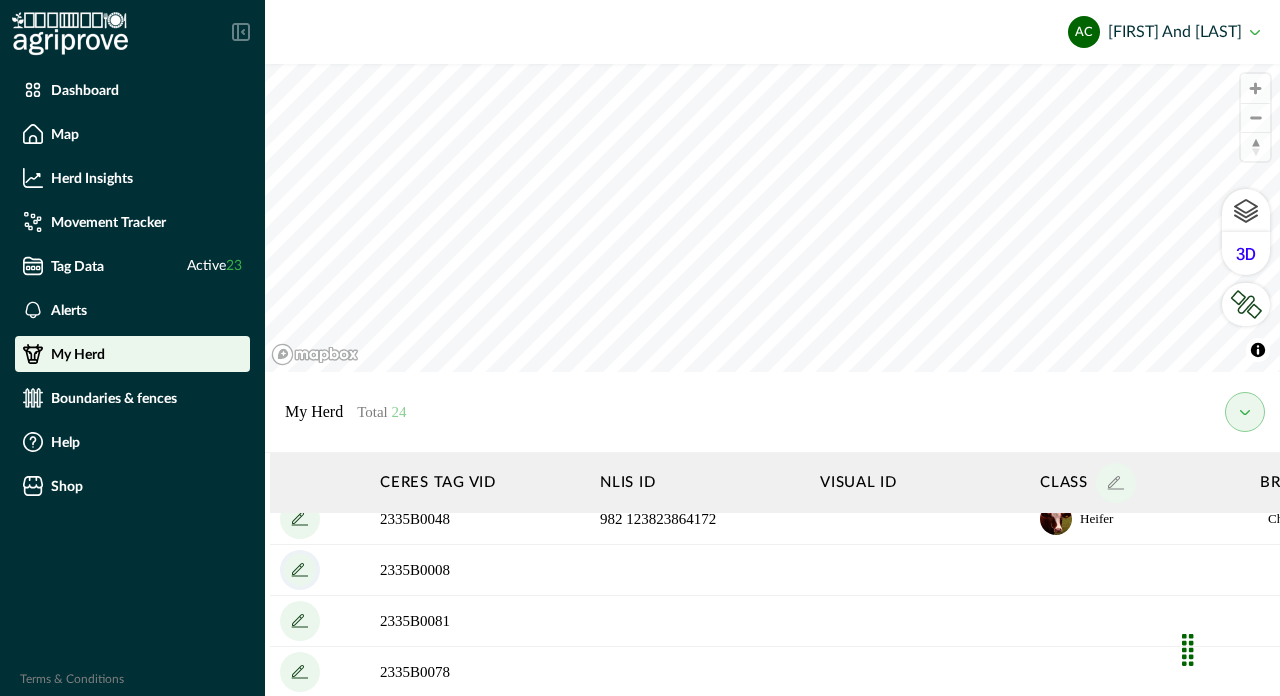 click 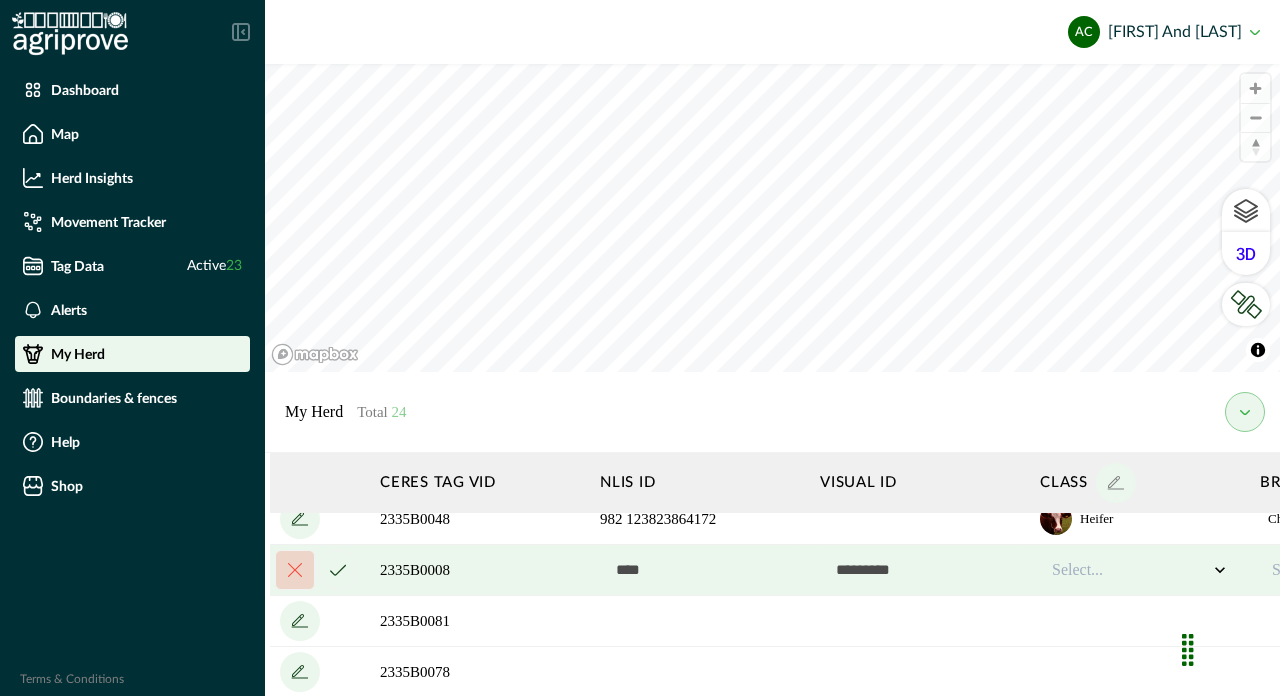 click at bounding box center [700, 570] 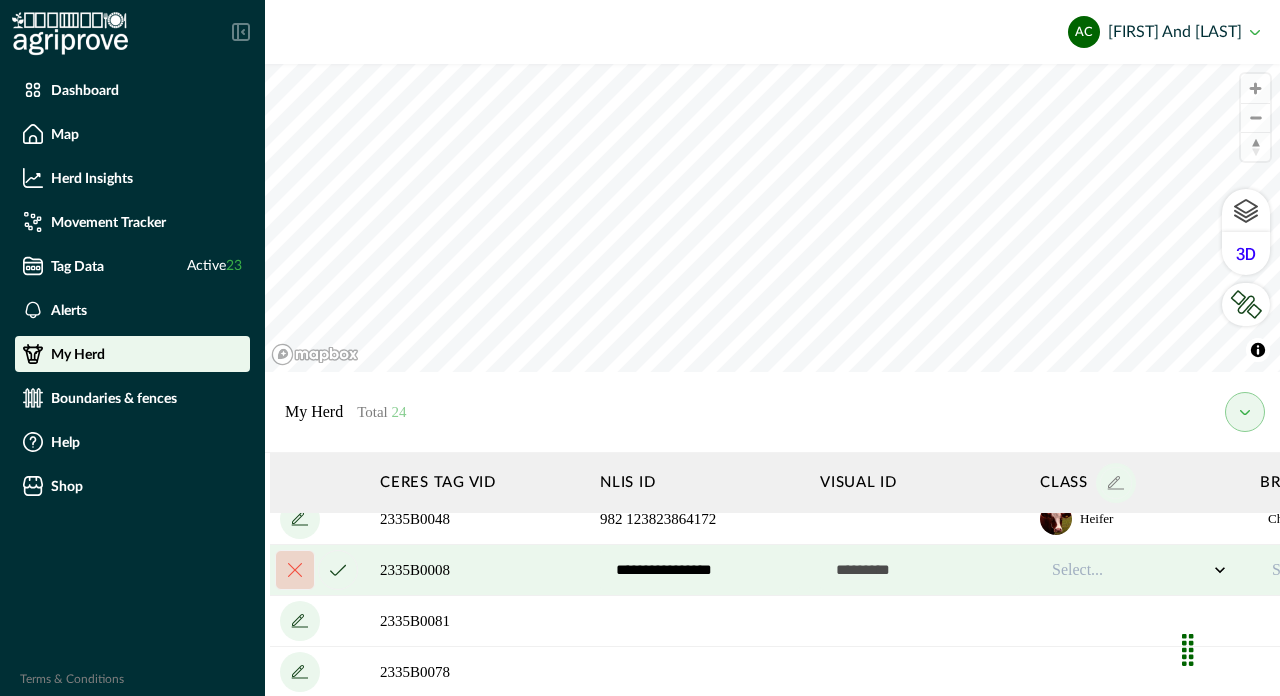 type on "**********" 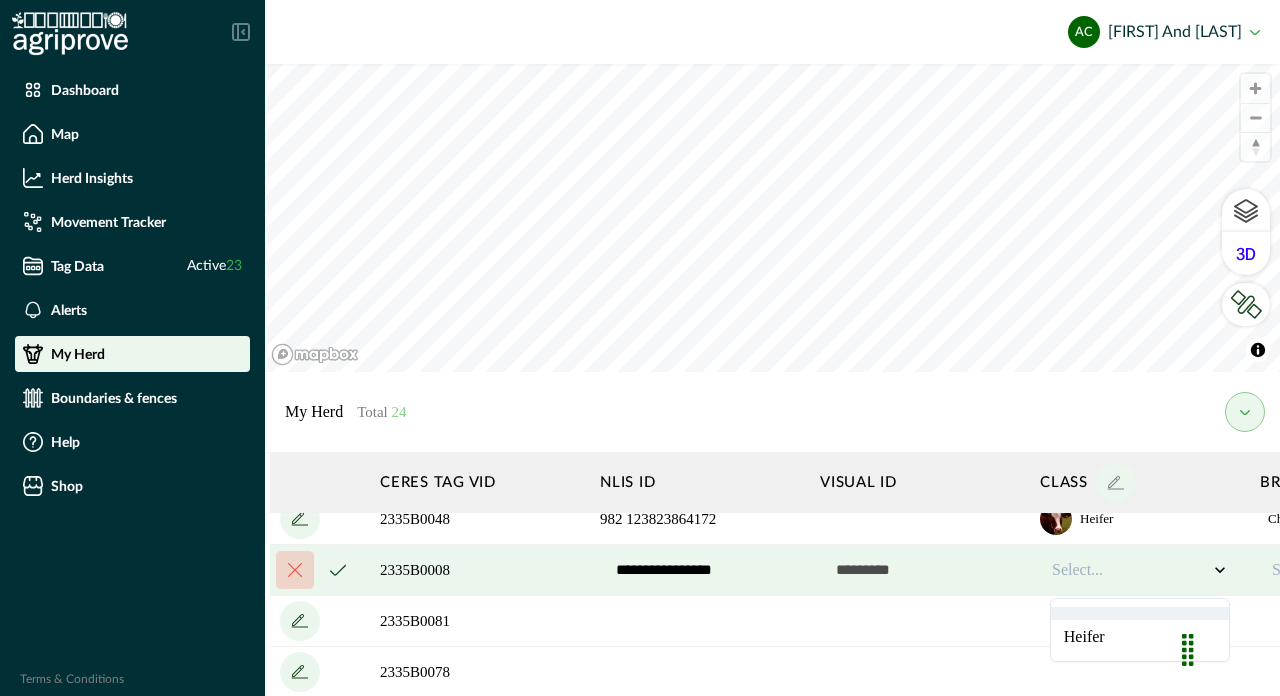click at bounding box center [1130, 570] 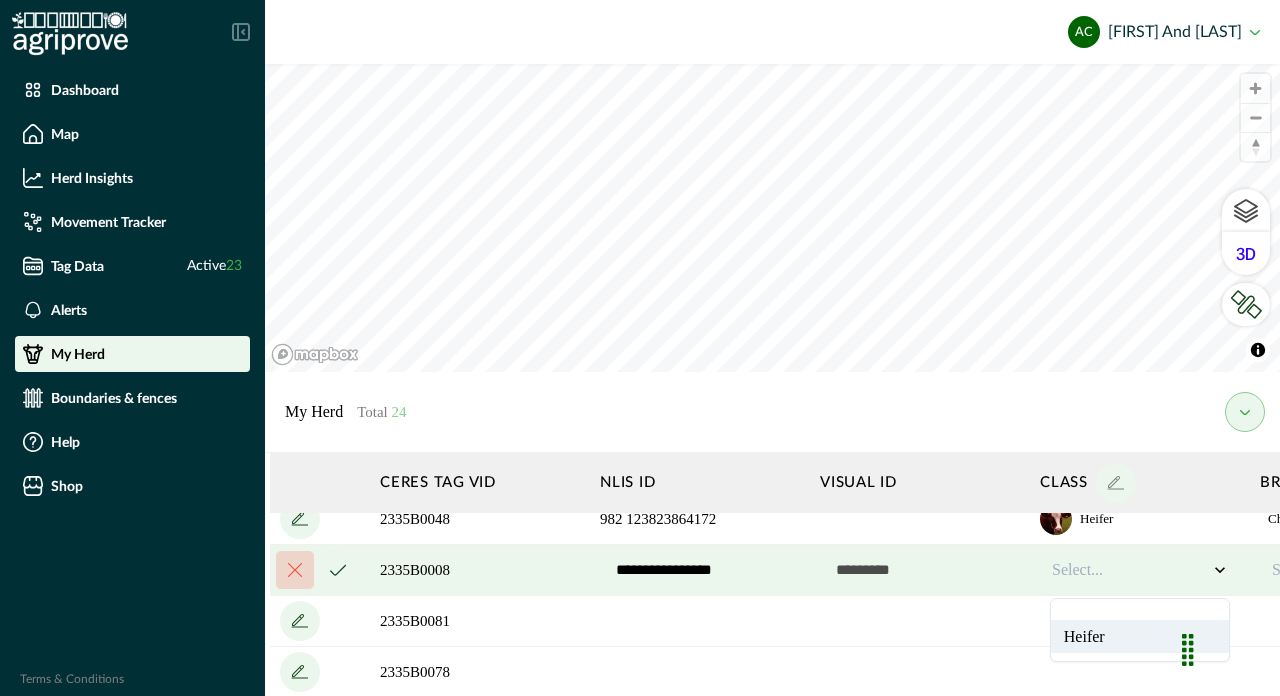 click on "Heifer" at bounding box center [1140, 636] 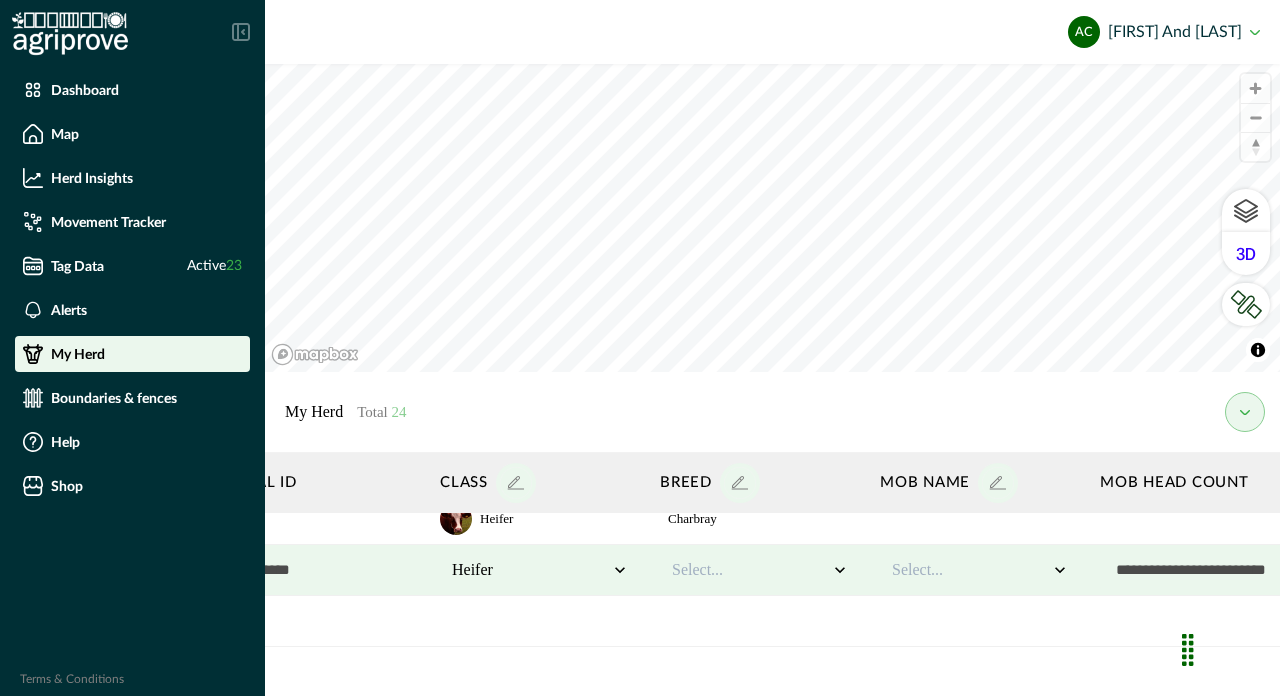 scroll, scrollTop: 632, scrollLeft: 622, axis: both 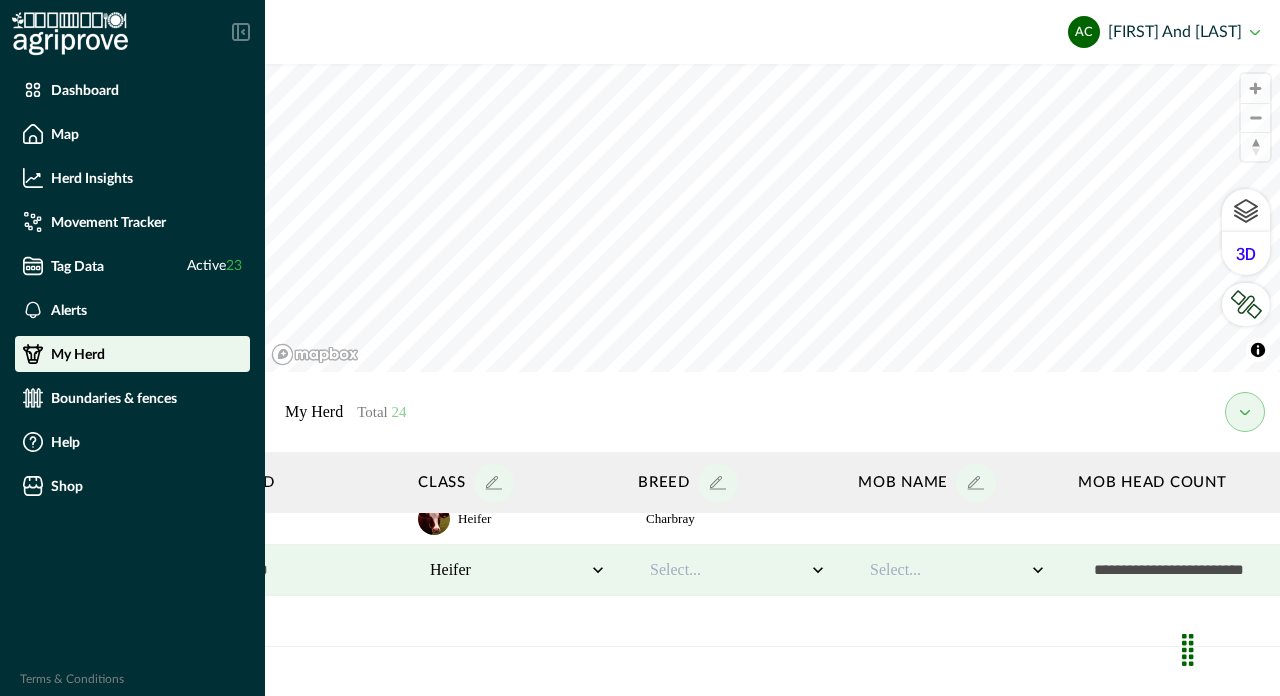click on "Select..." at bounding box center (728, 570) 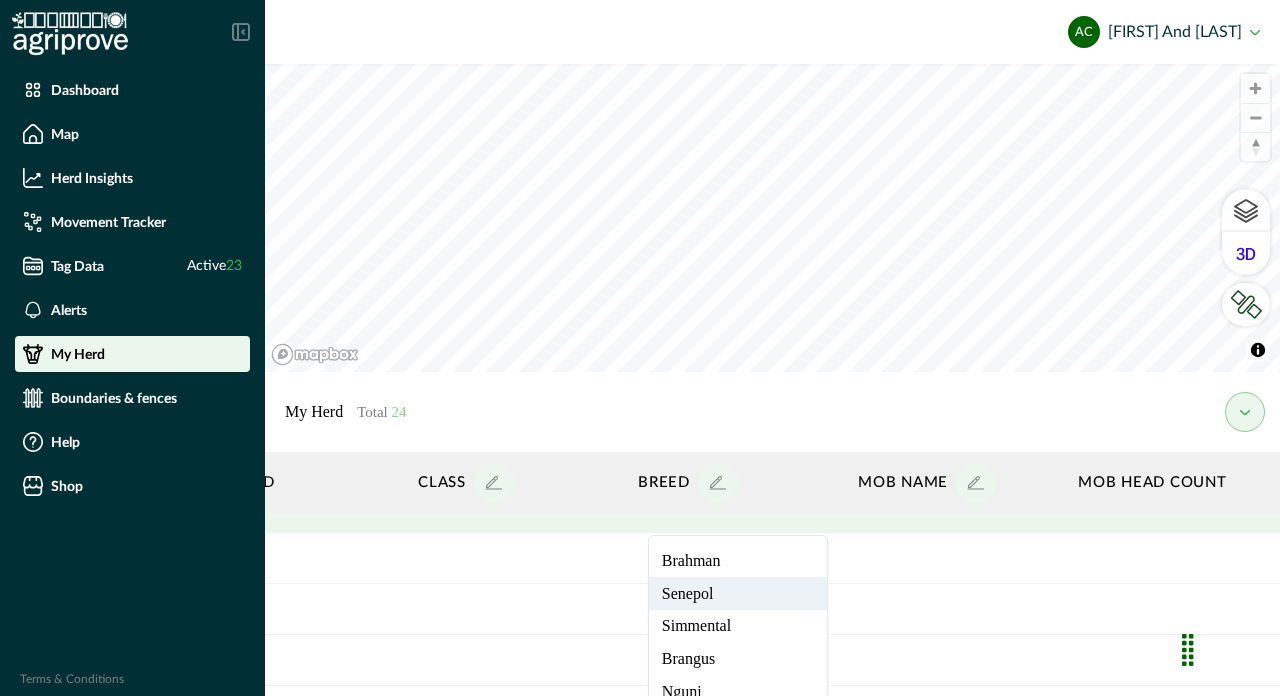 scroll, scrollTop: 696, scrollLeft: 622, axis: both 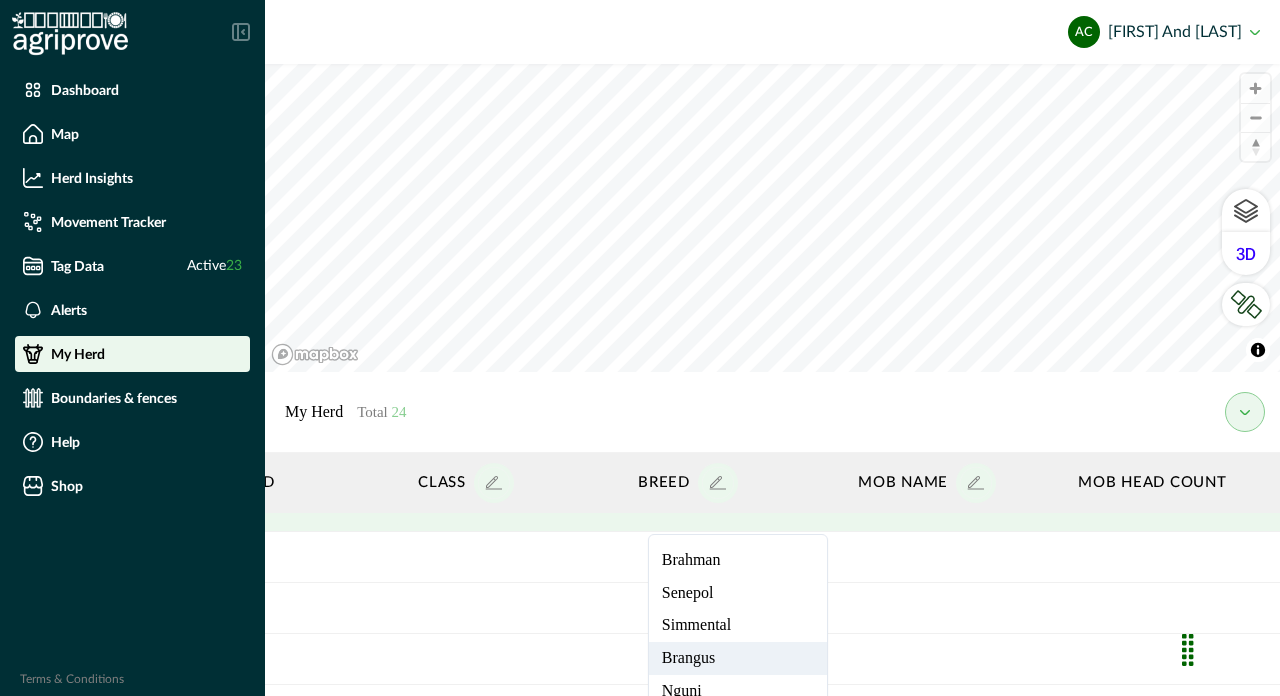 click on "Brangus" at bounding box center [738, 658] 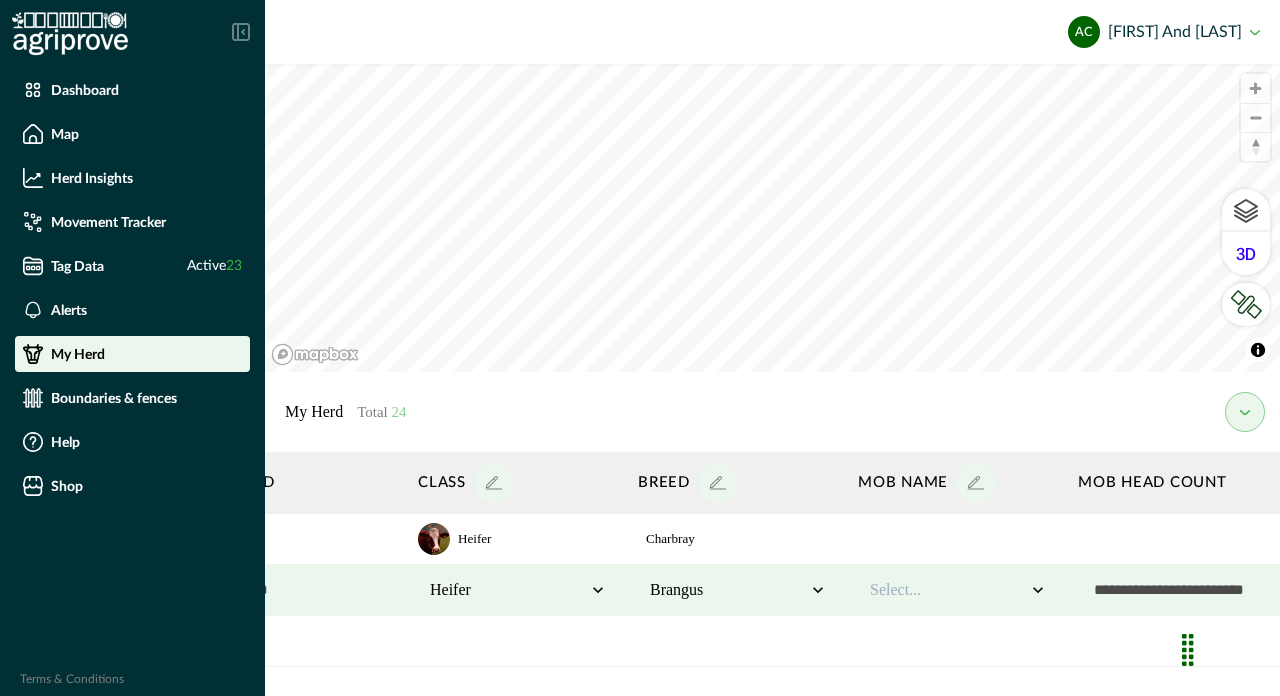 scroll, scrollTop: 606, scrollLeft: 622, axis: both 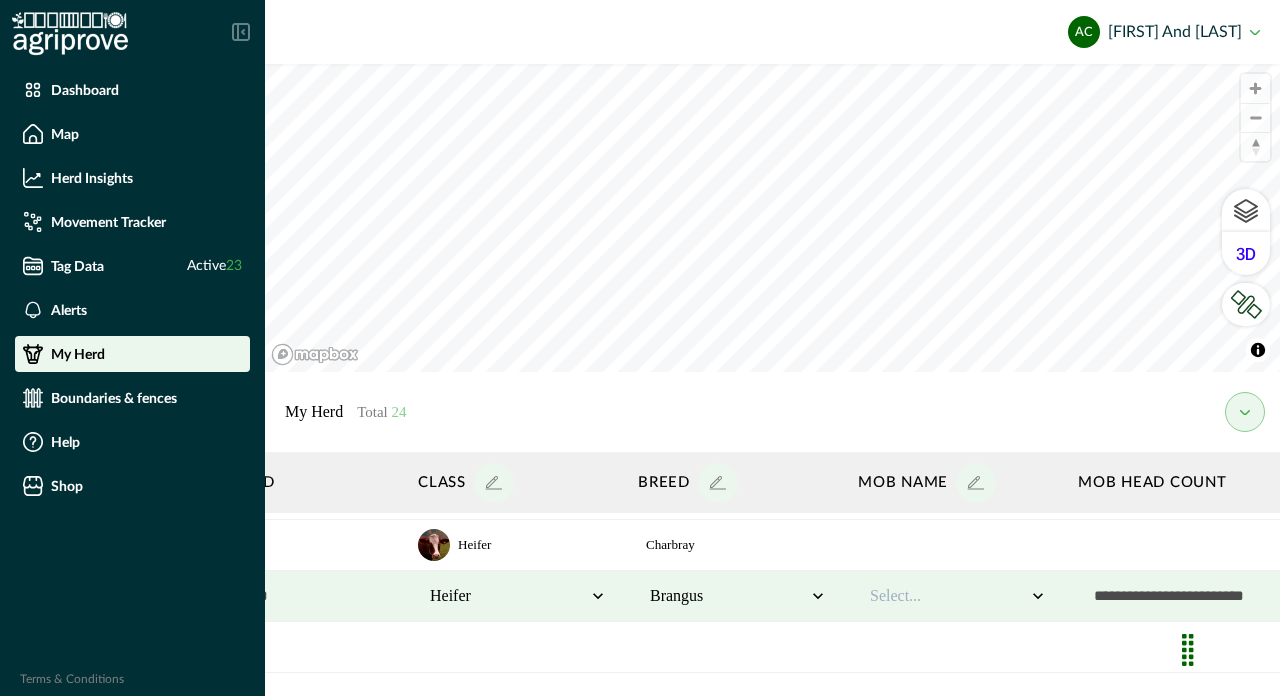 click on "Select..." at bounding box center (948, 596) 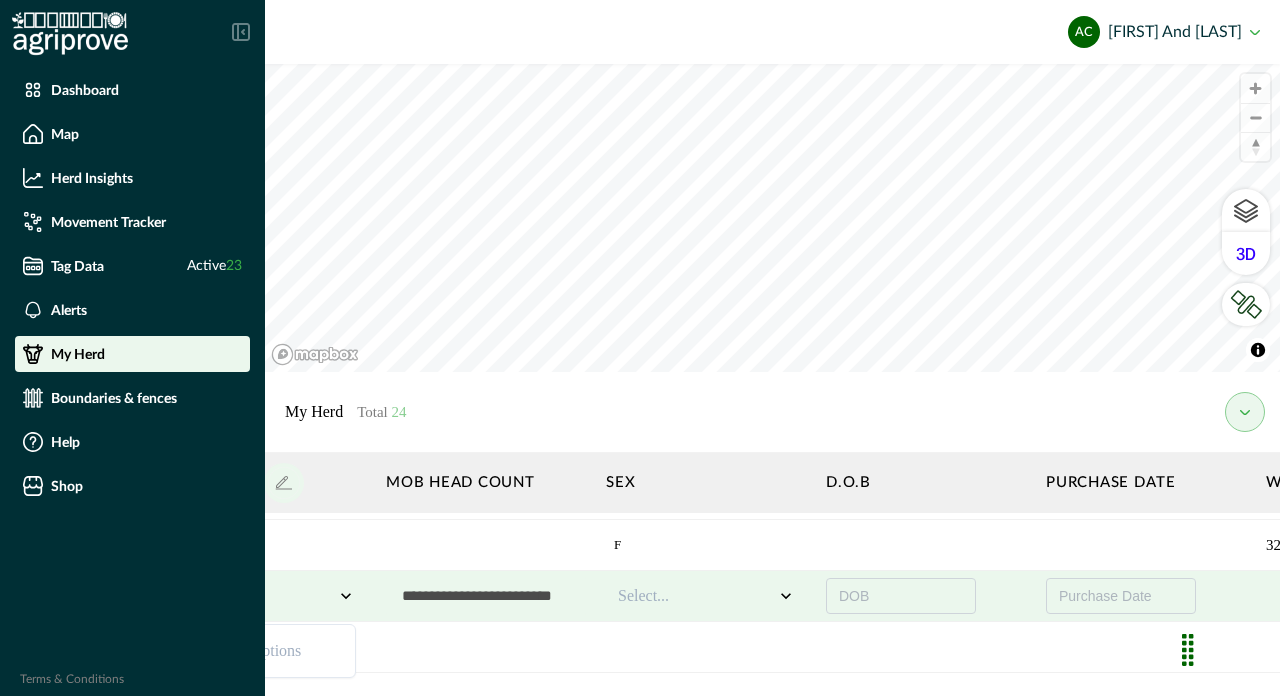 scroll, scrollTop: 606, scrollLeft: 1368, axis: both 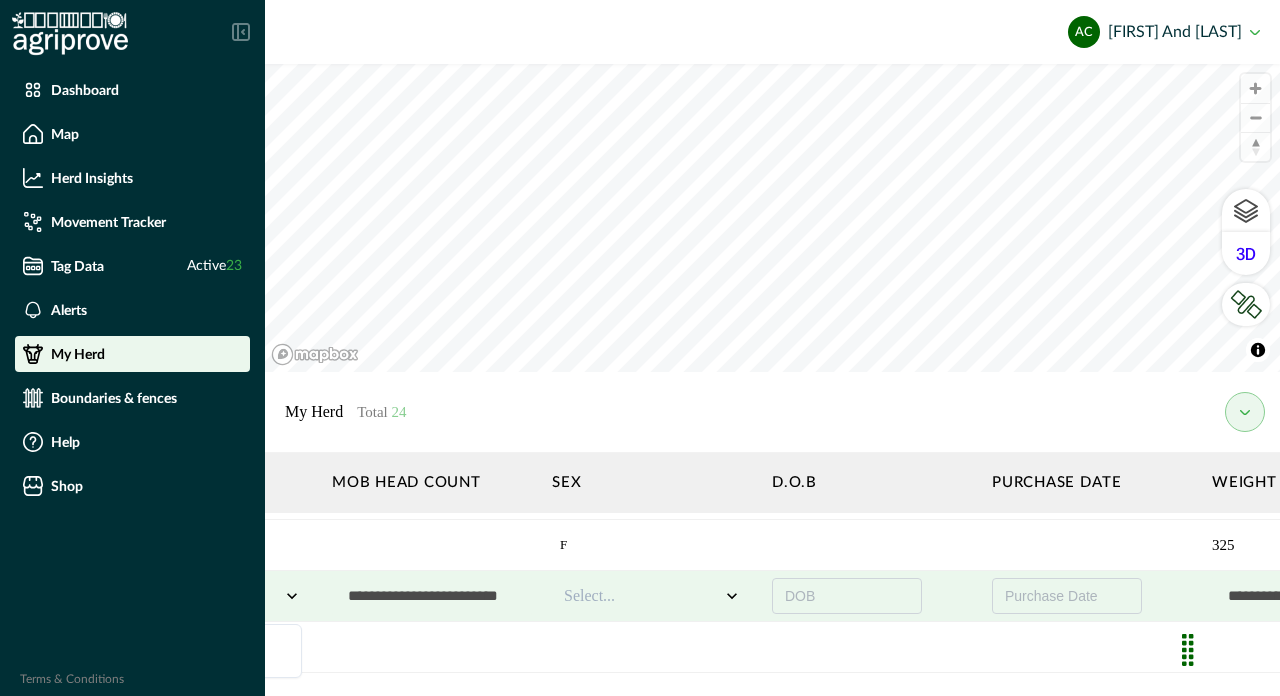 click on "Select..." at bounding box center (642, 596) 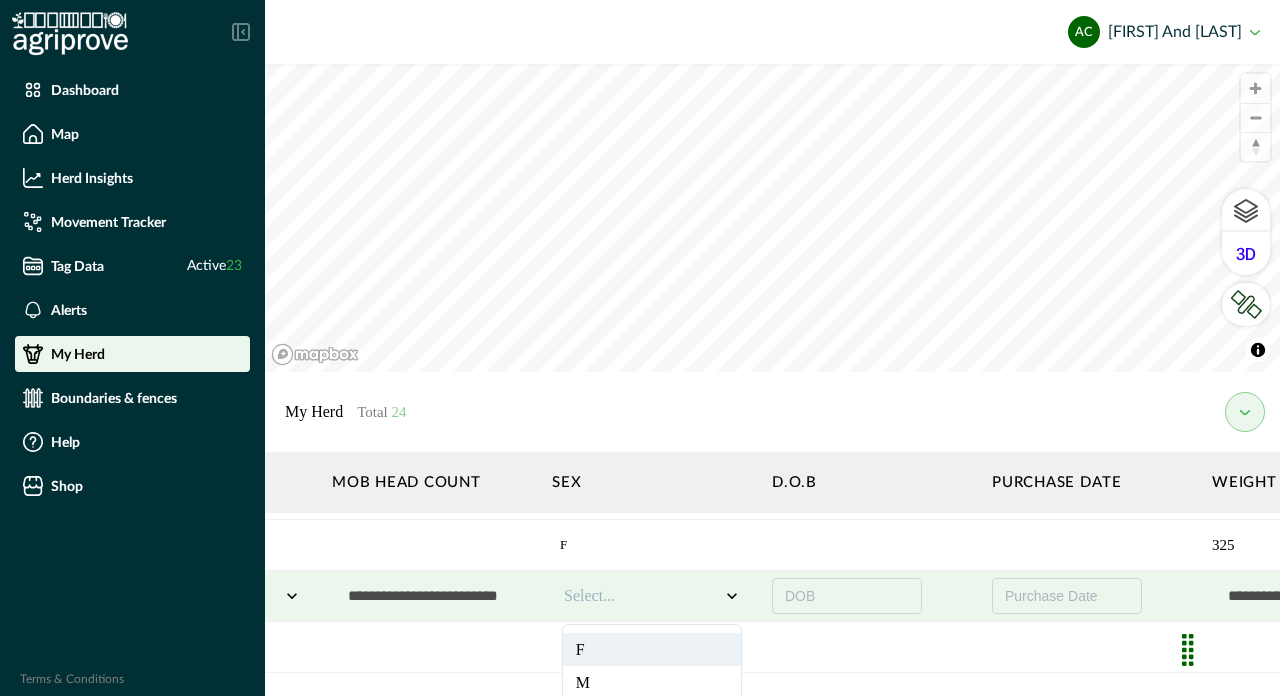 click on "F" at bounding box center (652, 649) 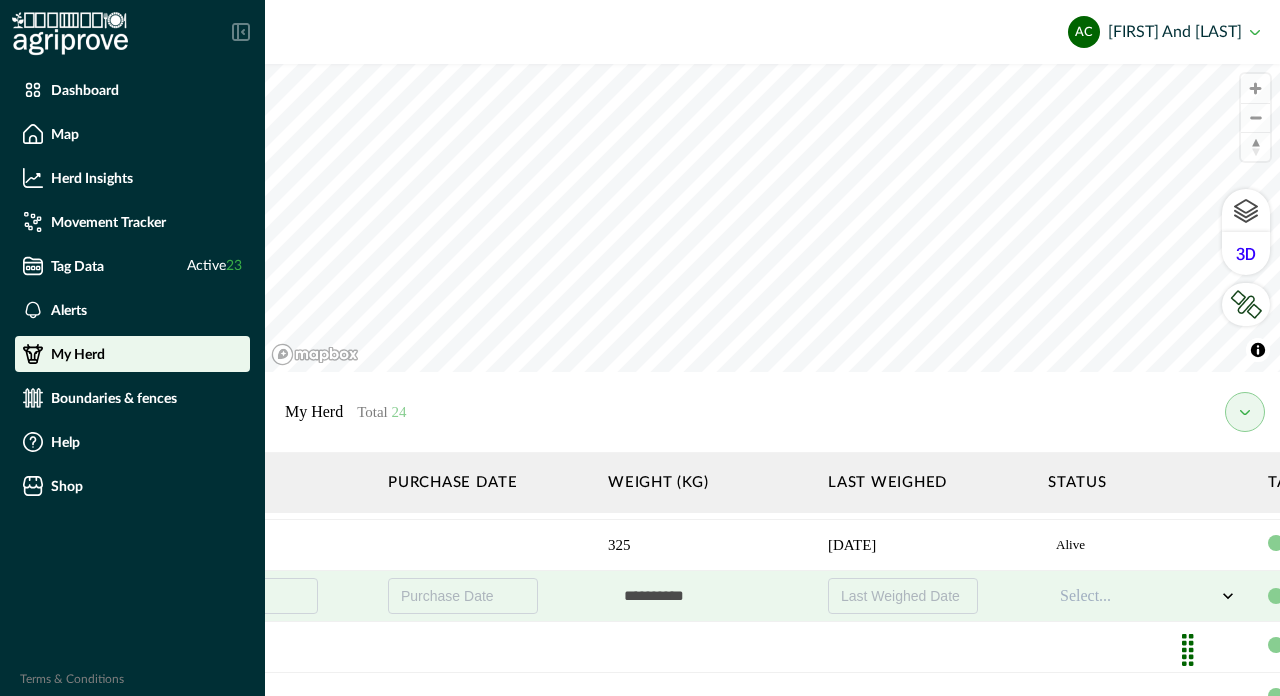 scroll, scrollTop: 606, scrollLeft: 1997, axis: both 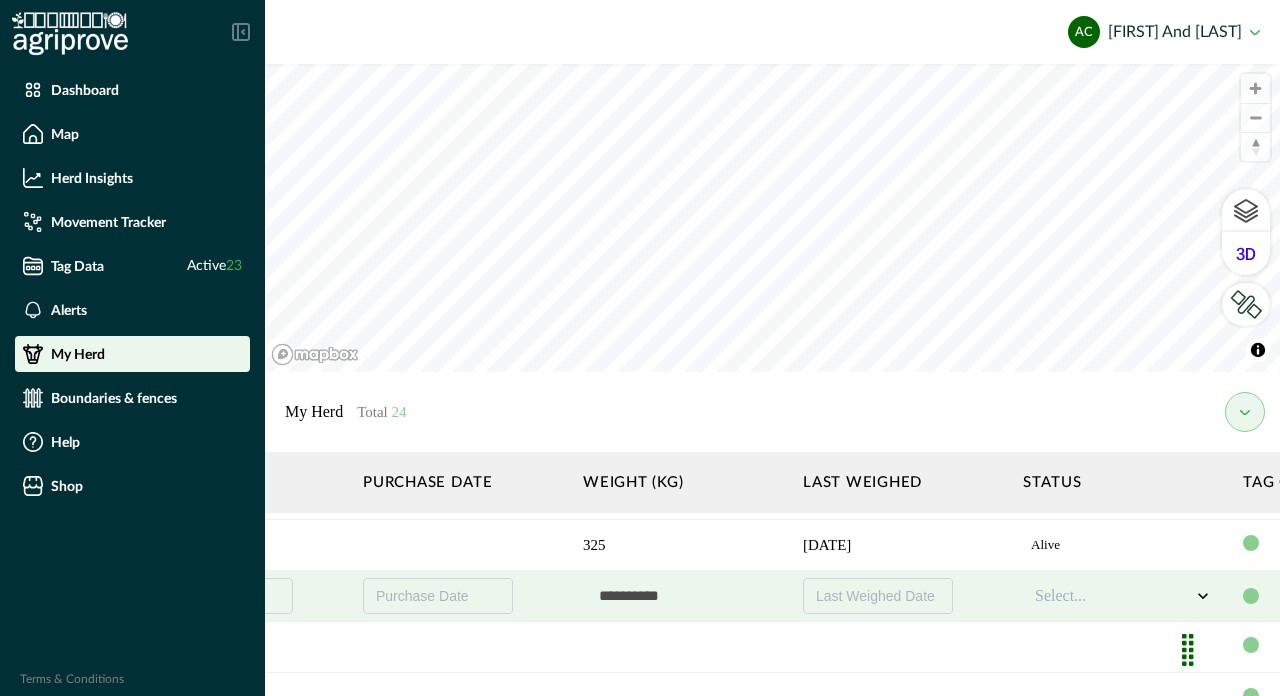 click at bounding box center (683, 596) 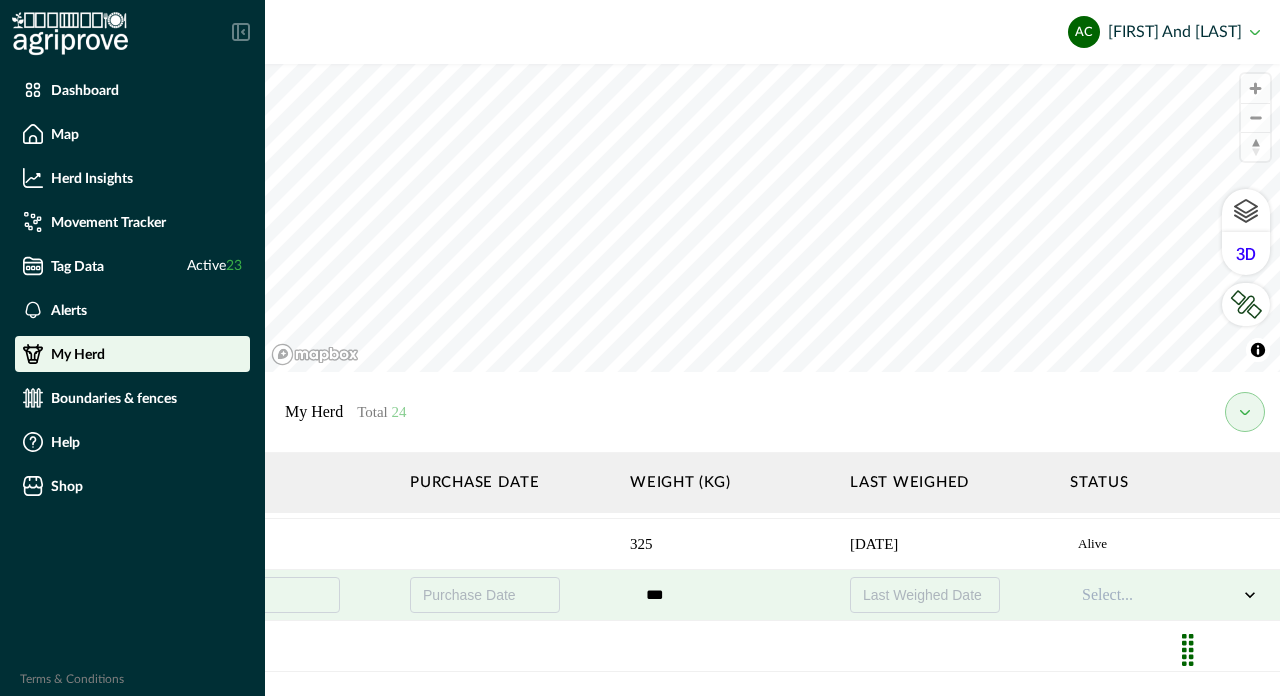 scroll, scrollTop: 607, scrollLeft: 2014, axis: both 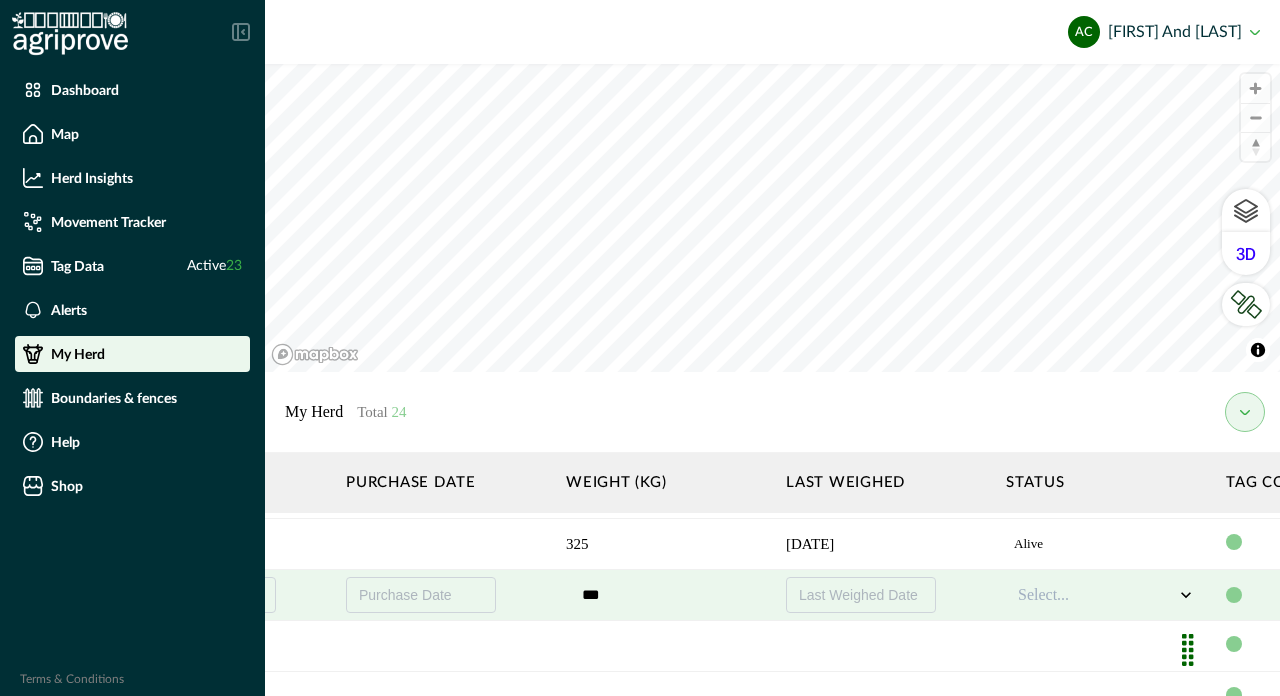type on "***" 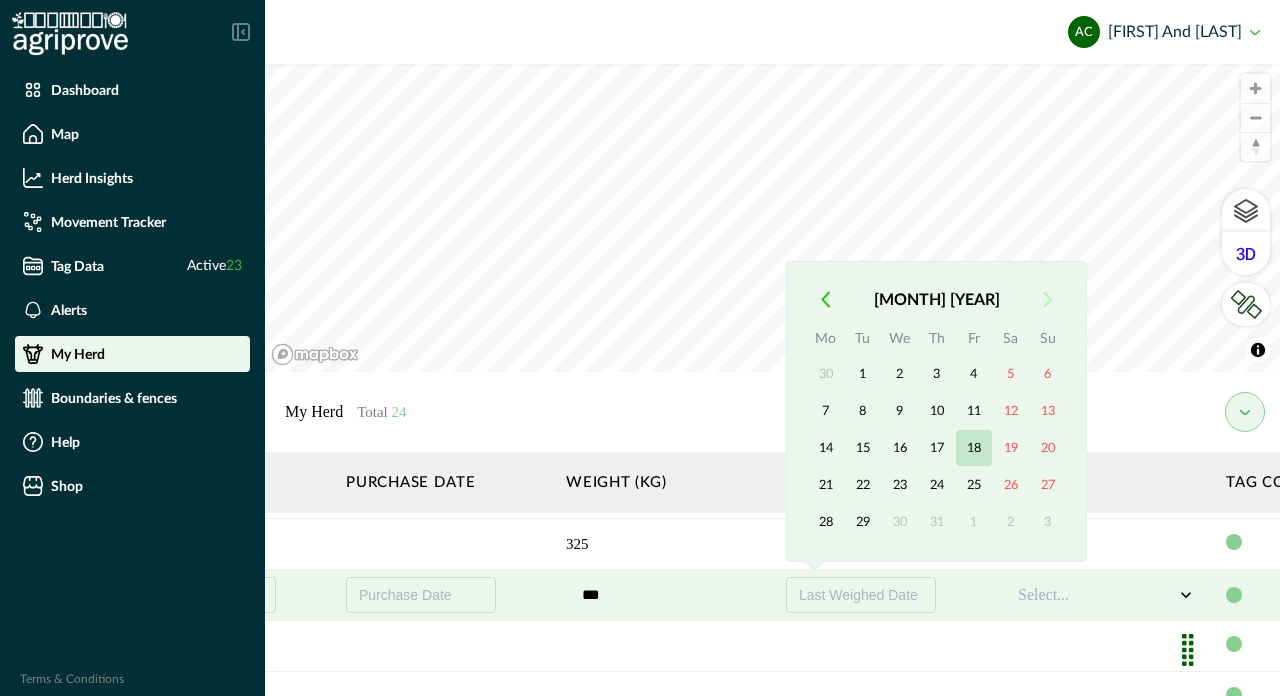 click on "18" at bounding box center (974, 448) 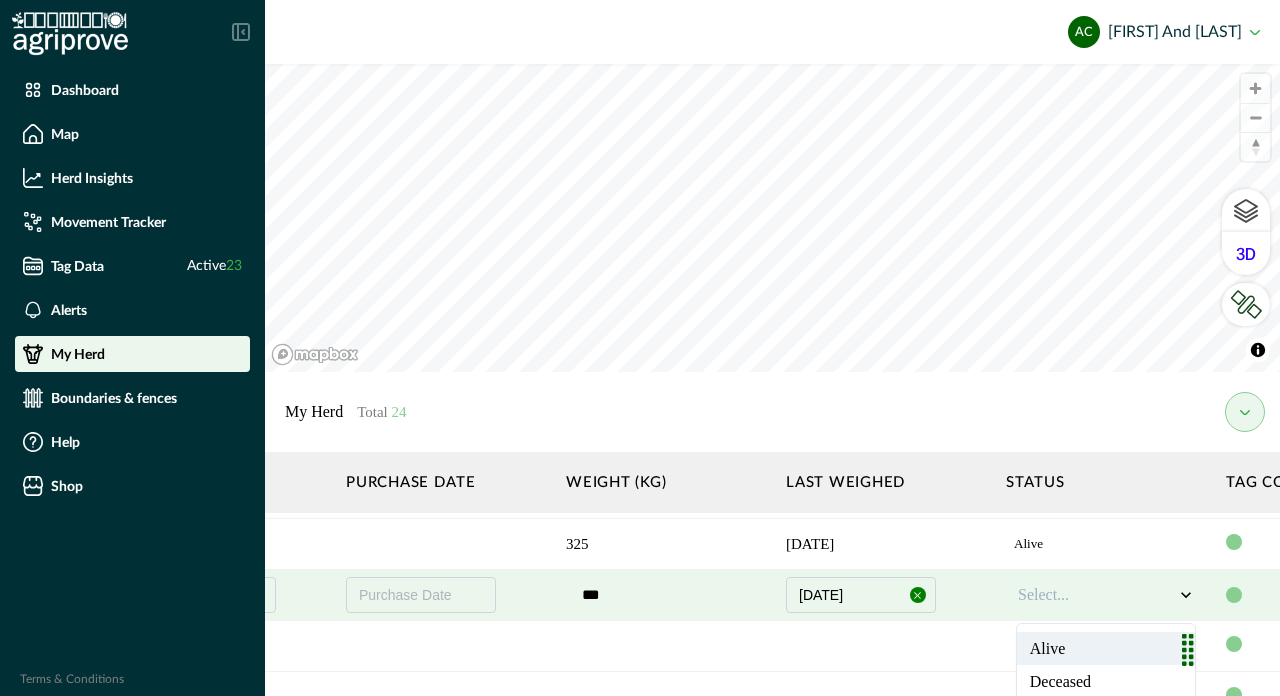 click on "Select..." at bounding box center [1096, 595] 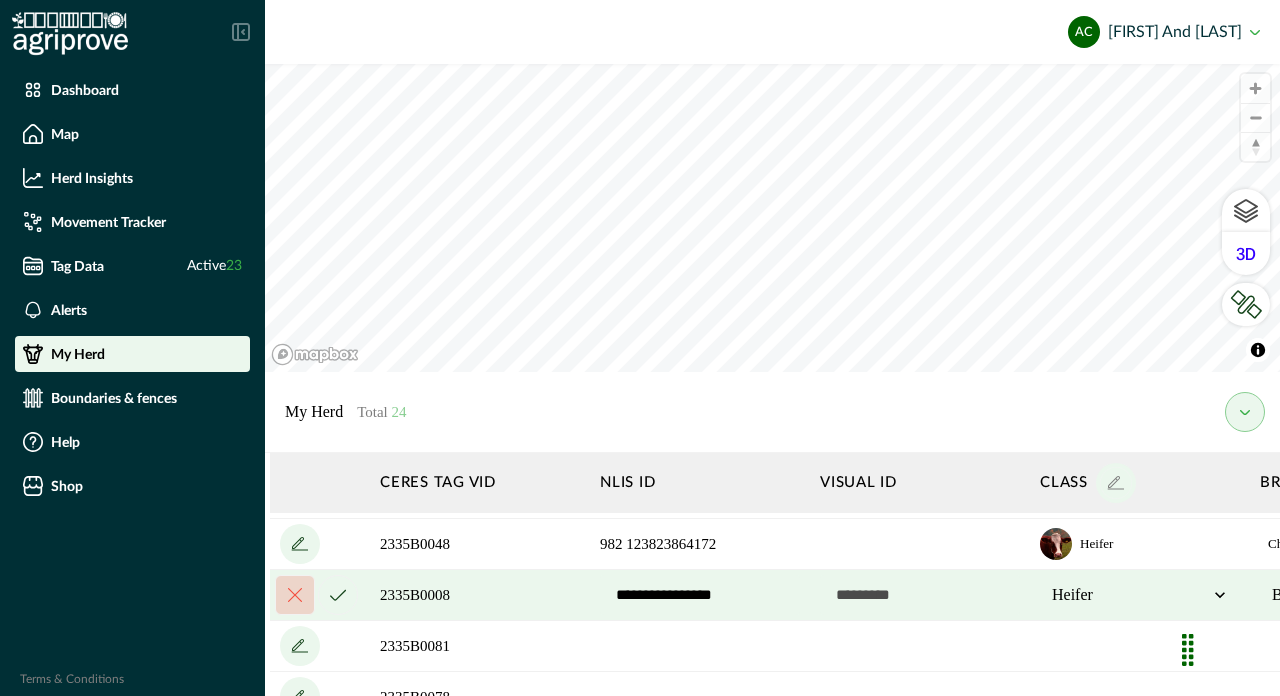 scroll, scrollTop: 607, scrollLeft: 0, axis: vertical 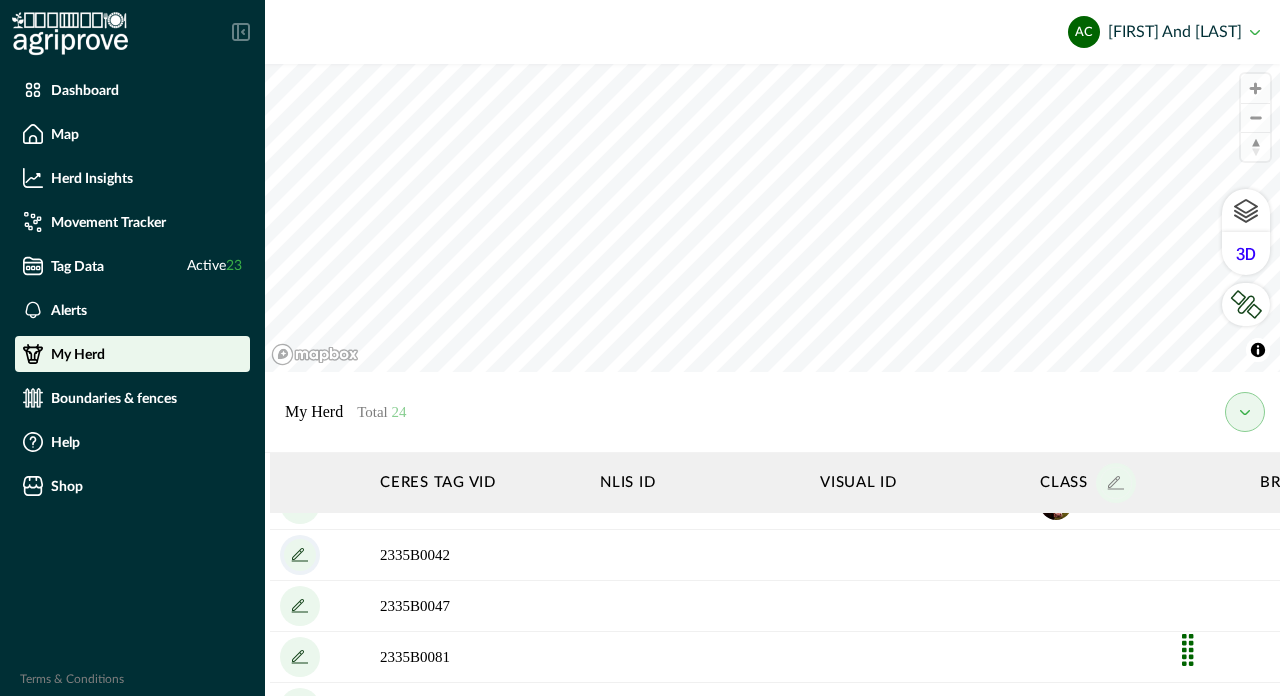 click 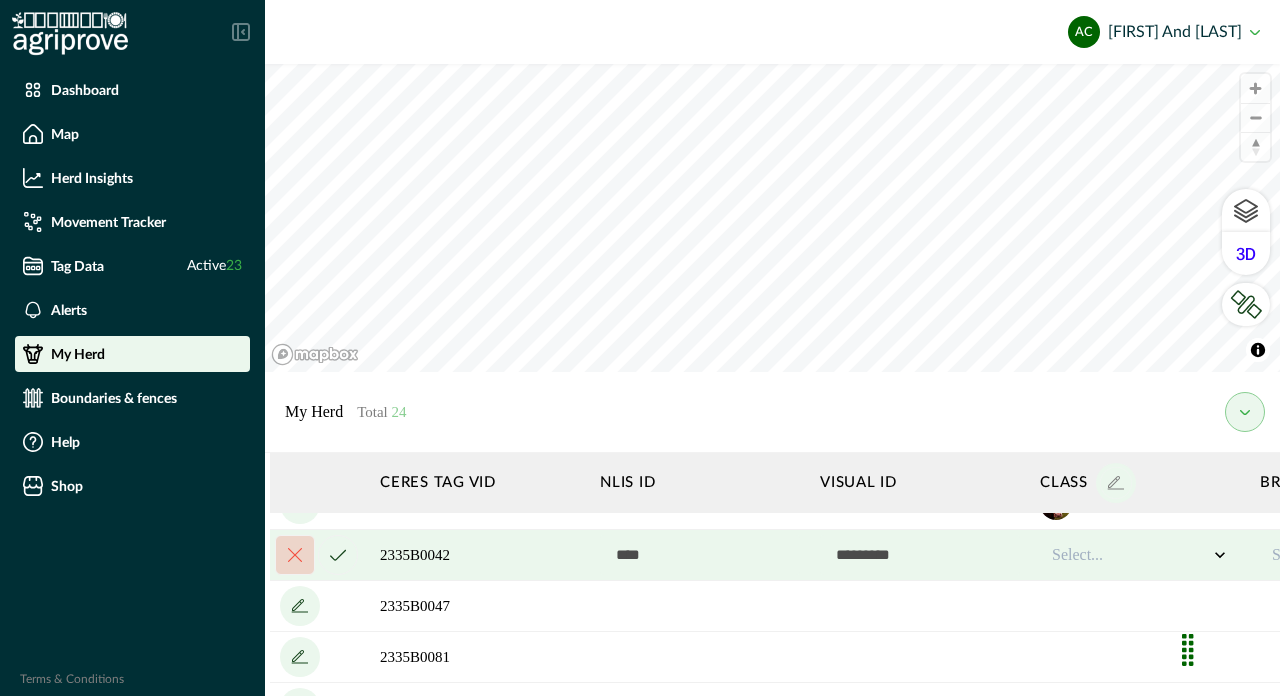 click at bounding box center (700, 555) 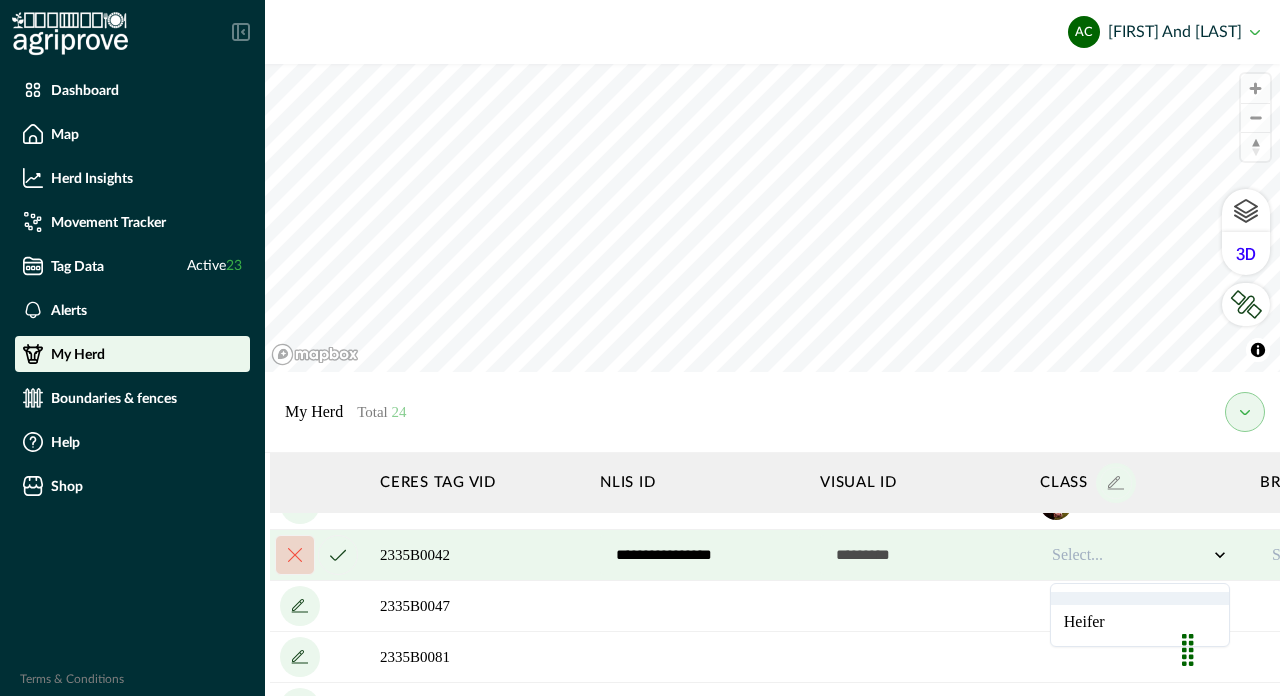 click at bounding box center [1130, 555] 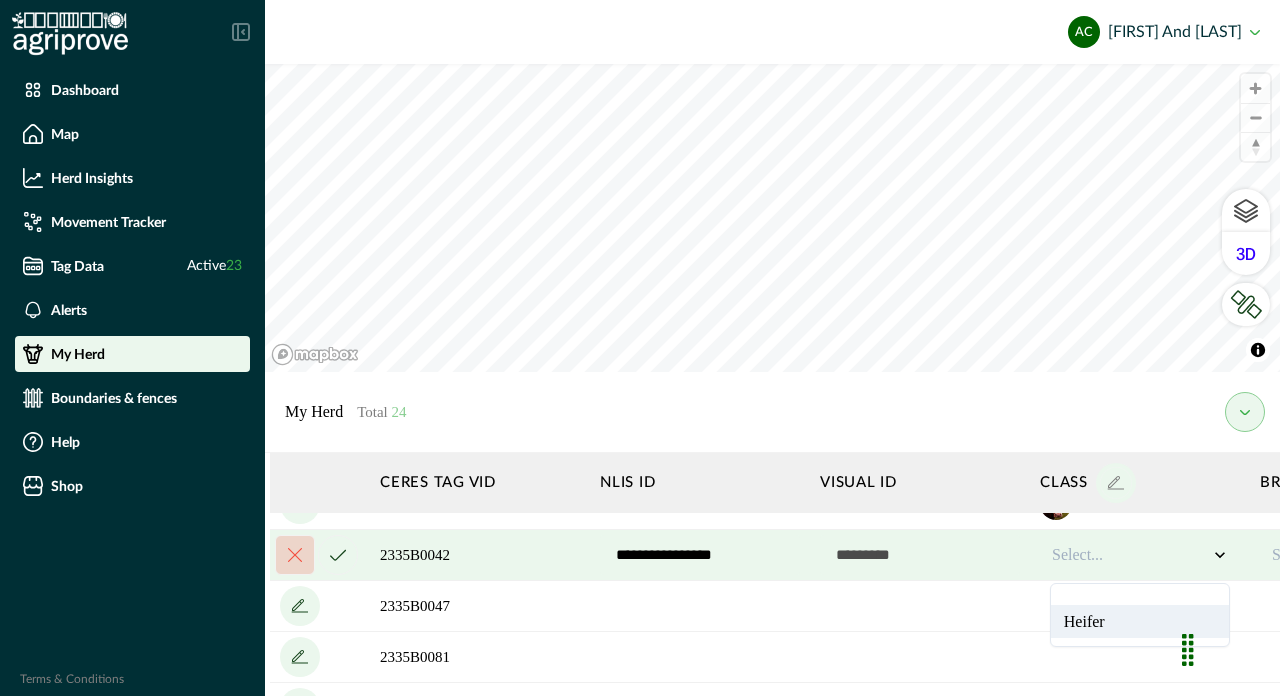 click on "Heifer" at bounding box center (1140, 621) 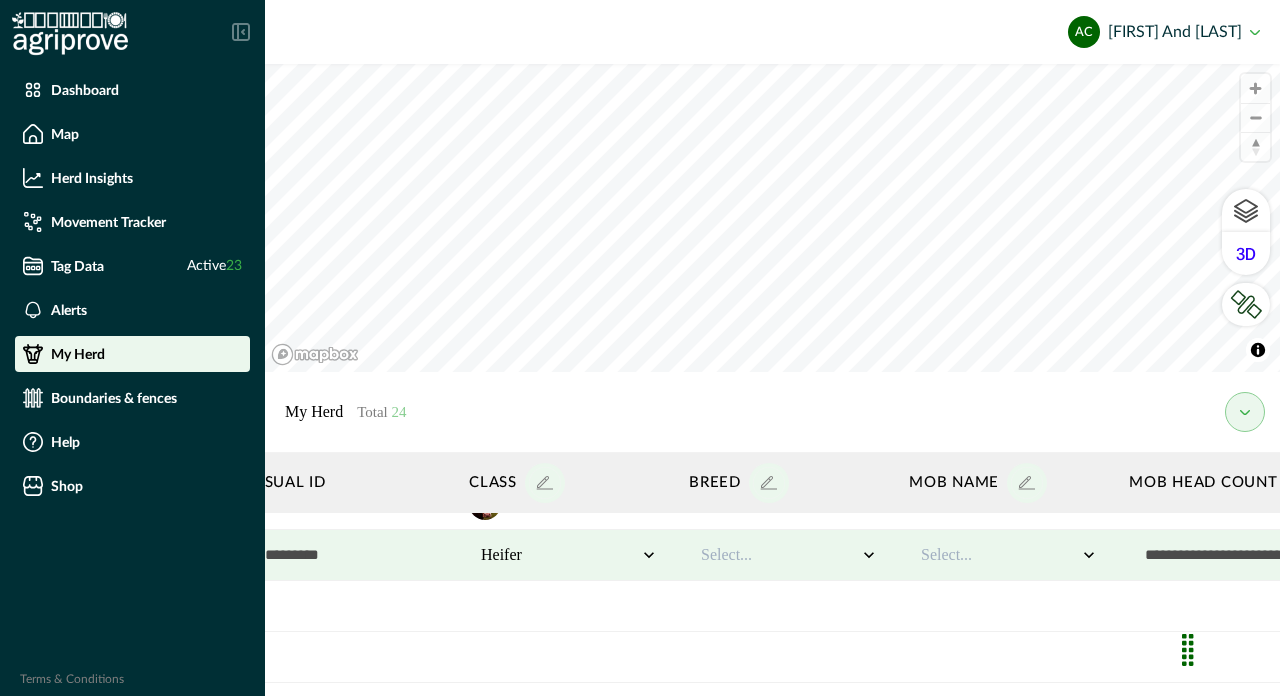 scroll, scrollTop: 698, scrollLeft: 621, axis: both 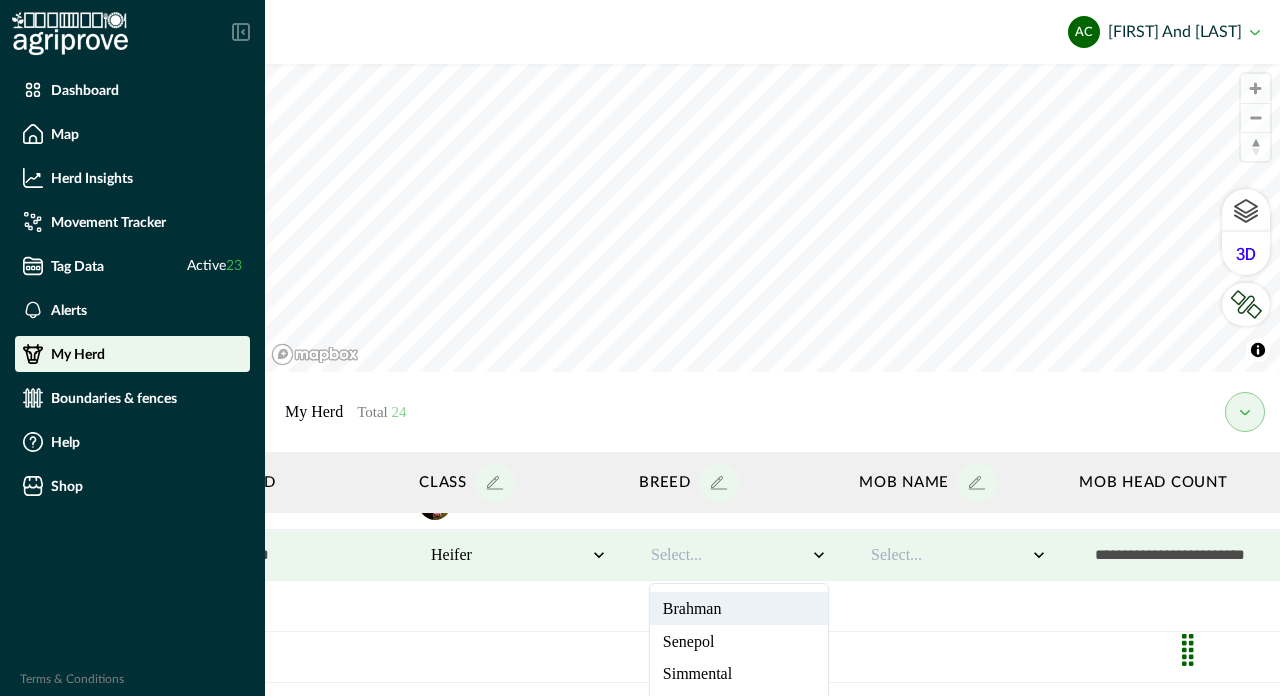 click on "Select..." at bounding box center (729, 555) 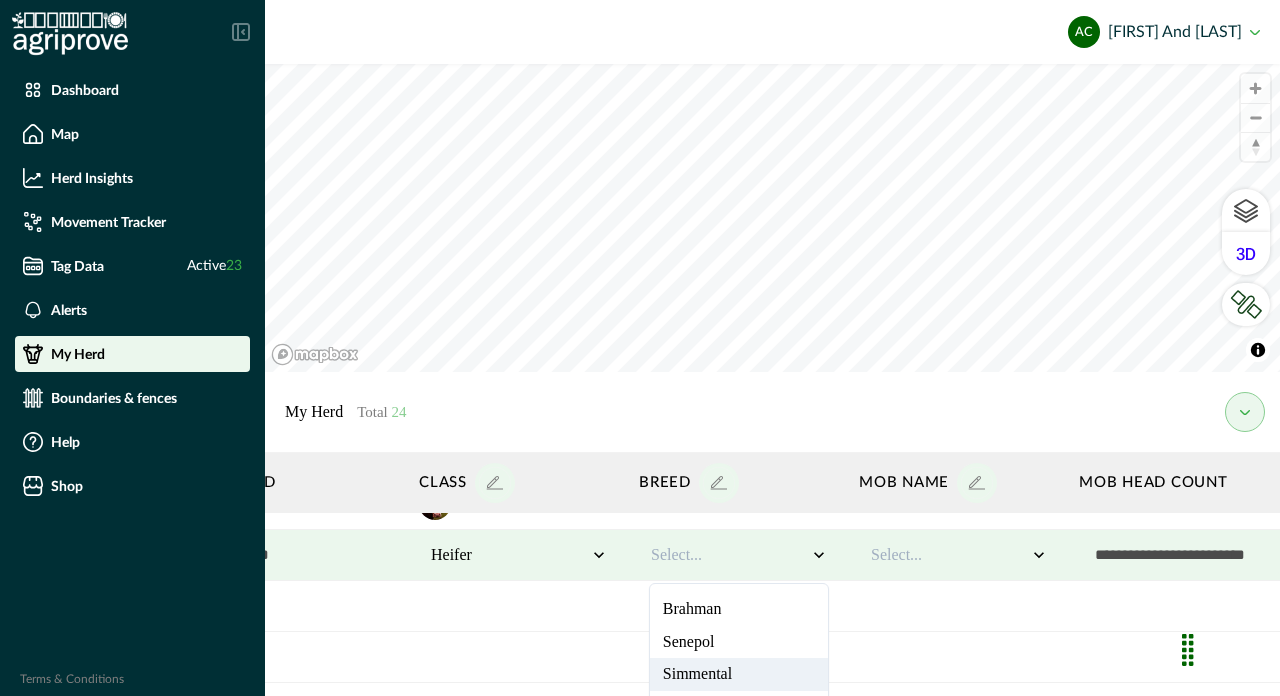 click on "Simmental" at bounding box center (739, 674) 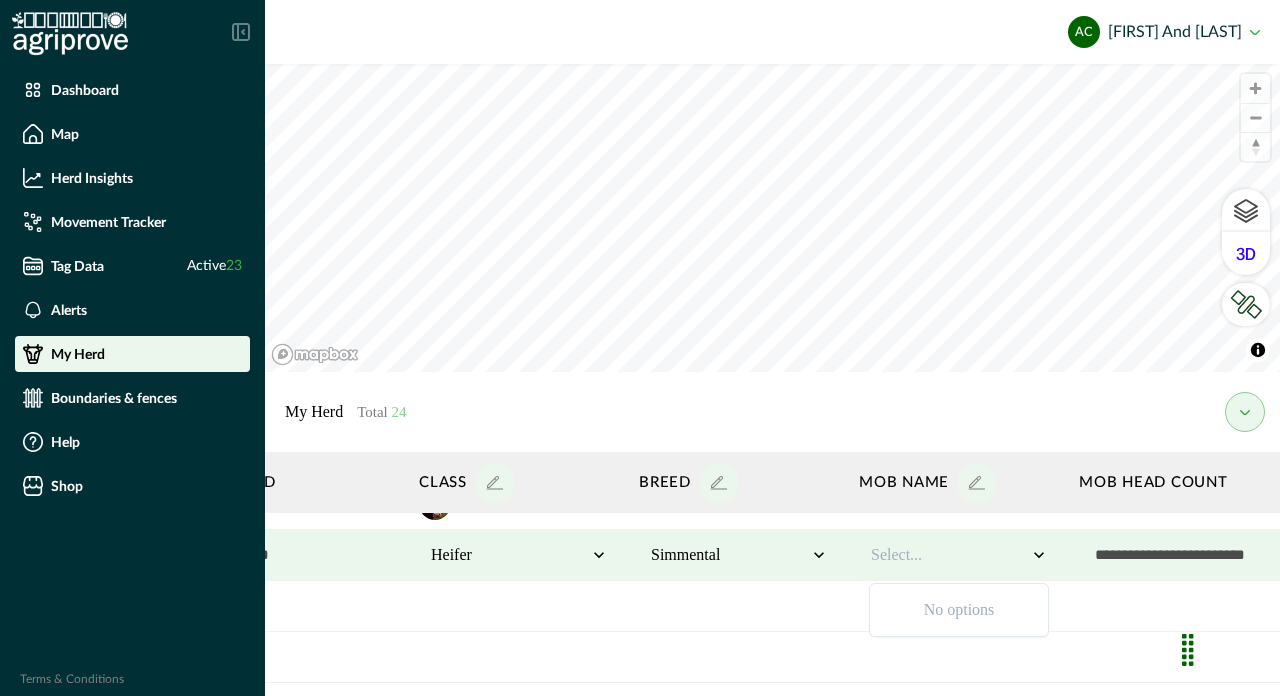 click on "Select..." at bounding box center (949, 555) 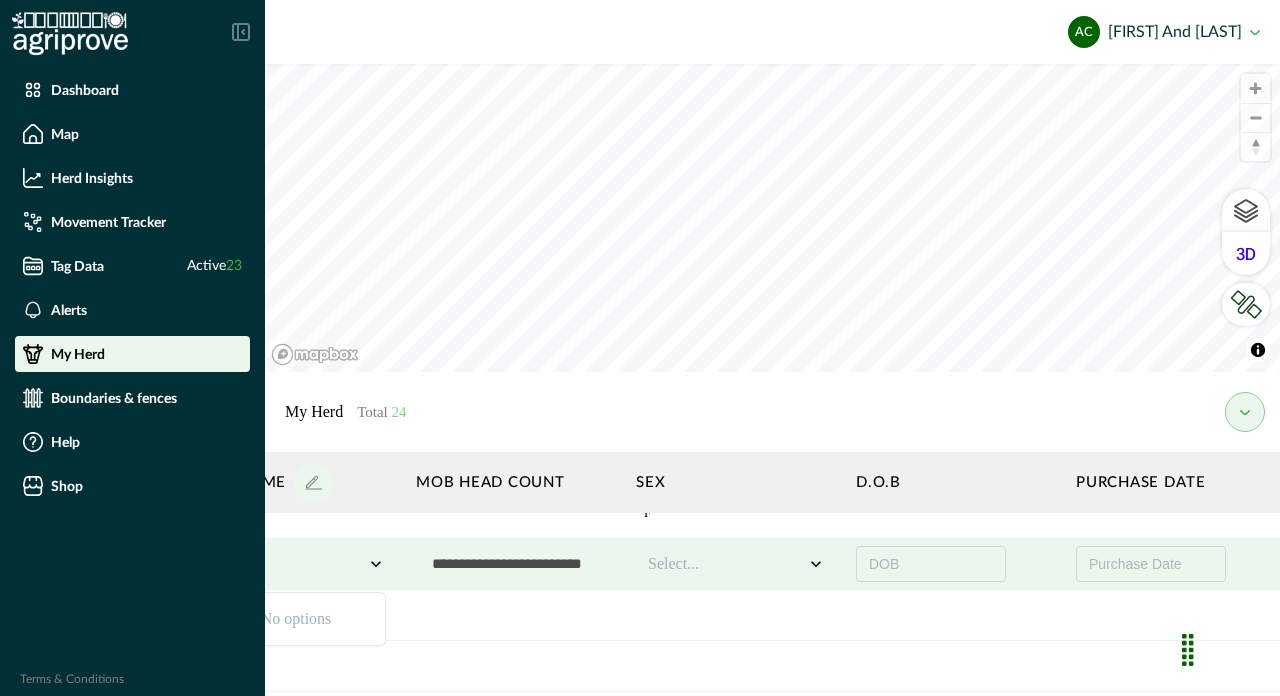 scroll, scrollTop: 689, scrollLeft: 1255, axis: both 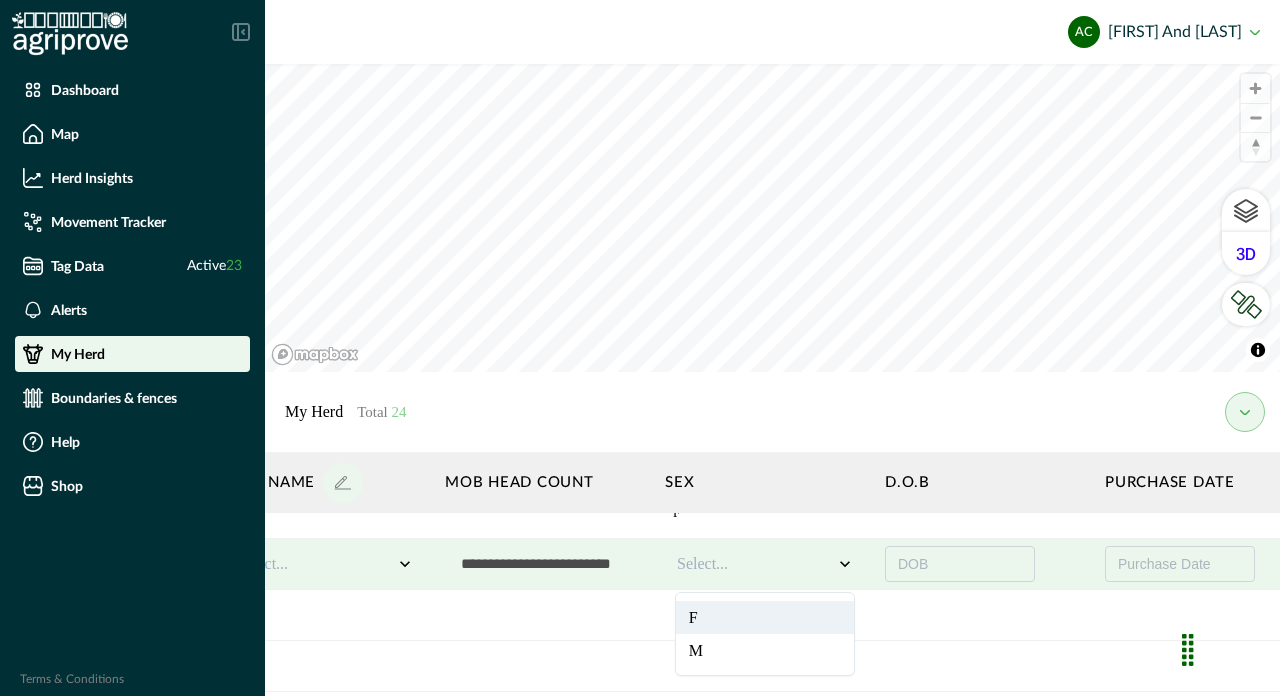click on "Select..." at bounding box center (765, 564) 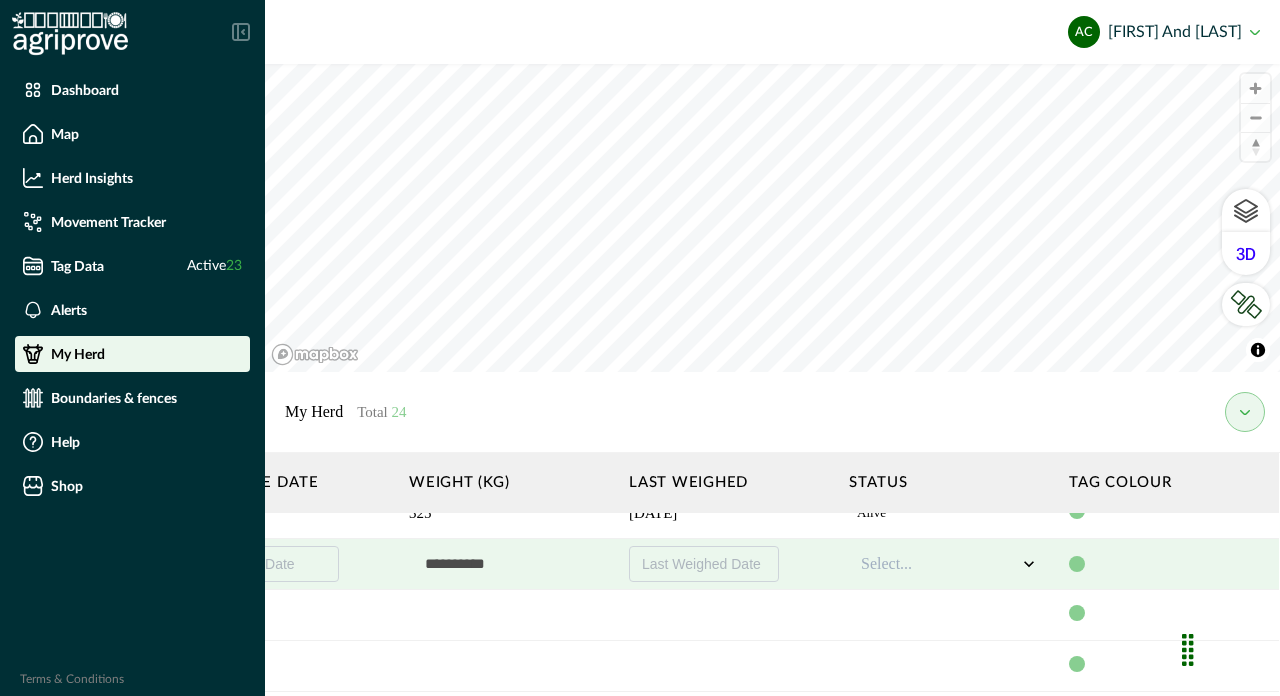 scroll, scrollTop: 689, scrollLeft: 2170, axis: both 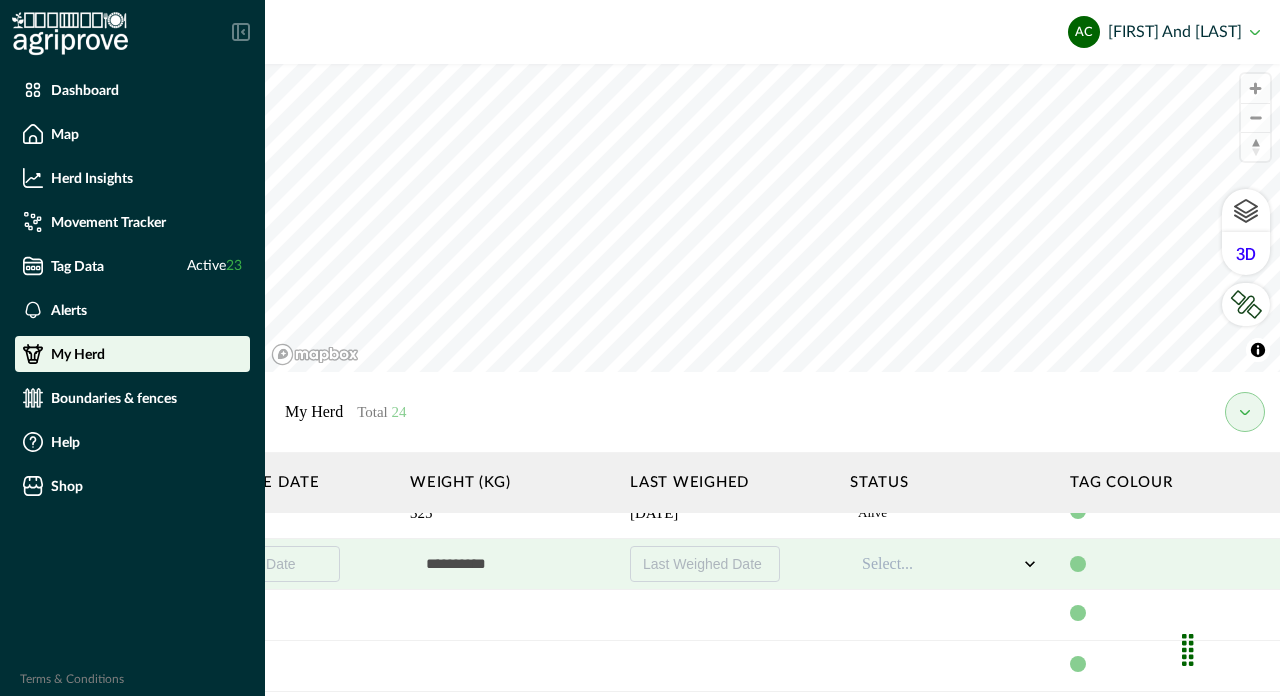 click on "Last Weighed Date" at bounding box center [702, 564] 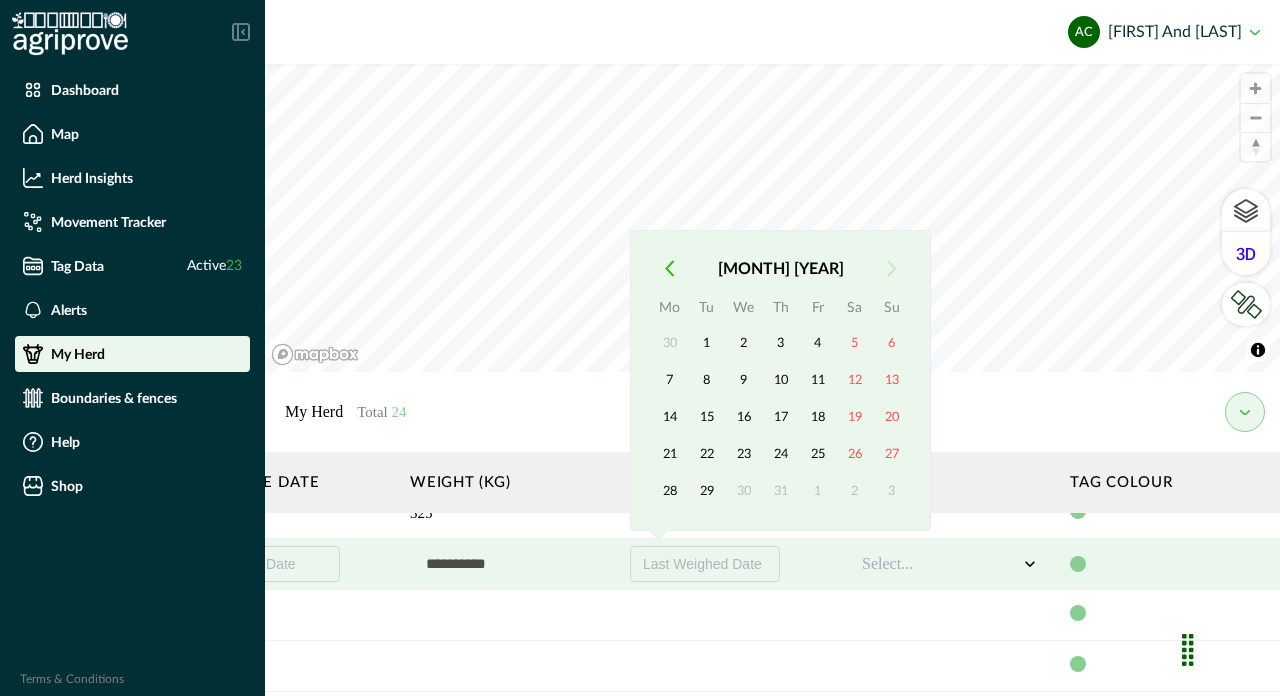 type 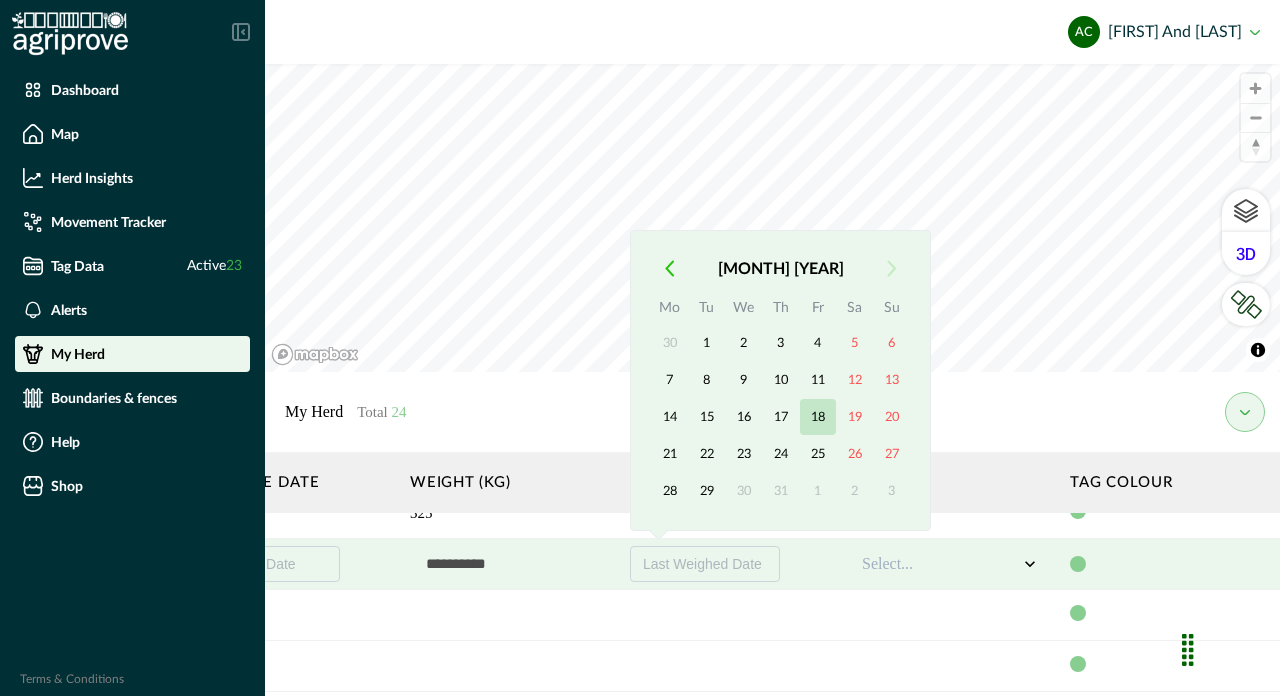 click on "18" at bounding box center (818, 417) 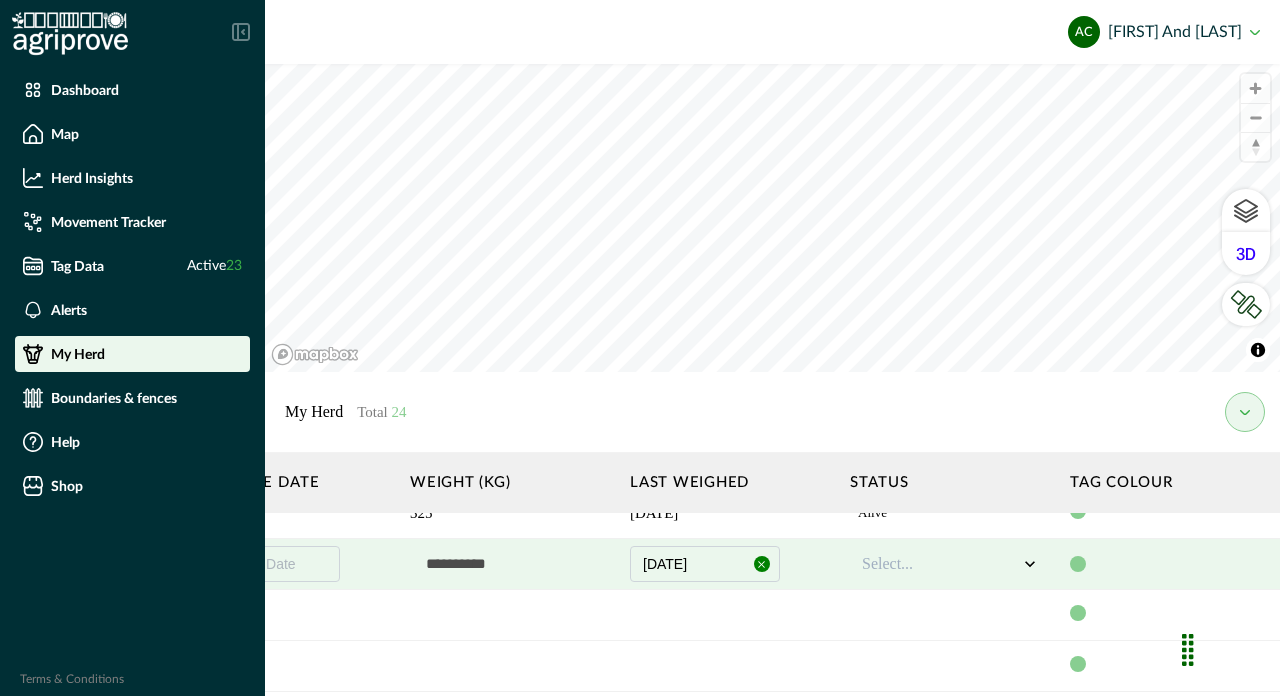 click at bounding box center (510, 564) 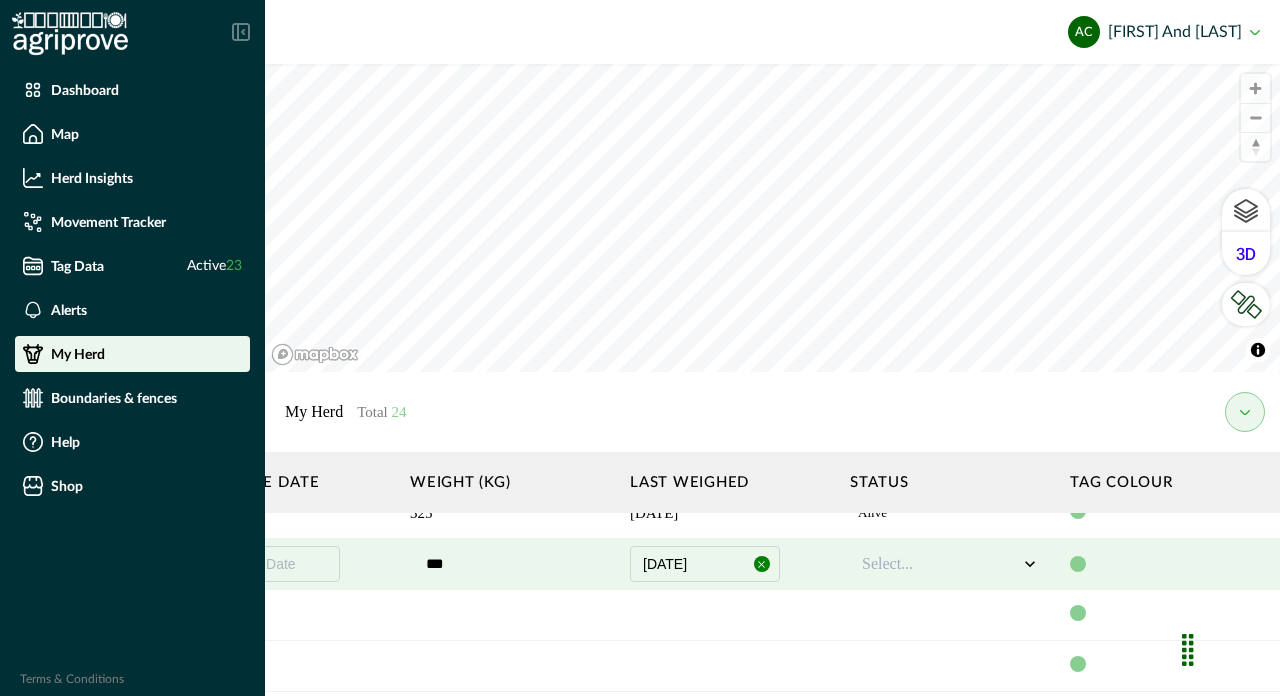 type on "***" 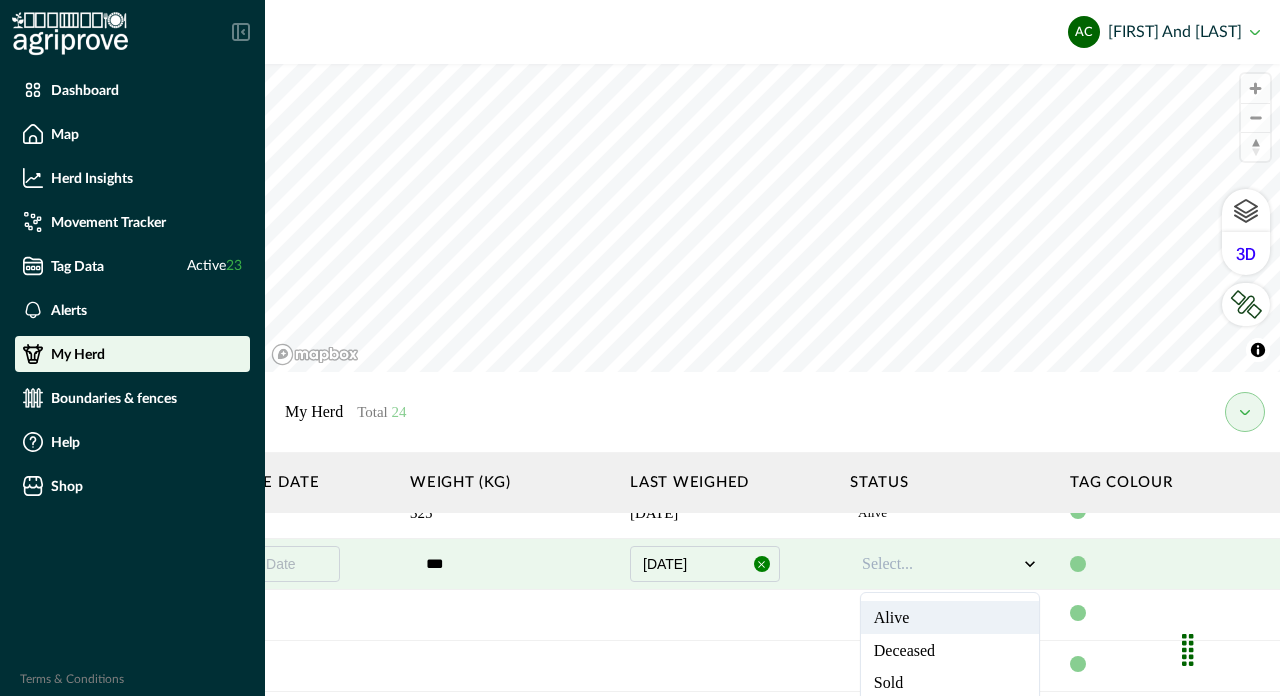 click at bounding box center (940, 564) 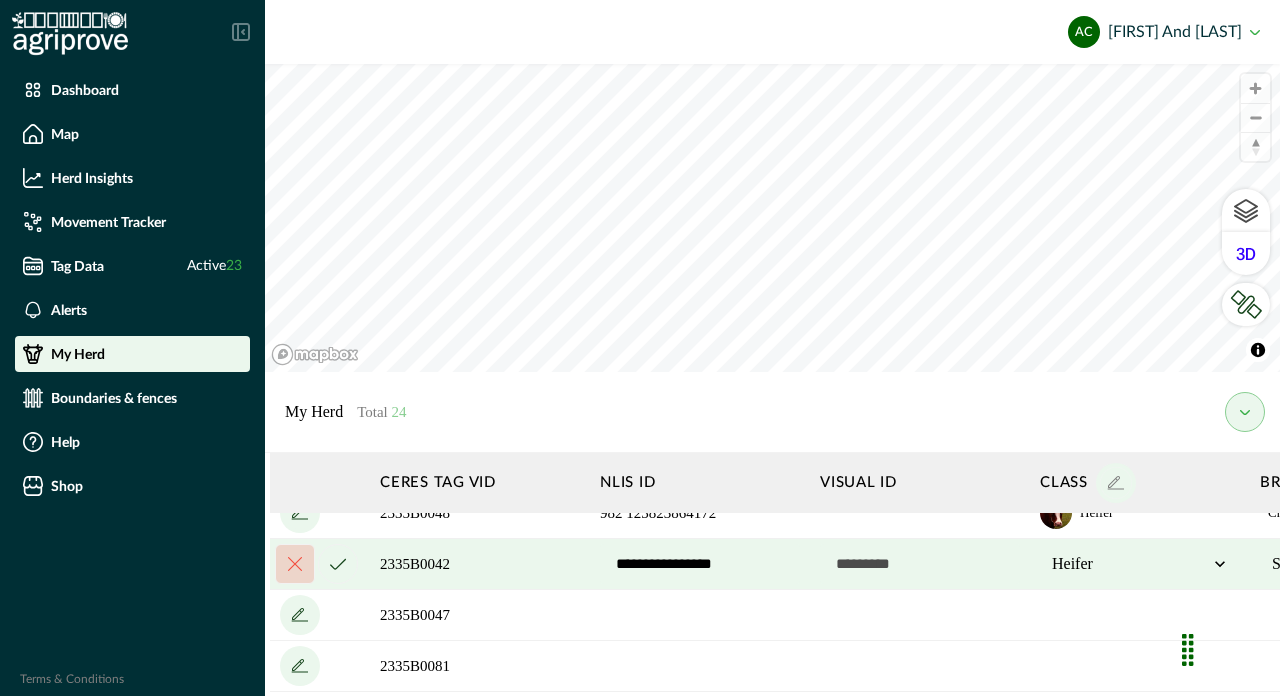 scroll, scrollTop: 689, scrollLeft: 0, axis: vertical 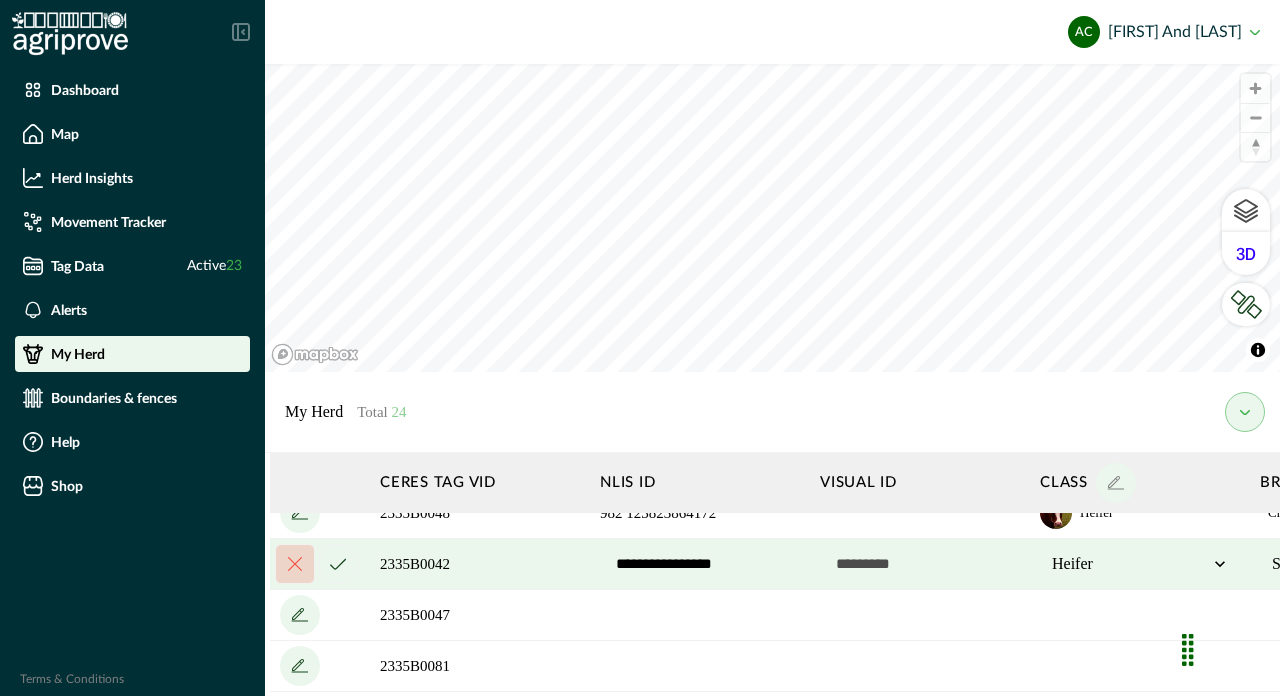 click 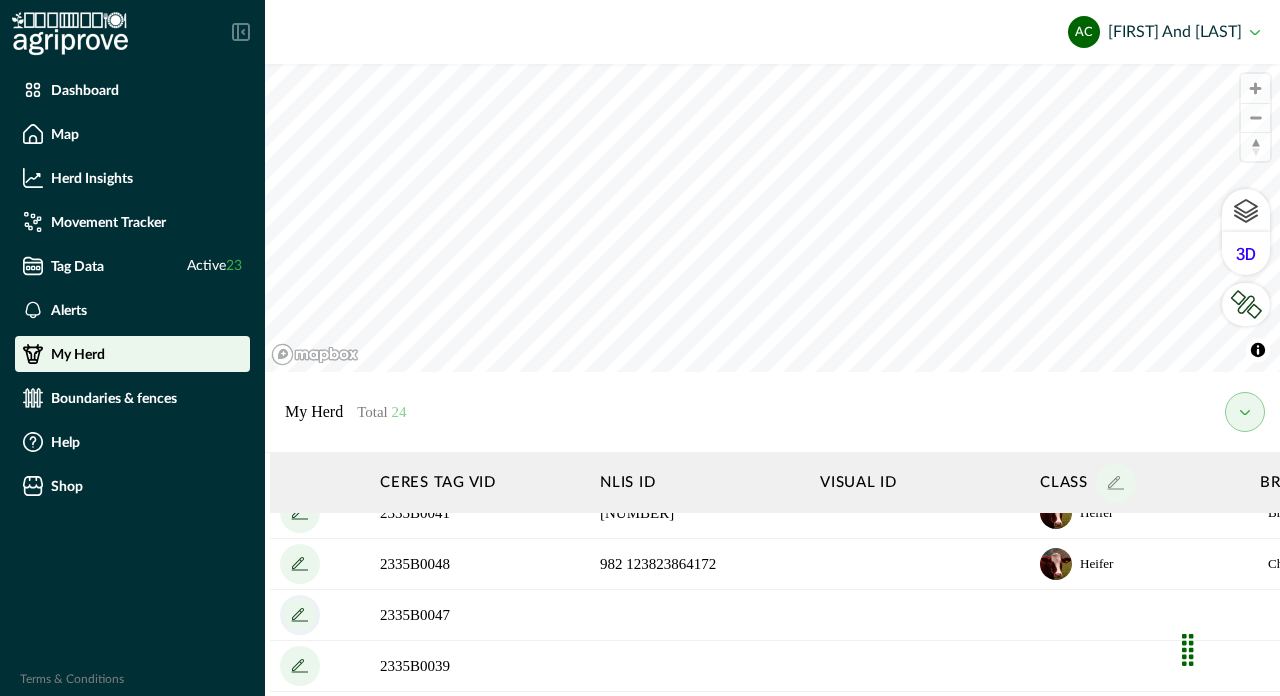 click 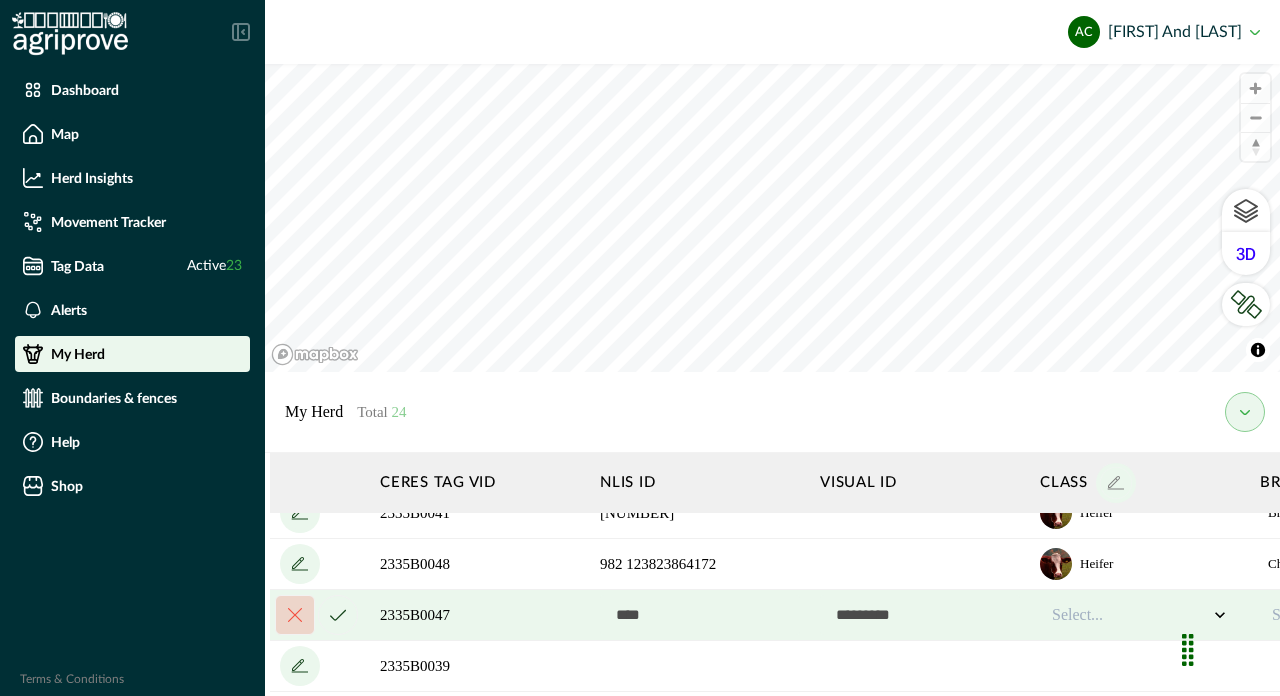 click at bounding box center (700, 615) 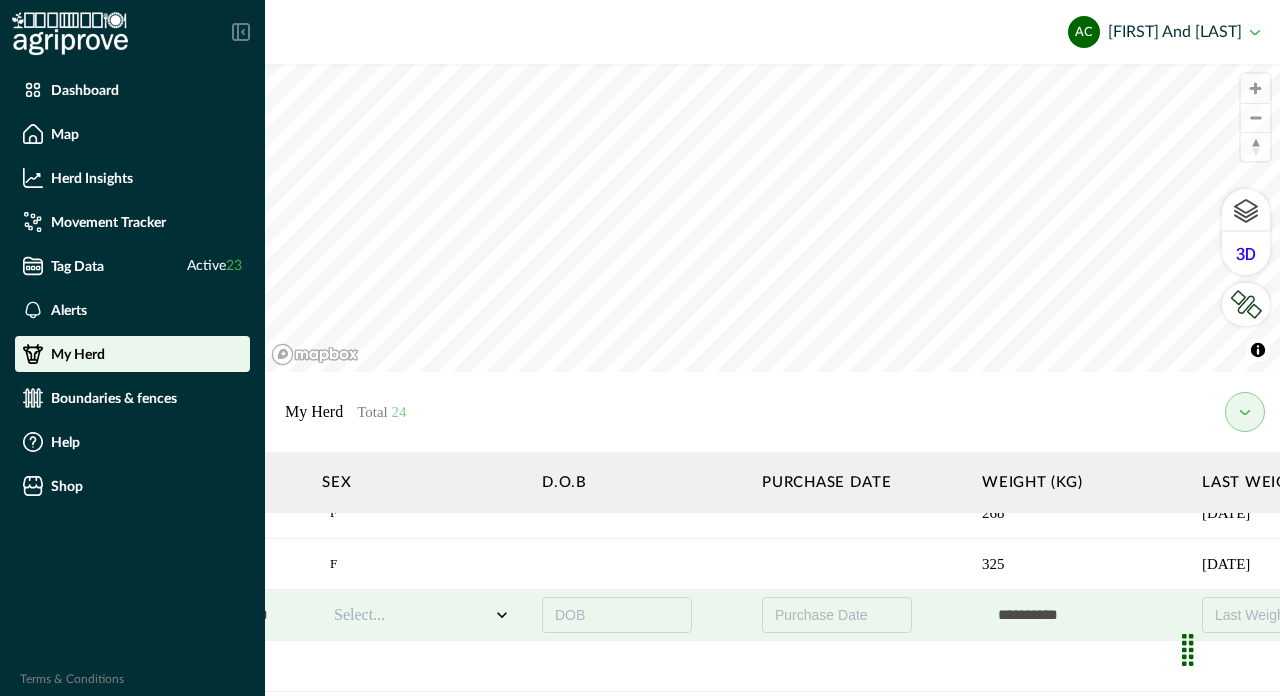 scroll, scrollTop: 689, scrollLeft: 1600, axis: both 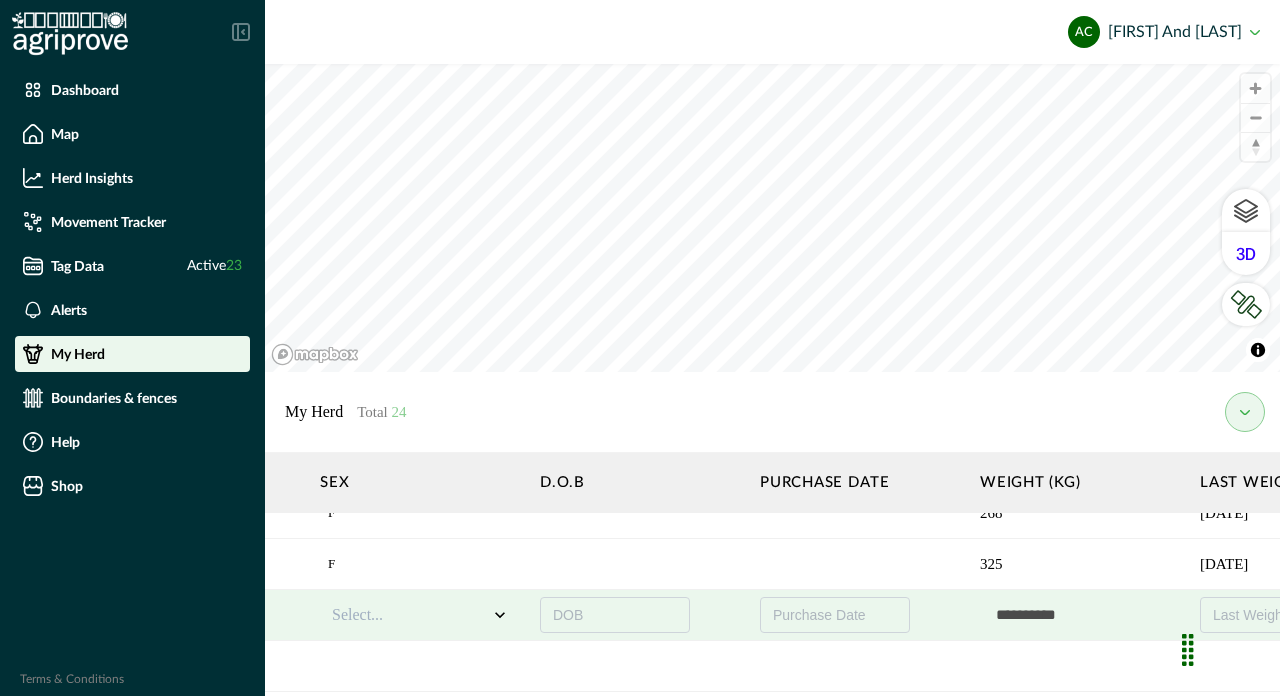 type on "**********" 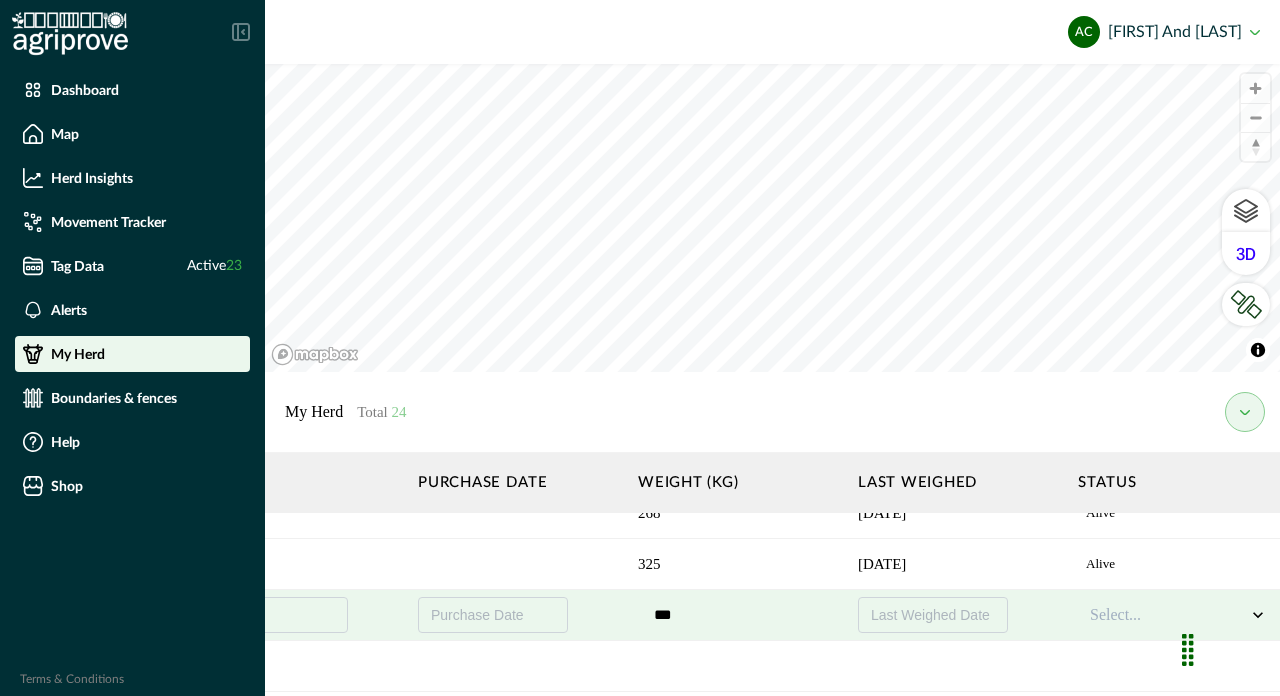 scroll, scrollTop: 689, scrollLeft: 1995, axis: both 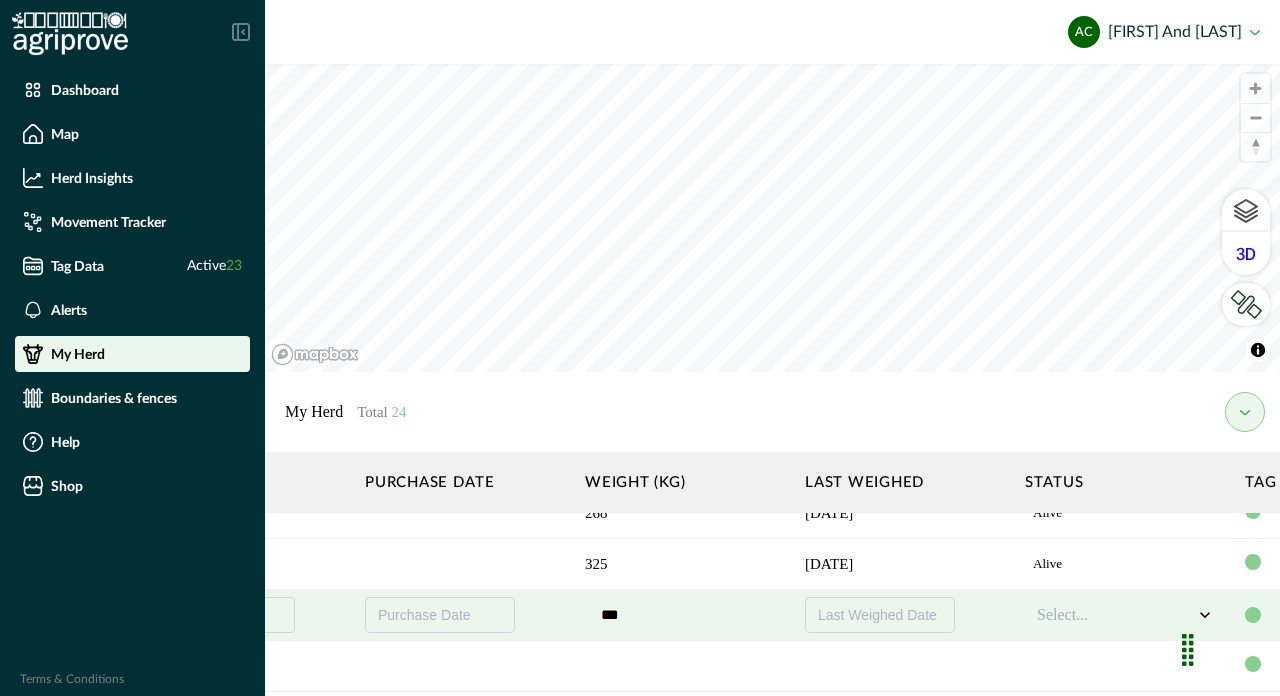 click on "Last Weighed Date" at bounding box center (877, 615) 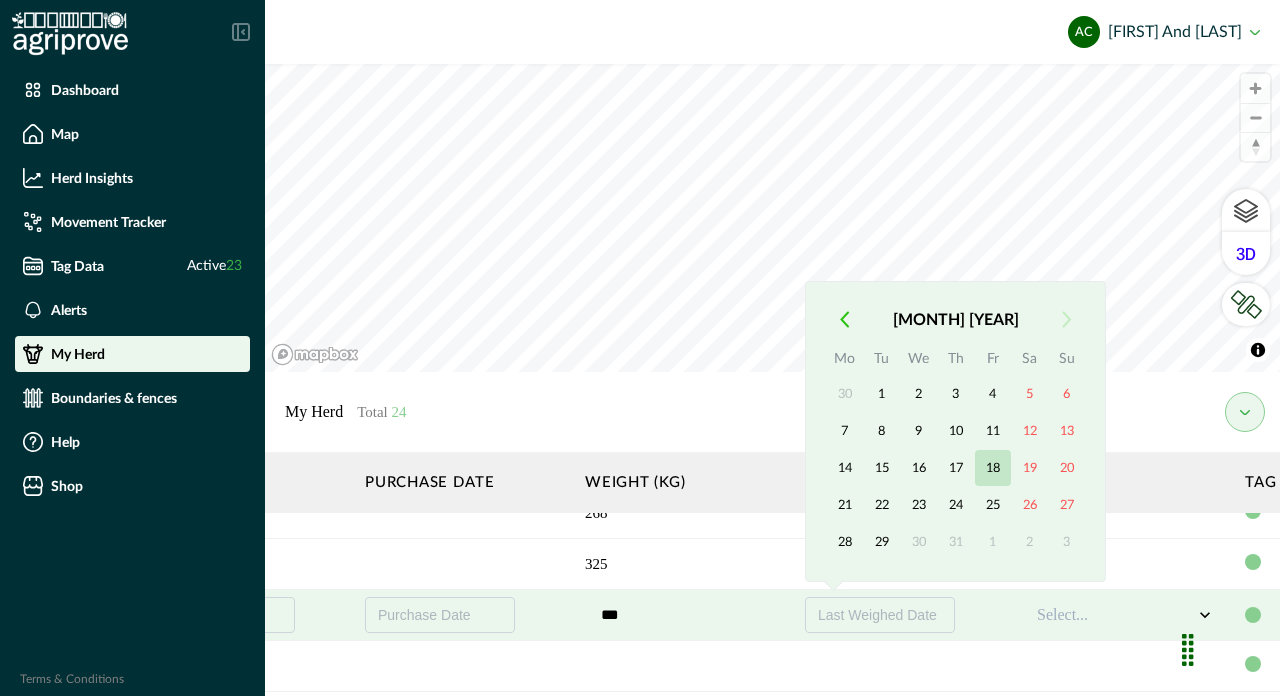 click on "18" at bounding box center [993, 468] 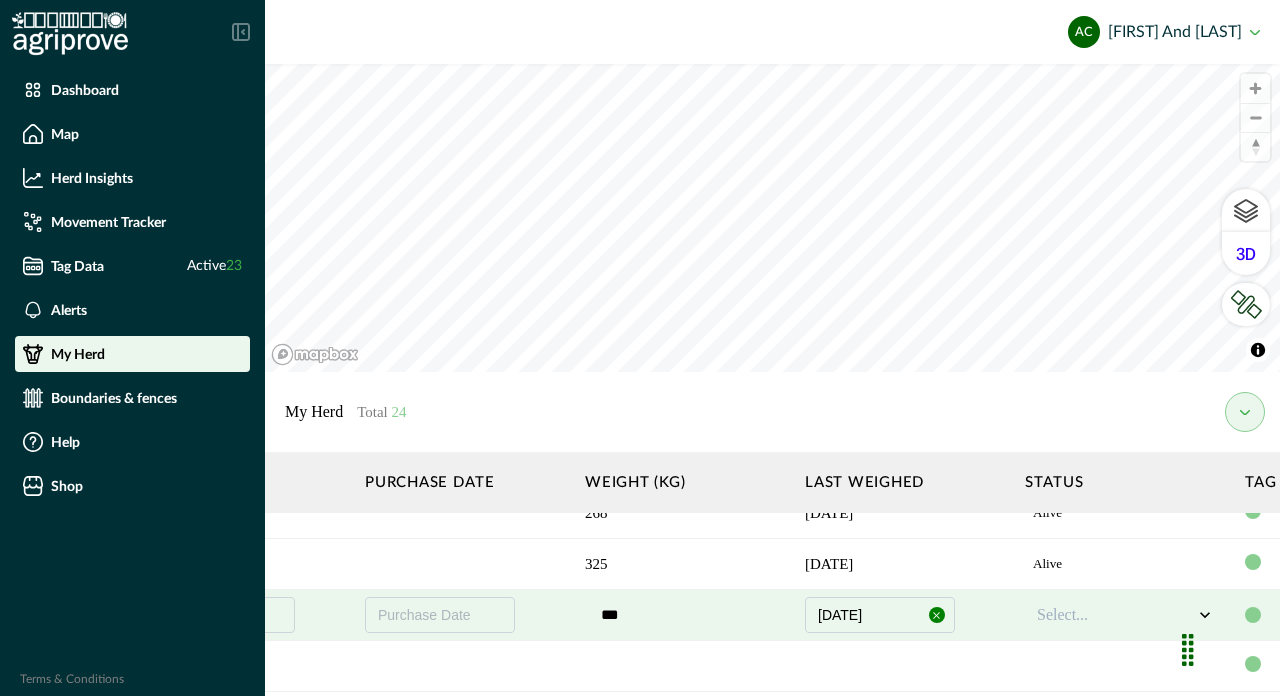click on "Select..." at bounding box center [1115, 615] 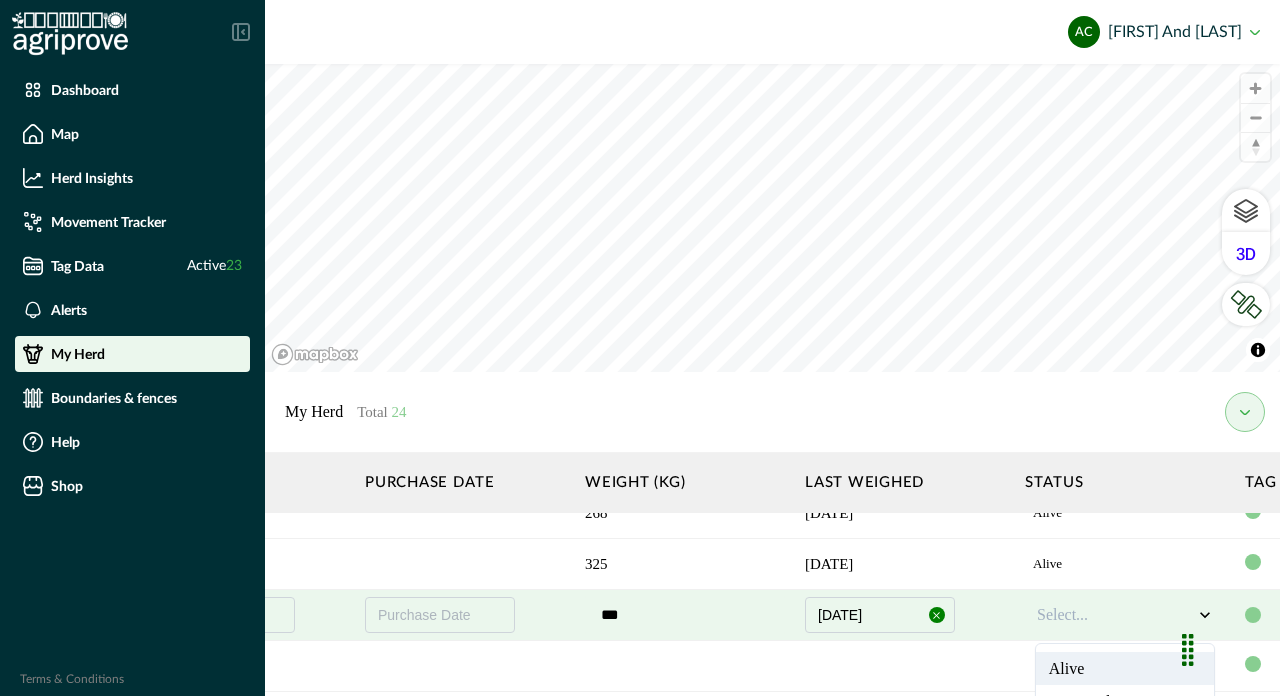 click on "Alive" at bounding box center [1125, 668] 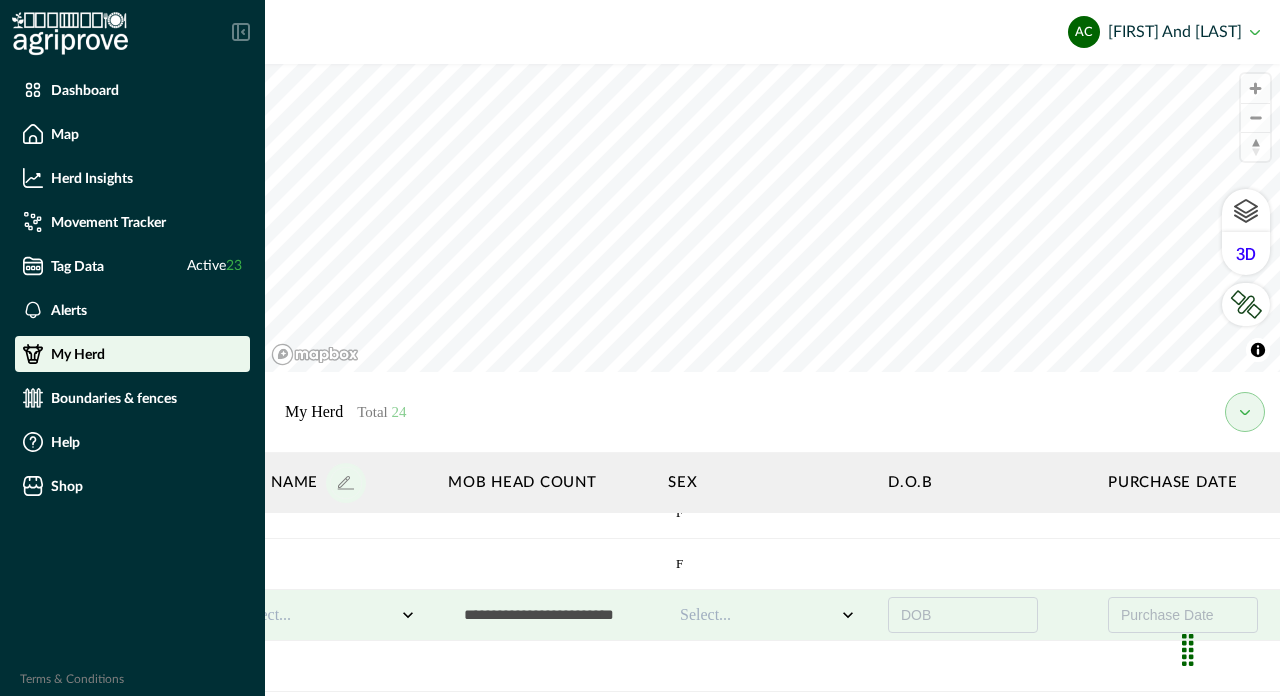scroll, scrollTop: 689, scrollLeft: 1251, axis: both 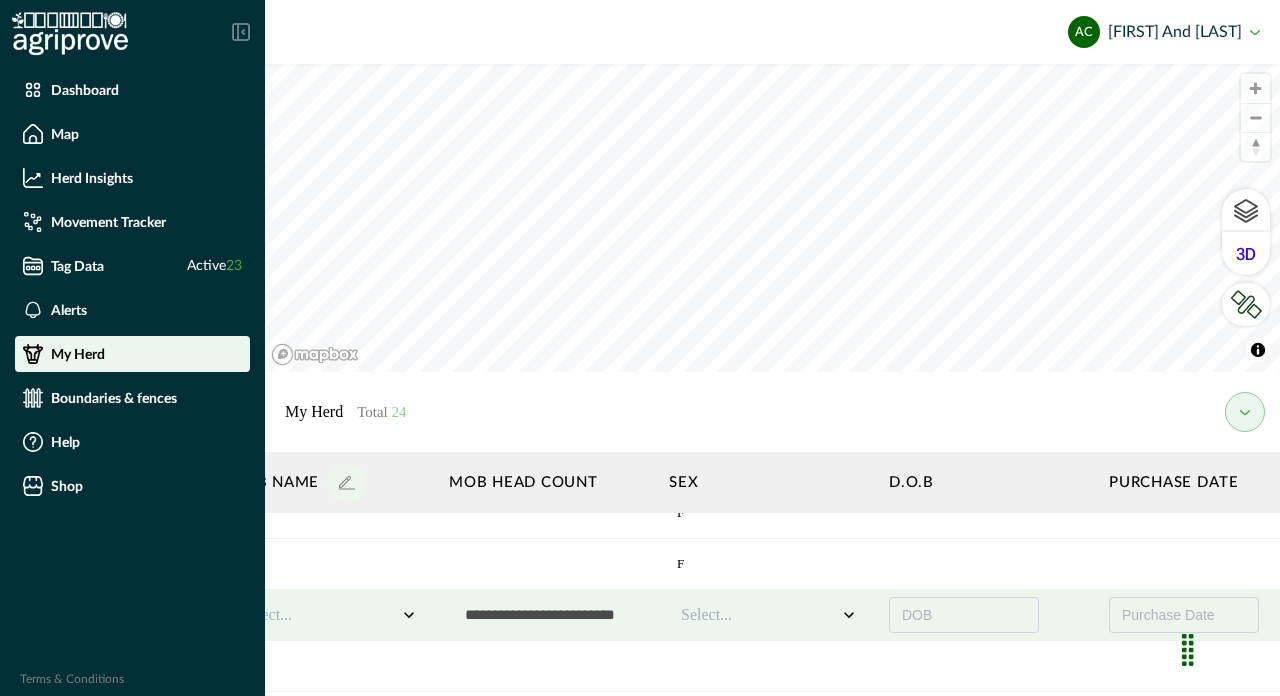 click on "Select..." at bounding box center [759, 615] 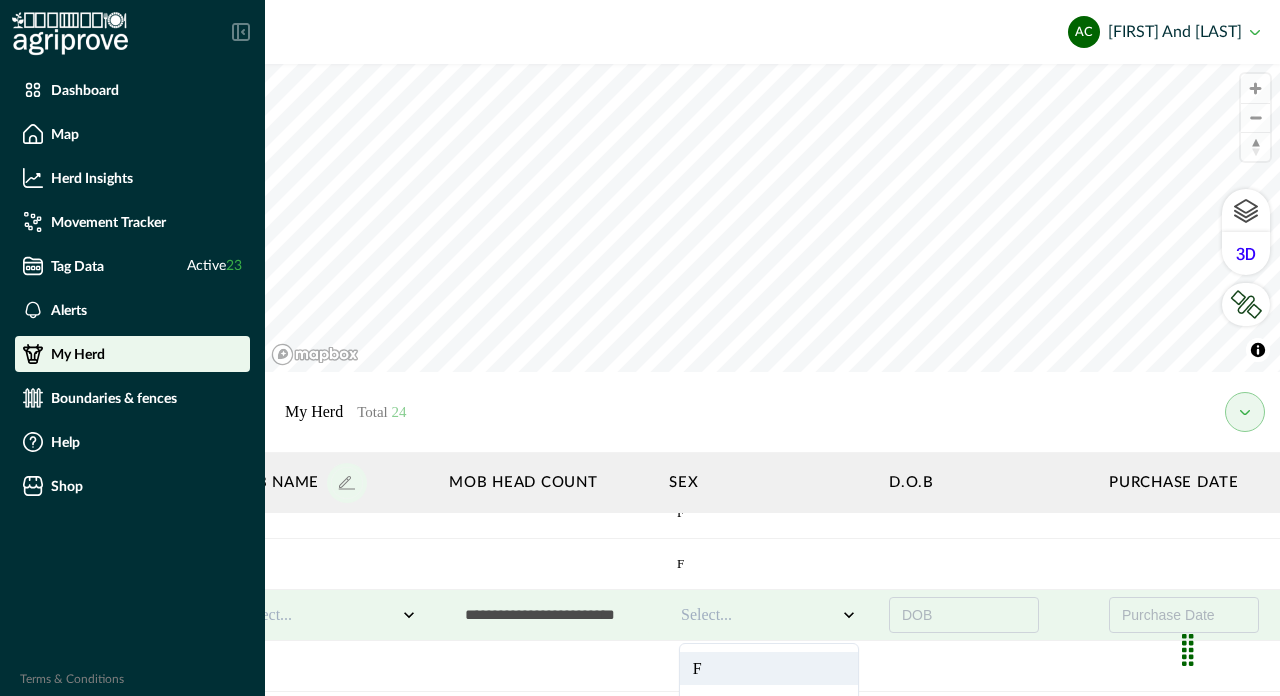 click on "F M" at bounding box center (769, 685) 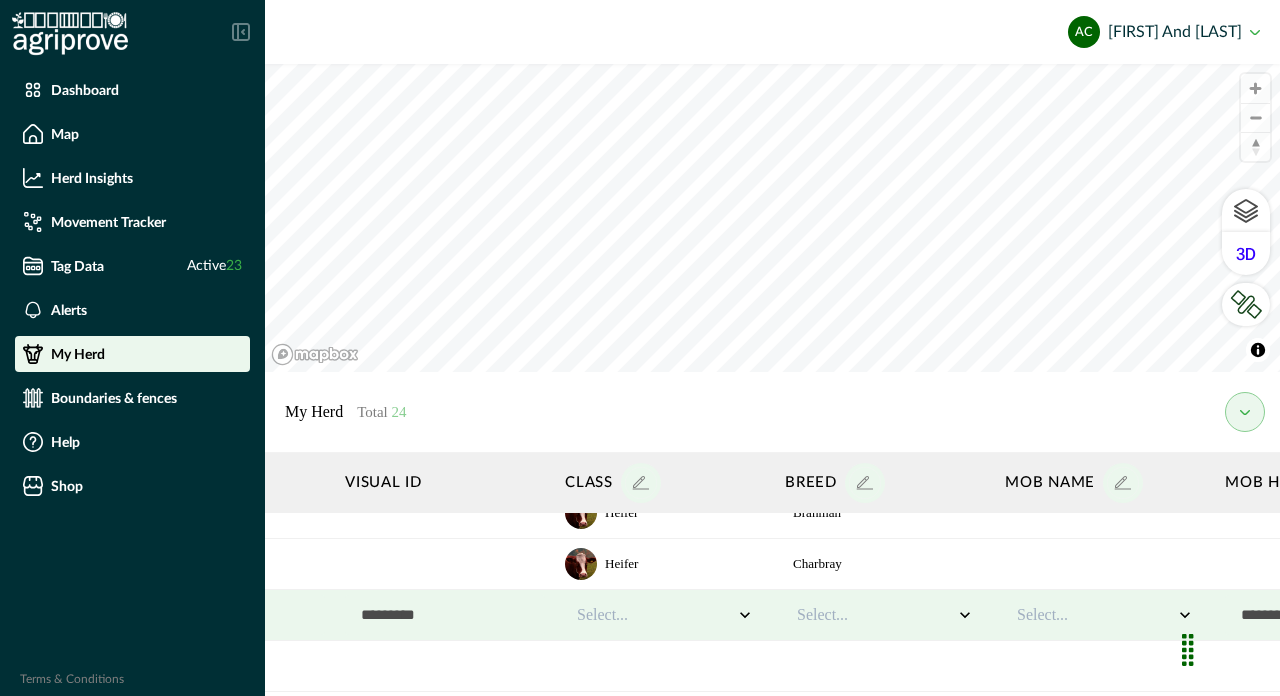 scroll, scrollTop: 689, scrollLeft: 448, axis: both 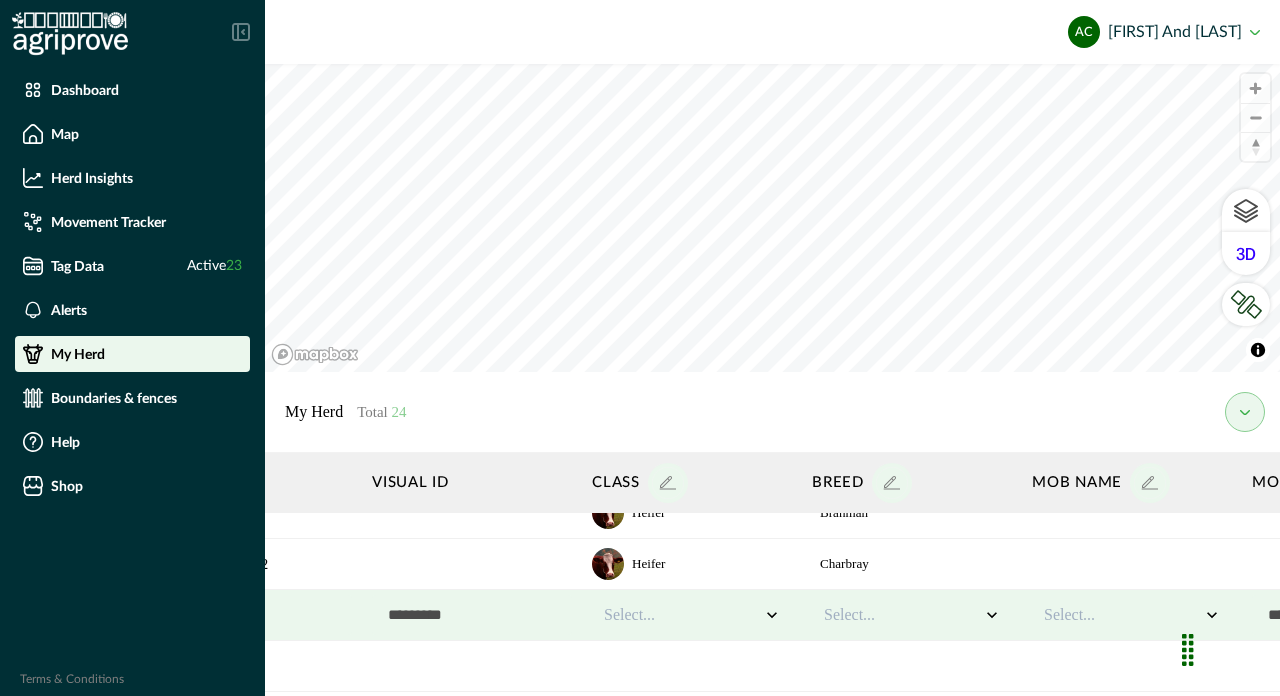 click on "Select..." at bounding box center [902, 615] 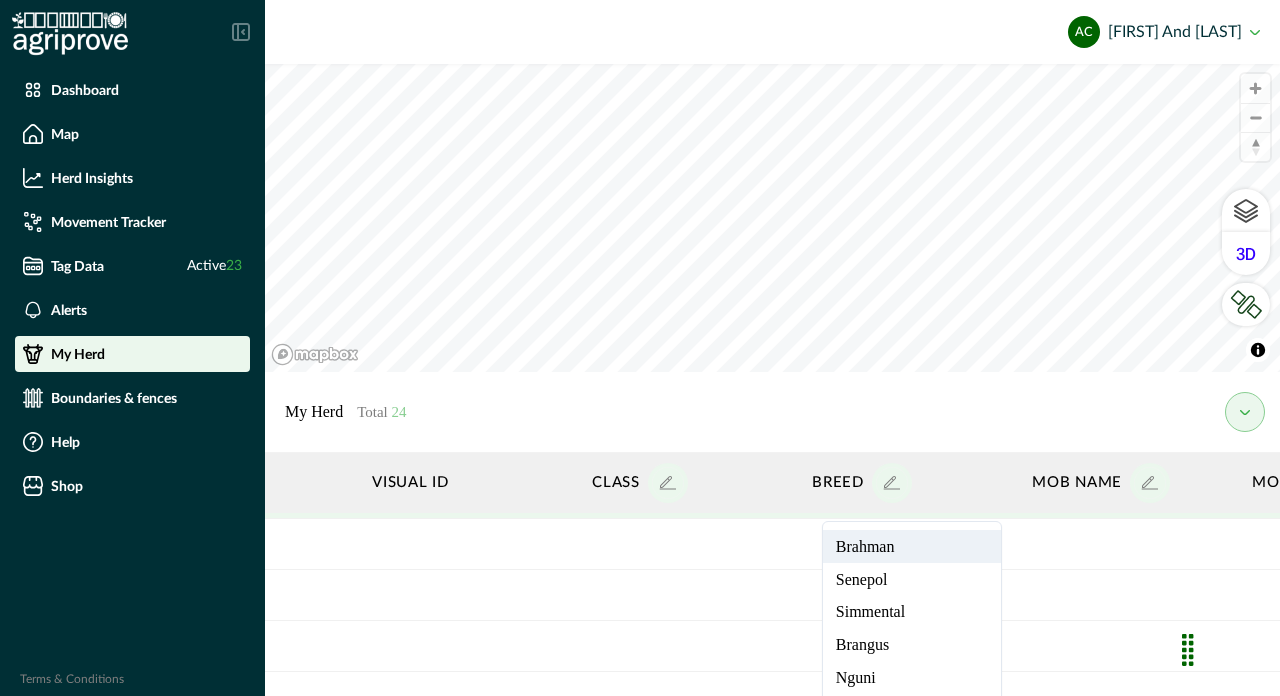 scroll, scrollTop: 811, scrollLeft: 447, axis: both 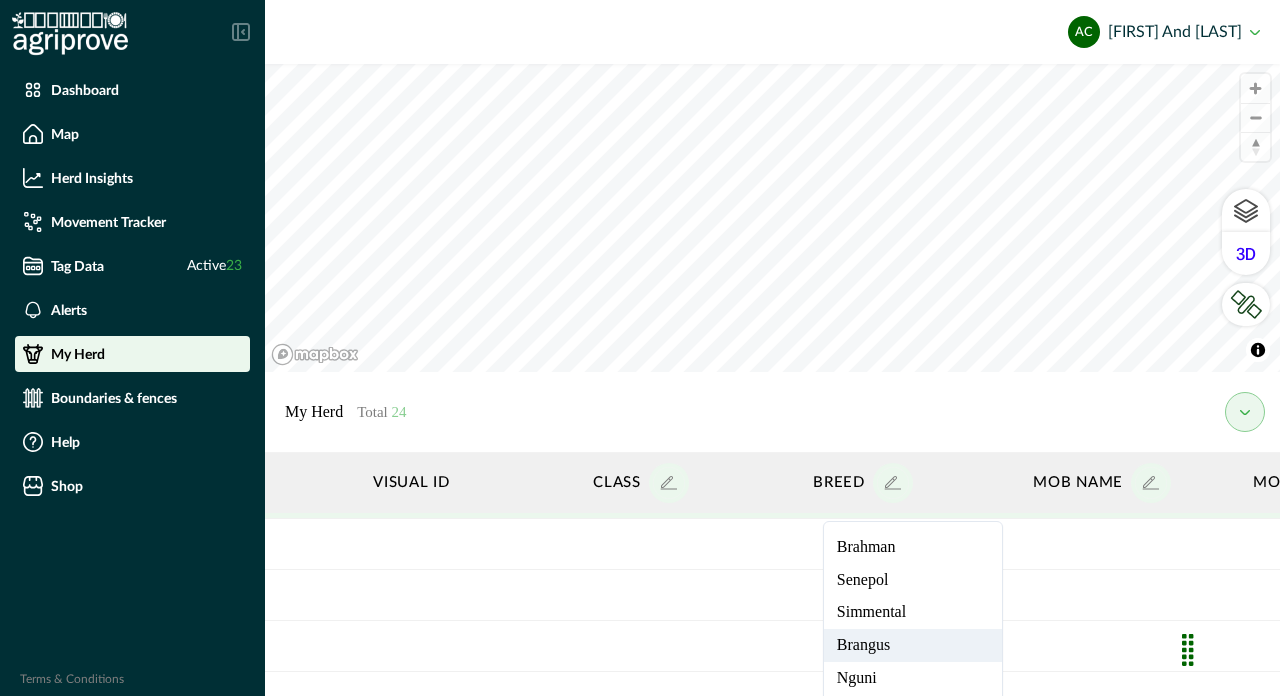 click on "Brangus" at bounding box center (913, 645) 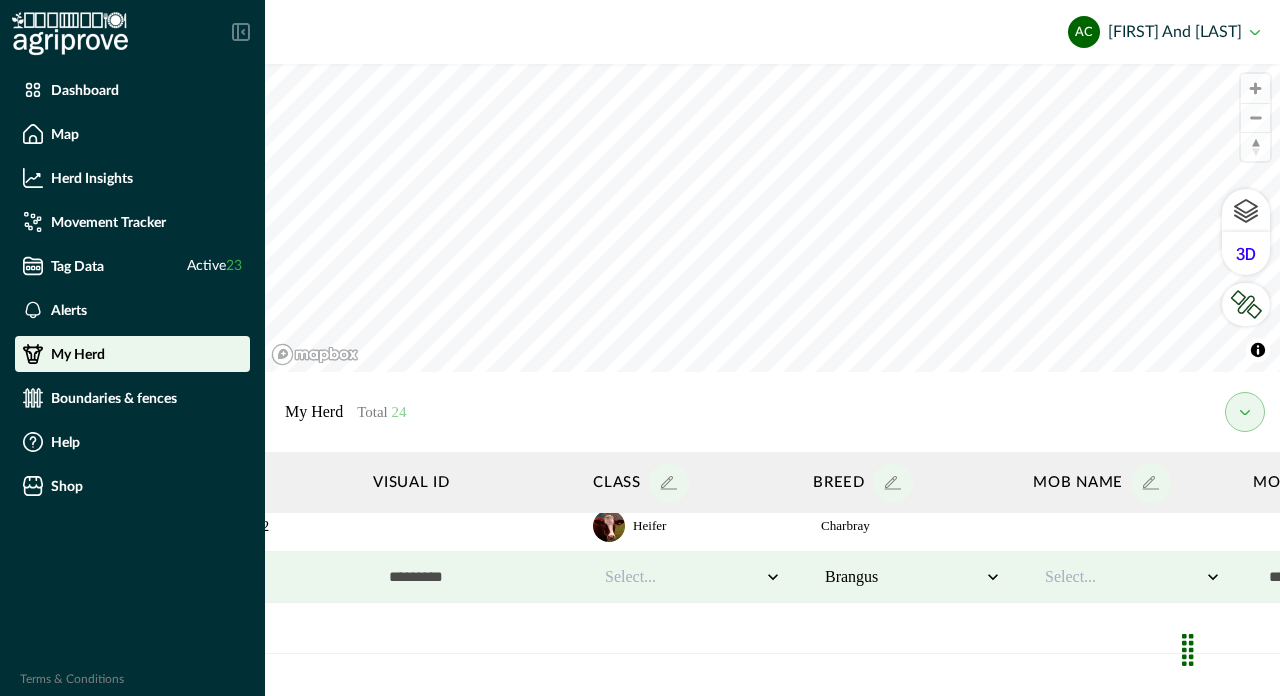 scroll, scrollTop: 684, scrollLeft: 446, axis: both 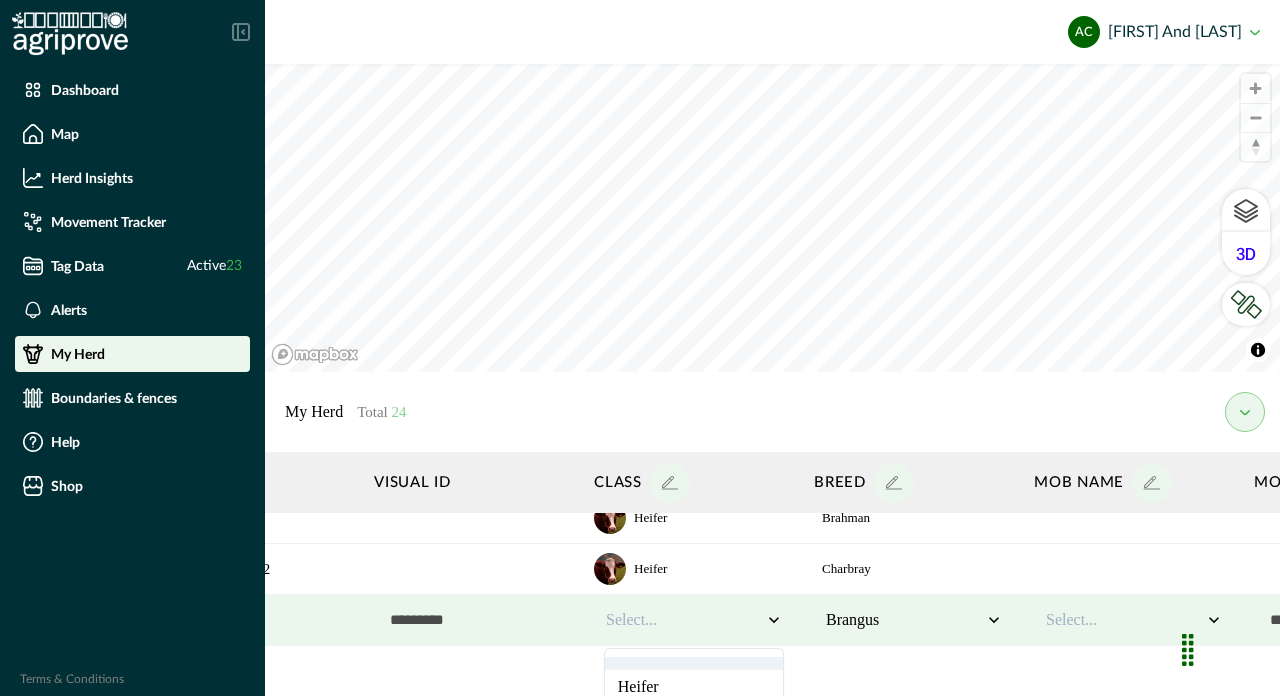 click on "Select..." at bounding box center [684, 620] 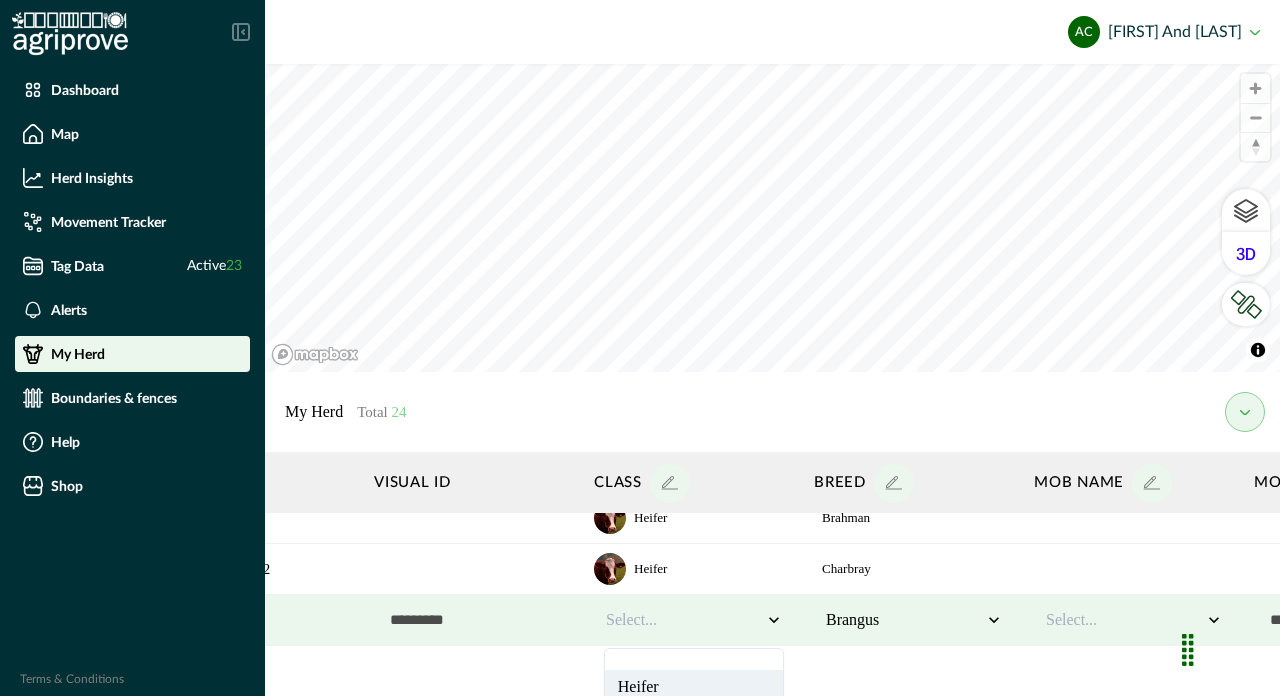 click on "Heifer" at bounding box center [694, 686] 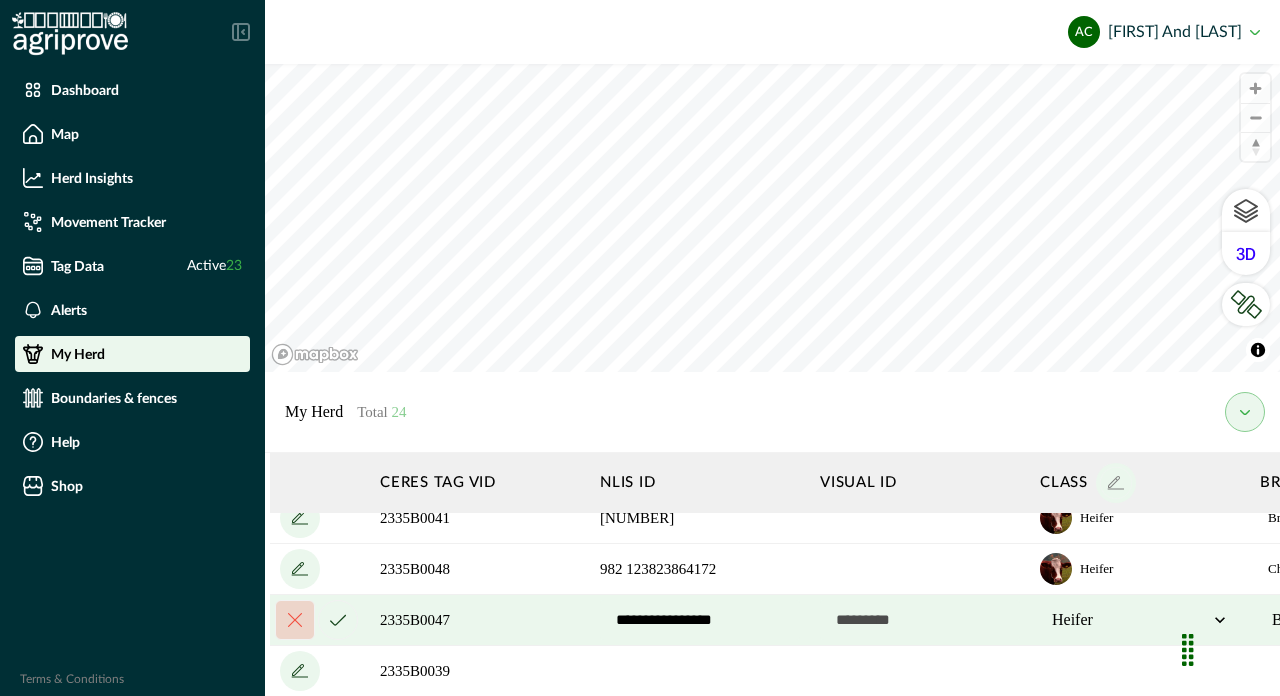 scroll, scrollTop: 684, scrollLeft: 0, axis: vertical 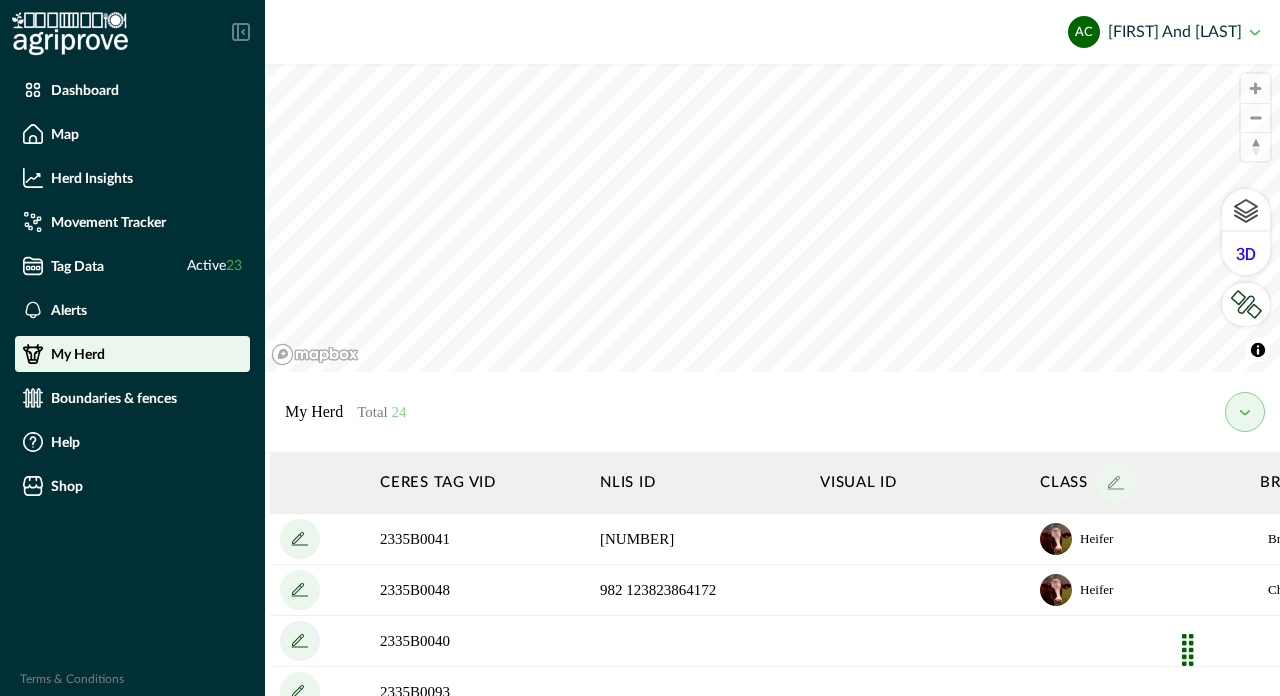 click 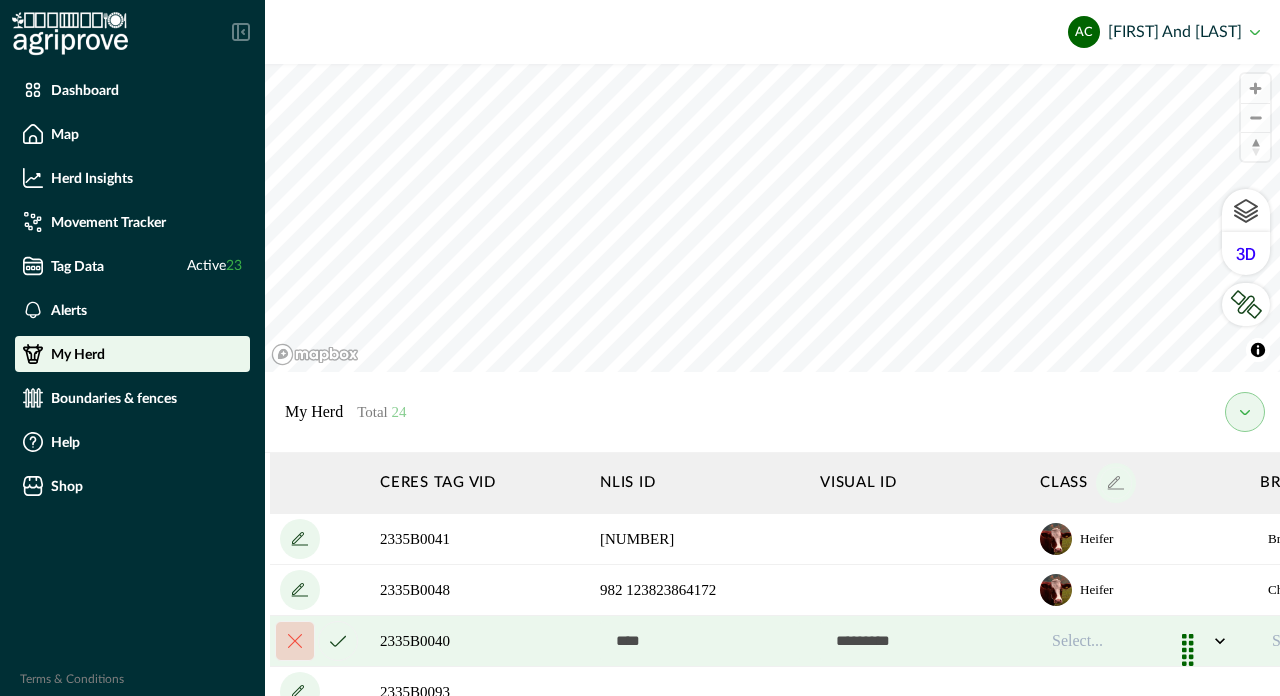 click at bounding box center (700, 641) 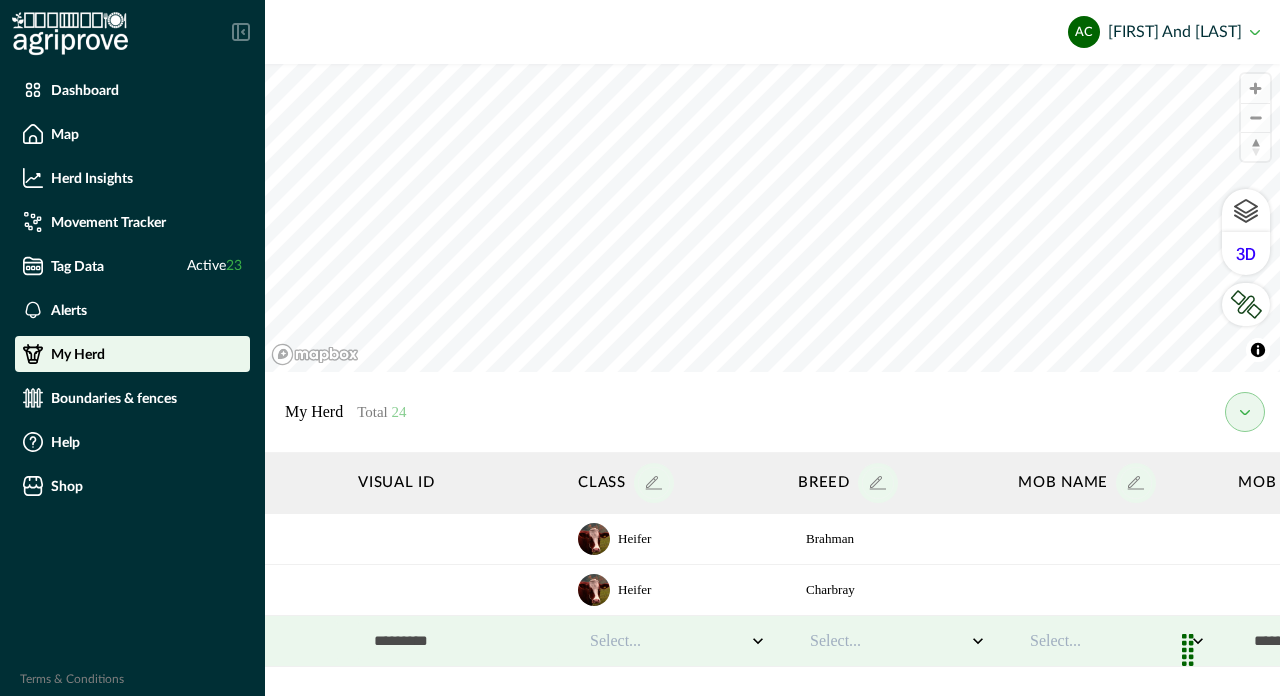 scroll, scrollTop: 714, scrollLeft: 501, axis: both 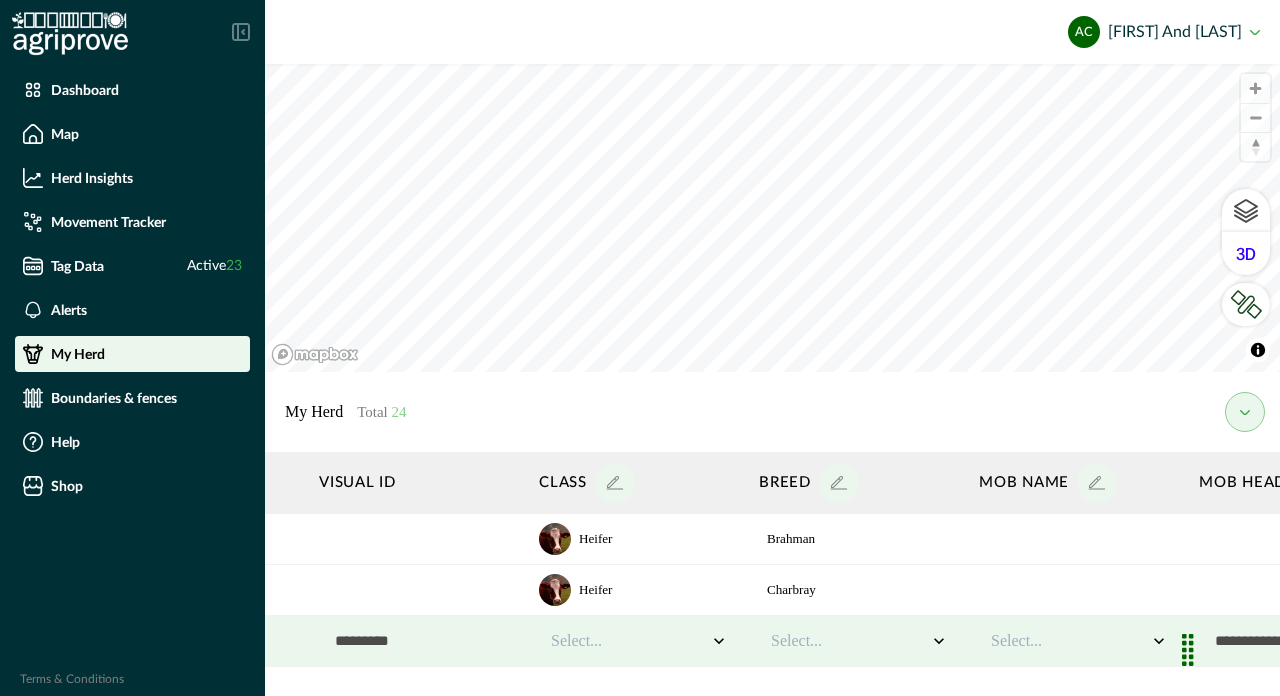 type on "**********" 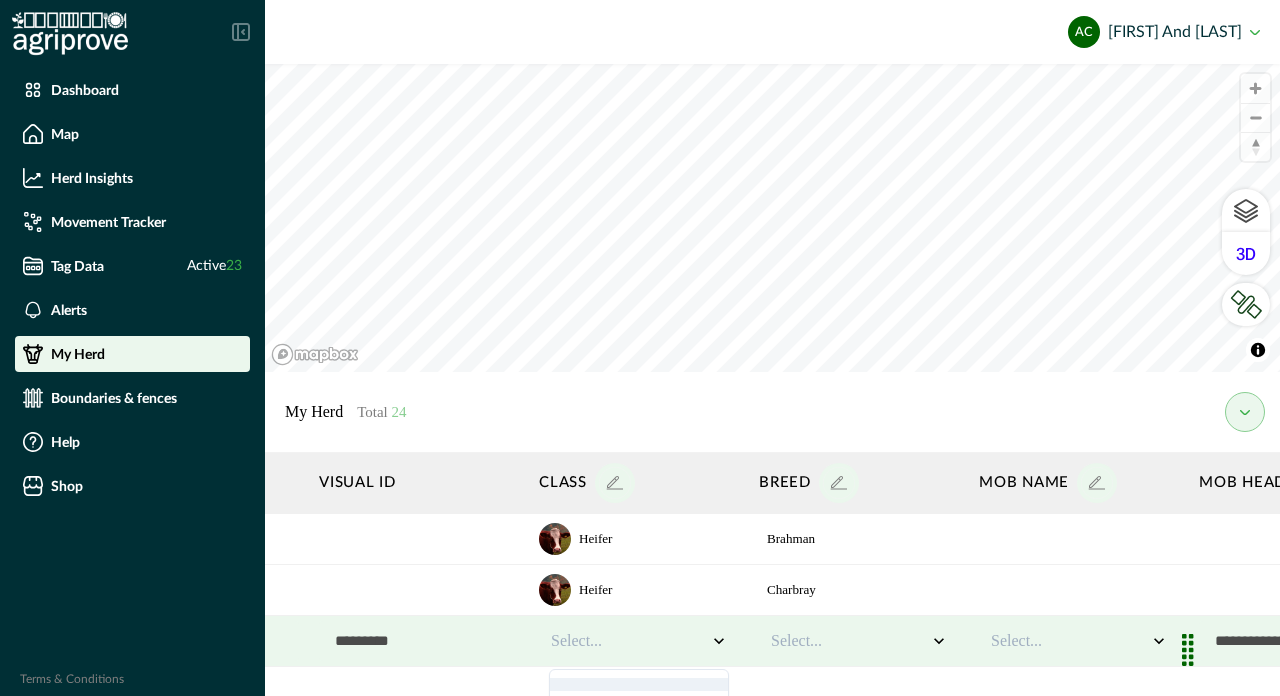 click on "Select..." at bounding box center [629, 641] 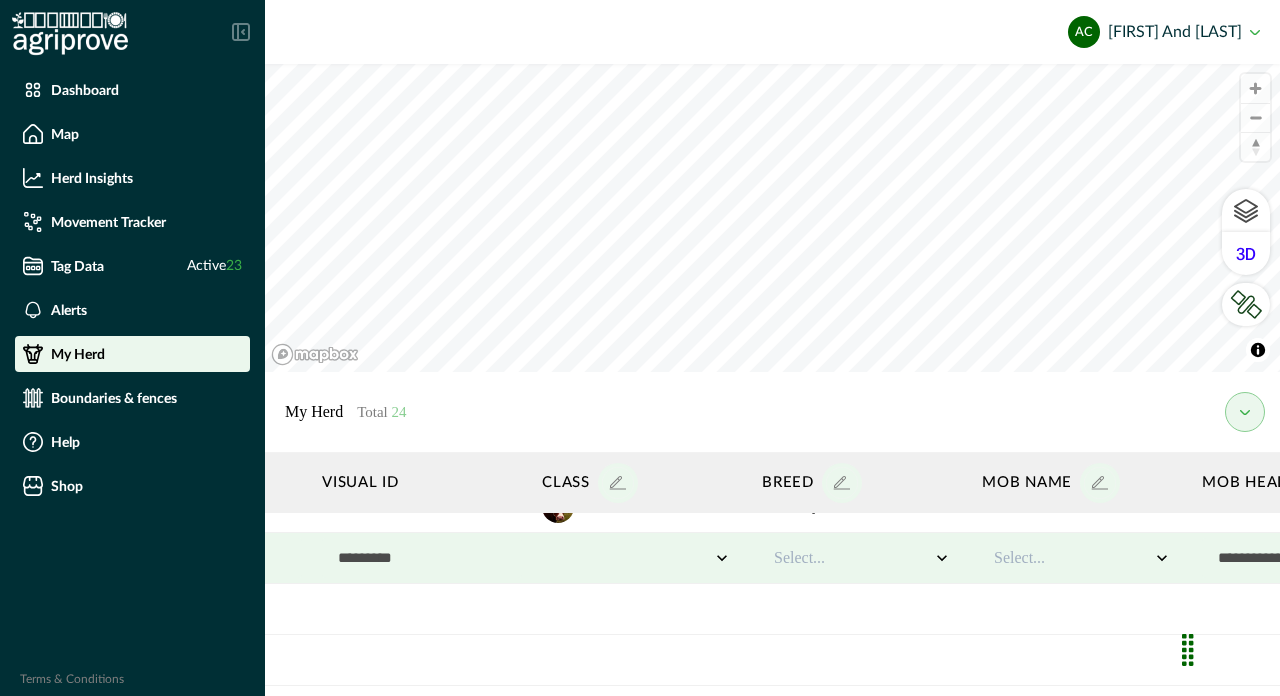 scroll, scrollTop: 795, scrollLeft: 497, axis: both 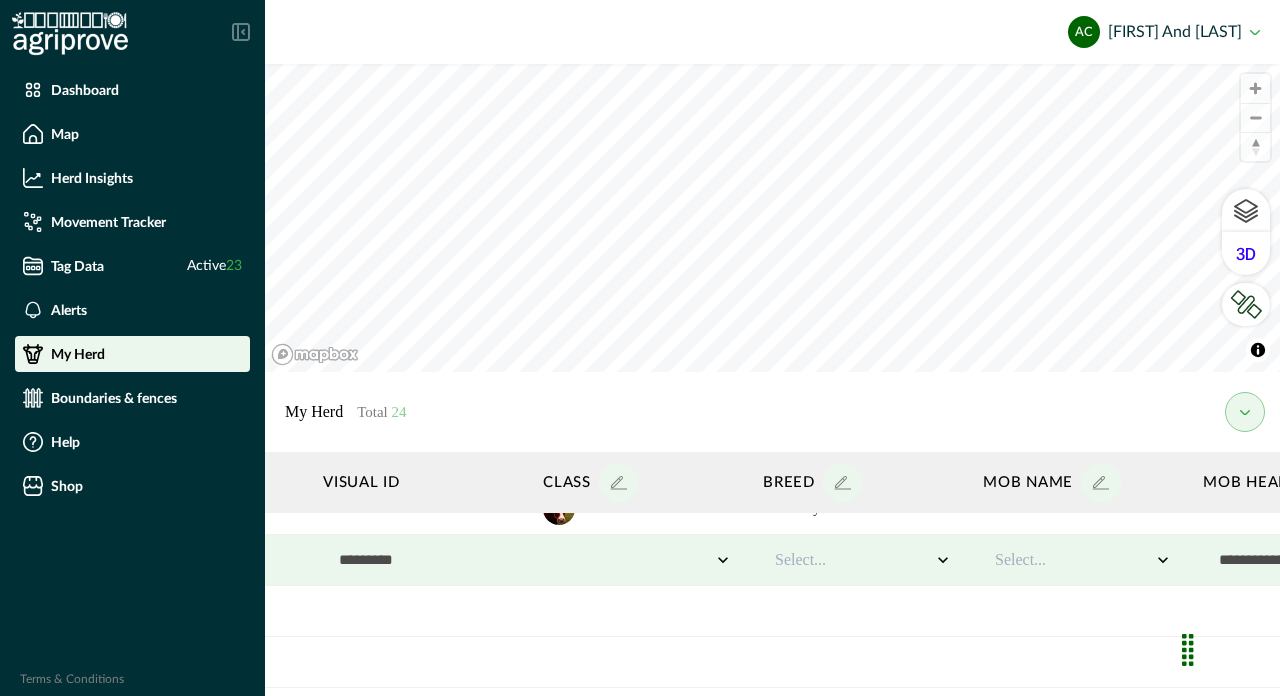 click at bounding box center (633, 560) 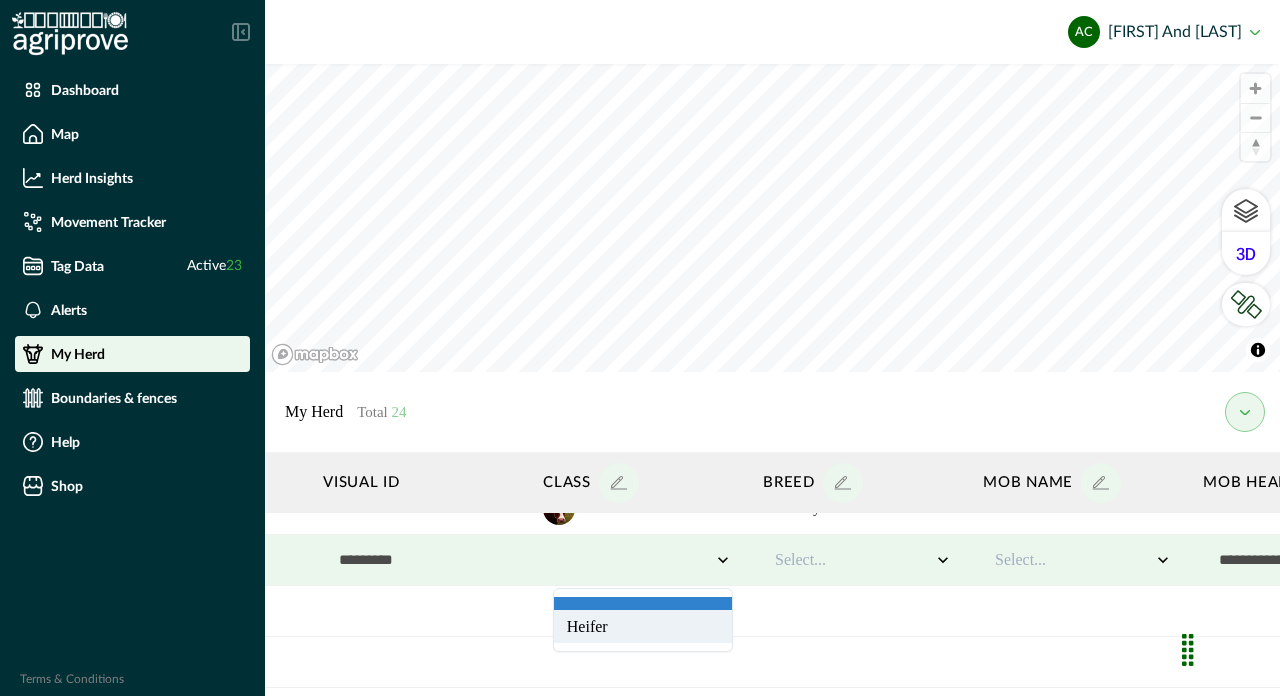 click on "Heifer" at bounding box center (643, 626) 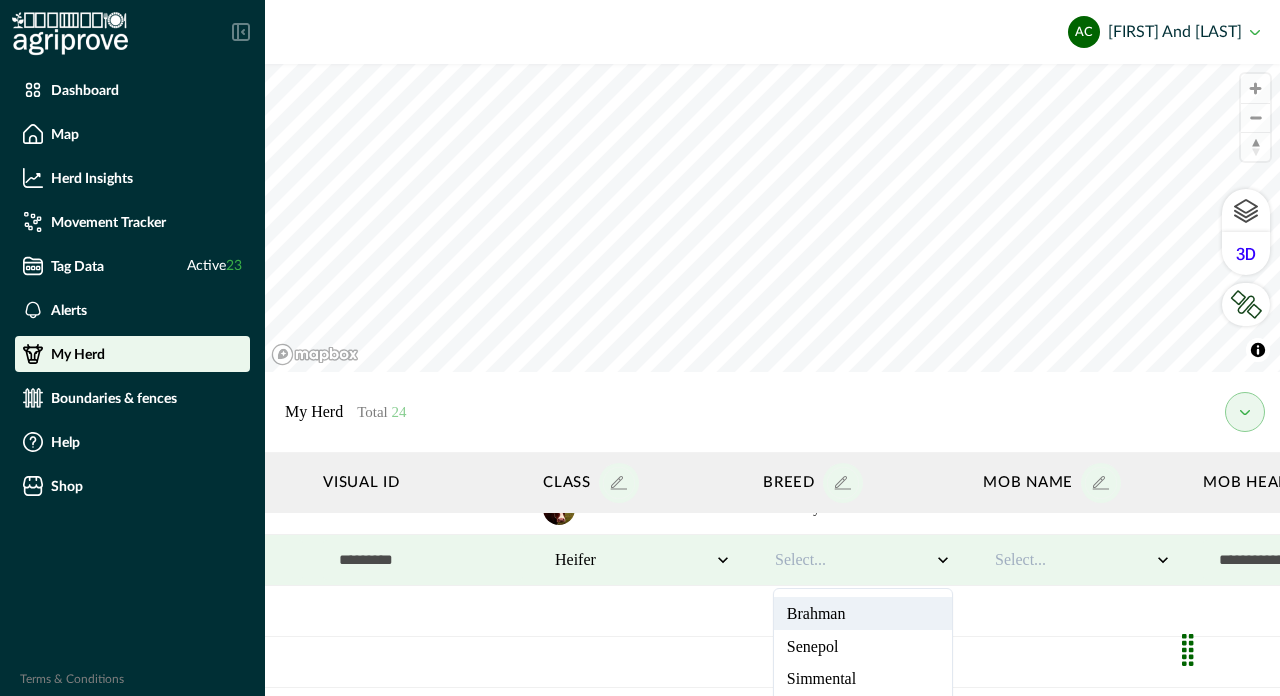 click on "Select..." at bounding box center [853, 560] 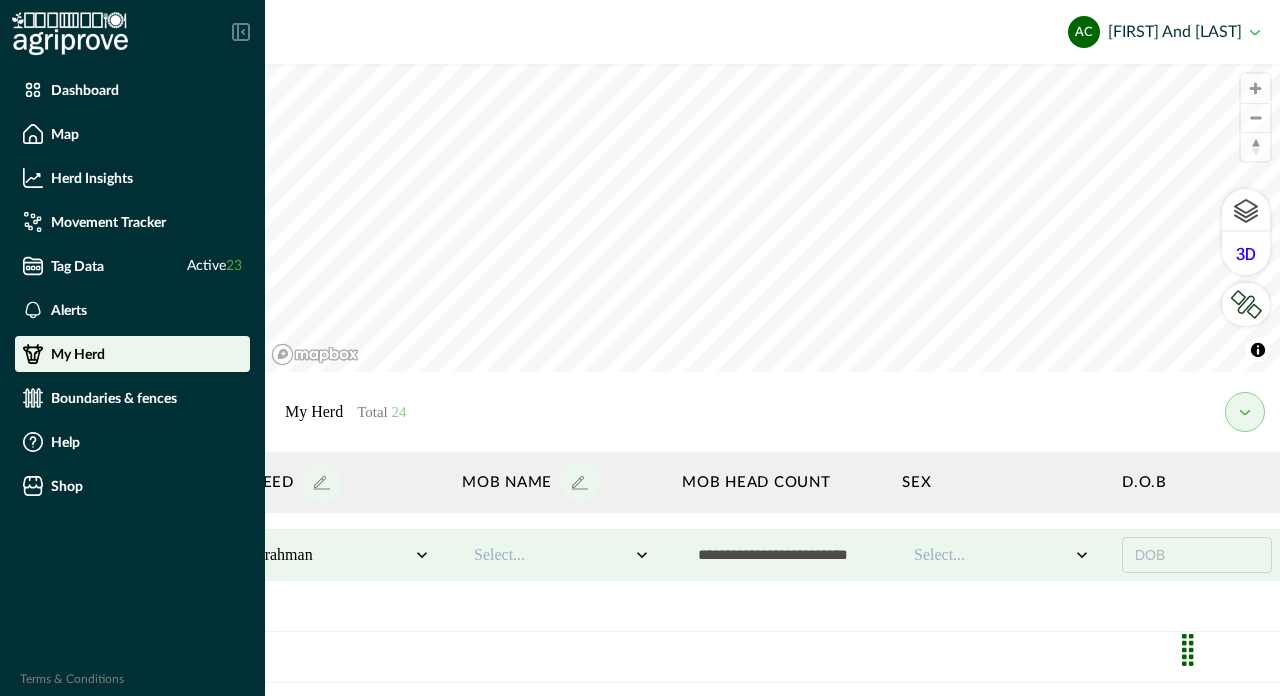 scroll, scrollTop: 800, scrollLeft: 1176, axis: both 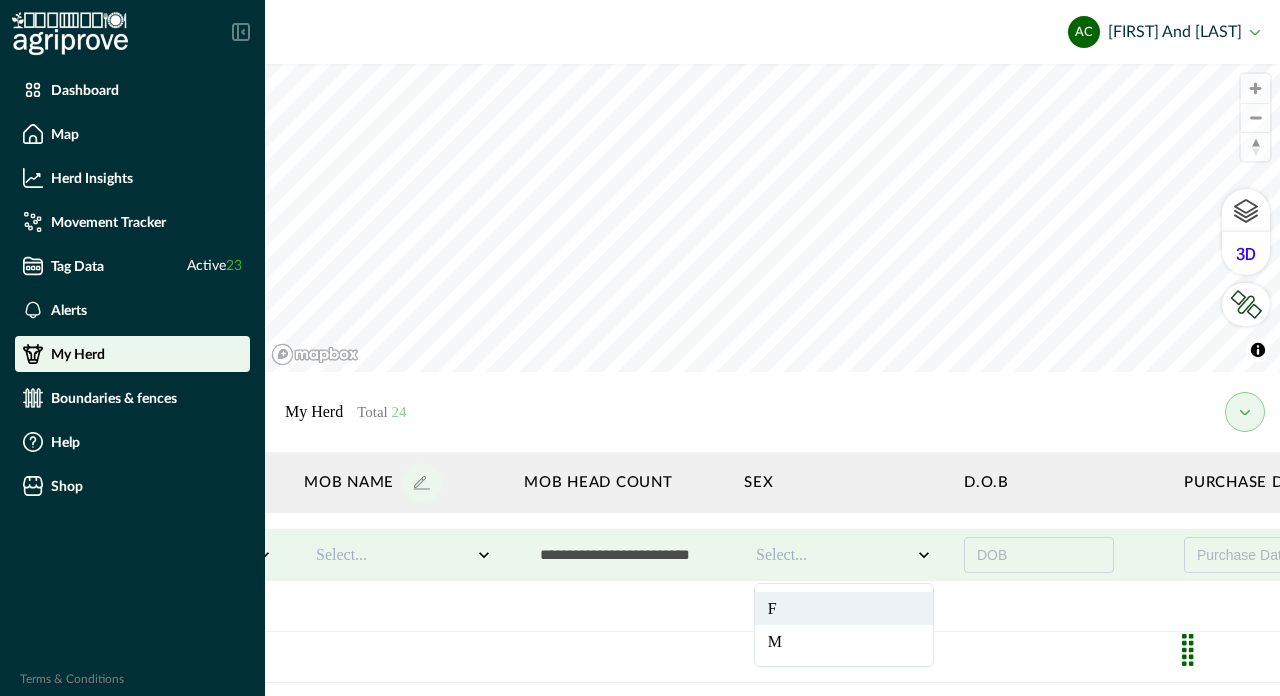 click at bounding box center (834, 555) 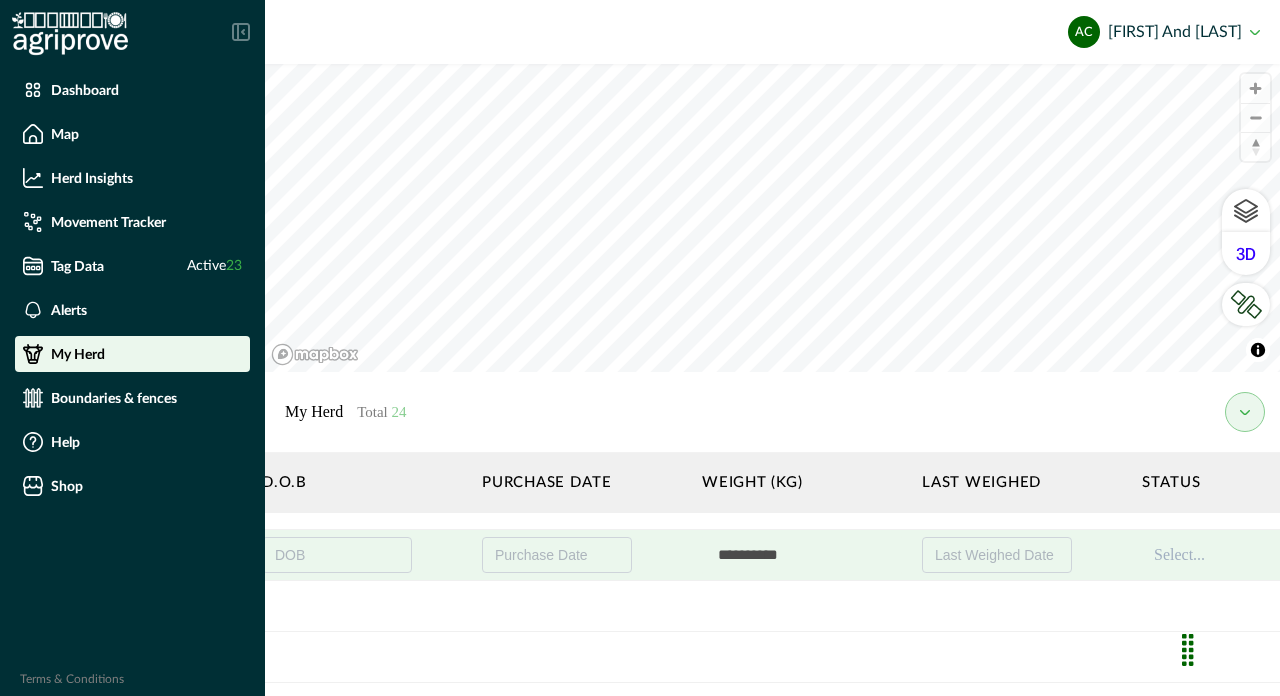 scroll, scrollTop: 800, scrollLeft: 1983, axis: both 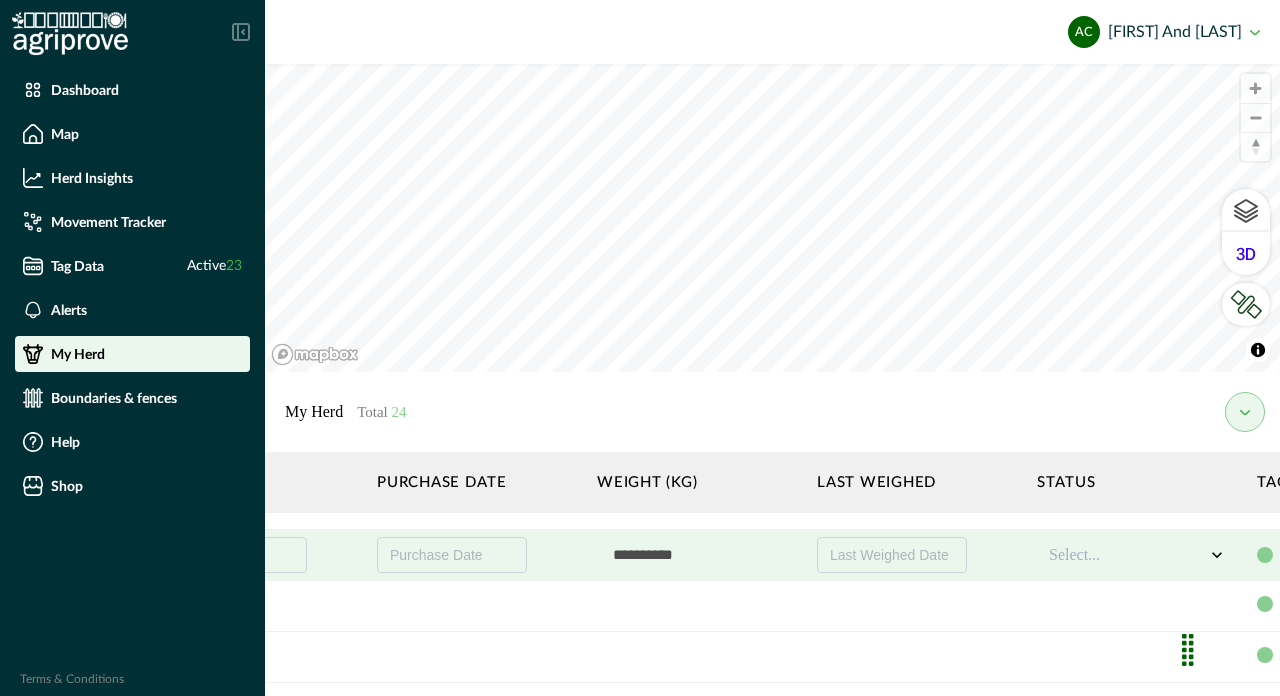 click at bounding box center [697, 555] 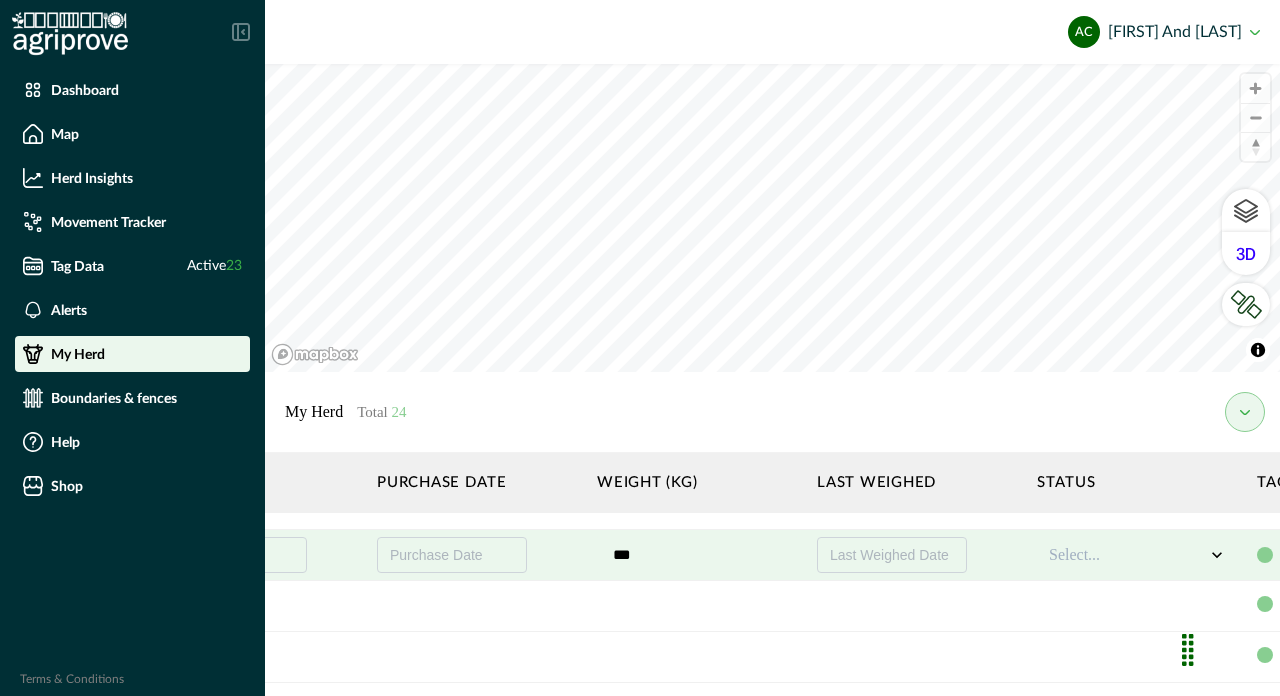 type on "***" 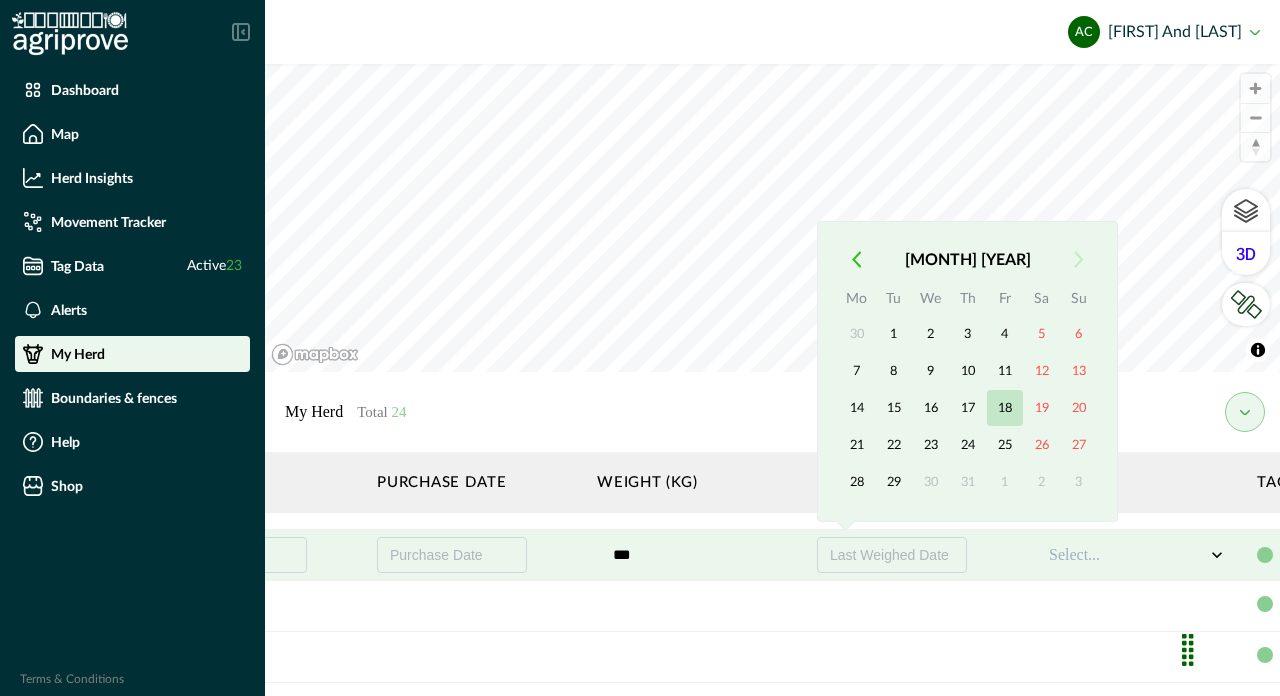 click on "18" at bounding box center [1005, 408] 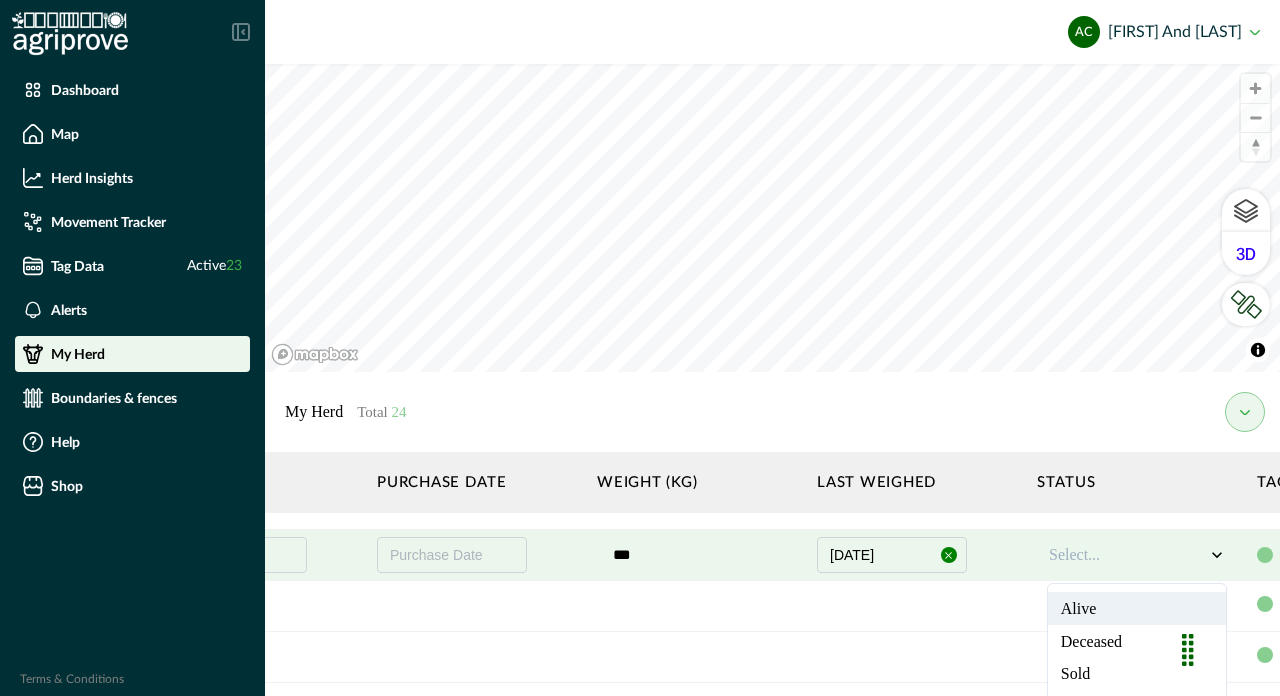 click on "Select..." at bounding box center (1127, 555) 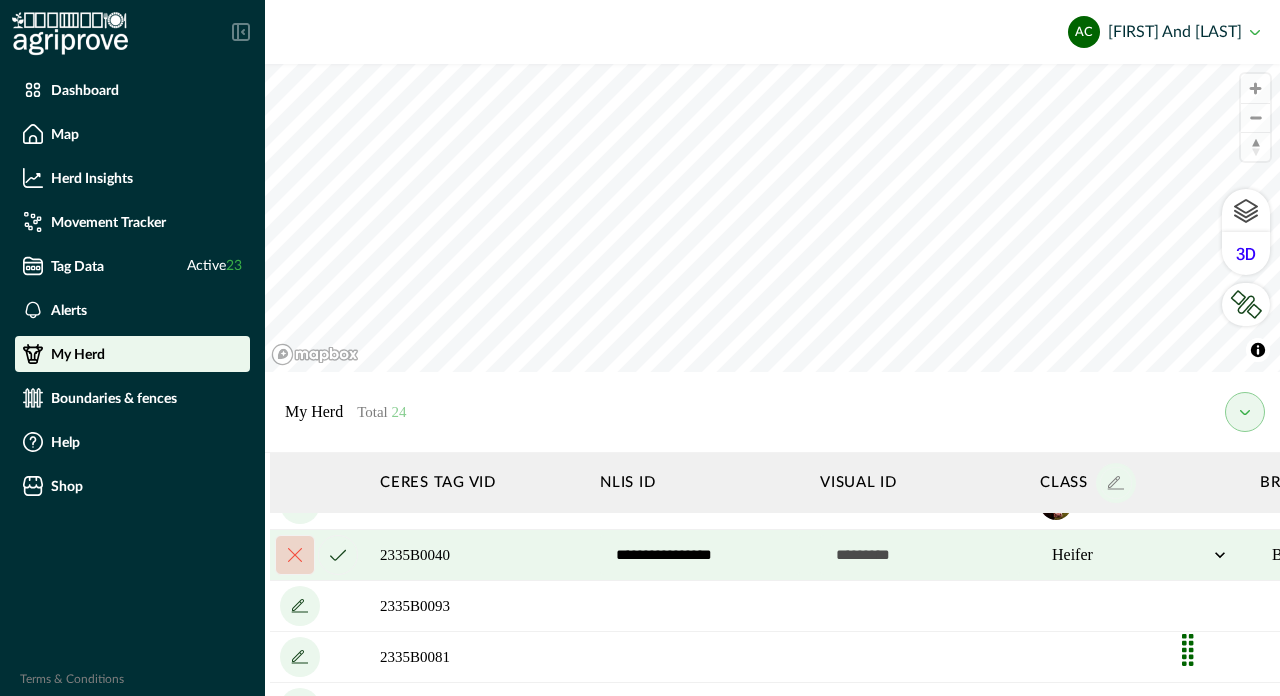 scroll, scrollTop: 800, scrollLeft: 0, axis: vertical 